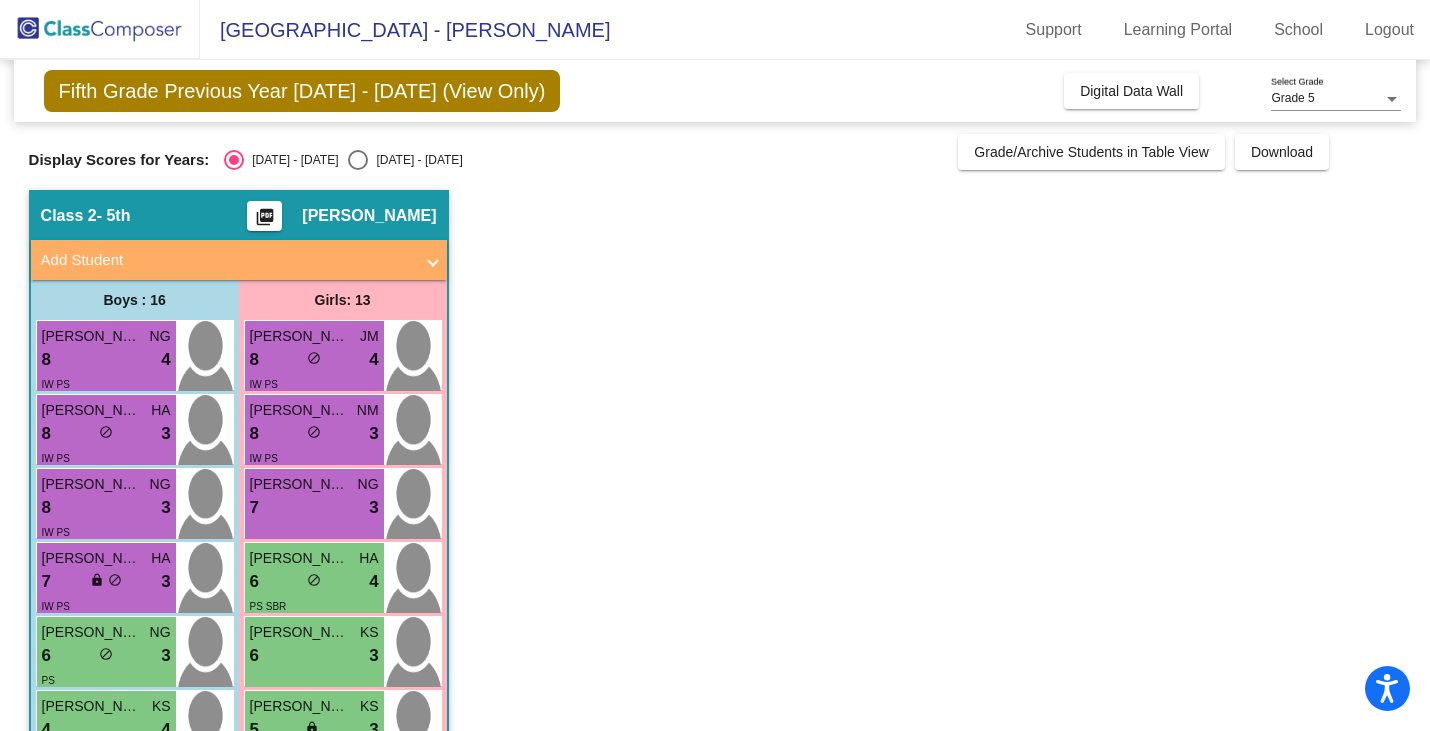 scroll, scrollTop: 0, scrollLeft: 0, axis: both 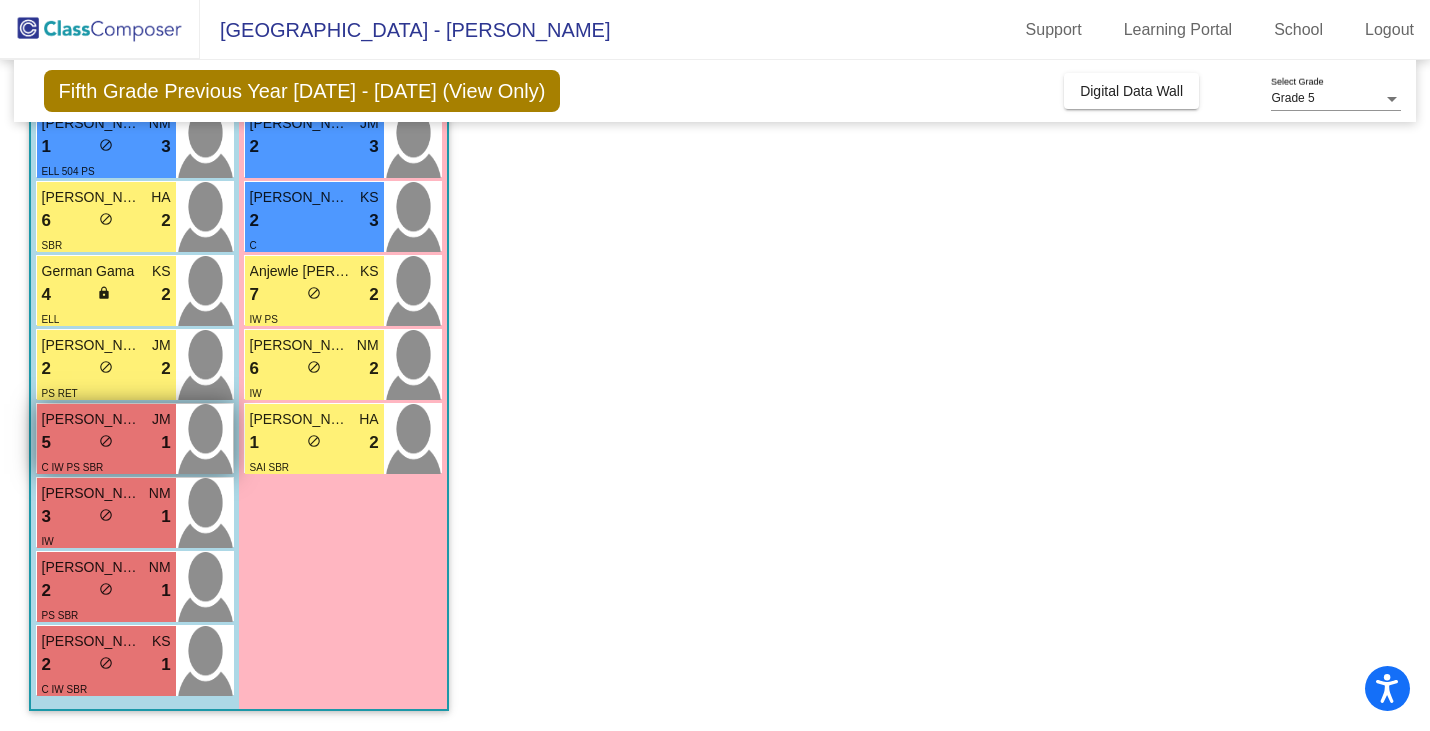 click on "5 lock do_not_disturb_alt 1" at bounding box center (106, 443) 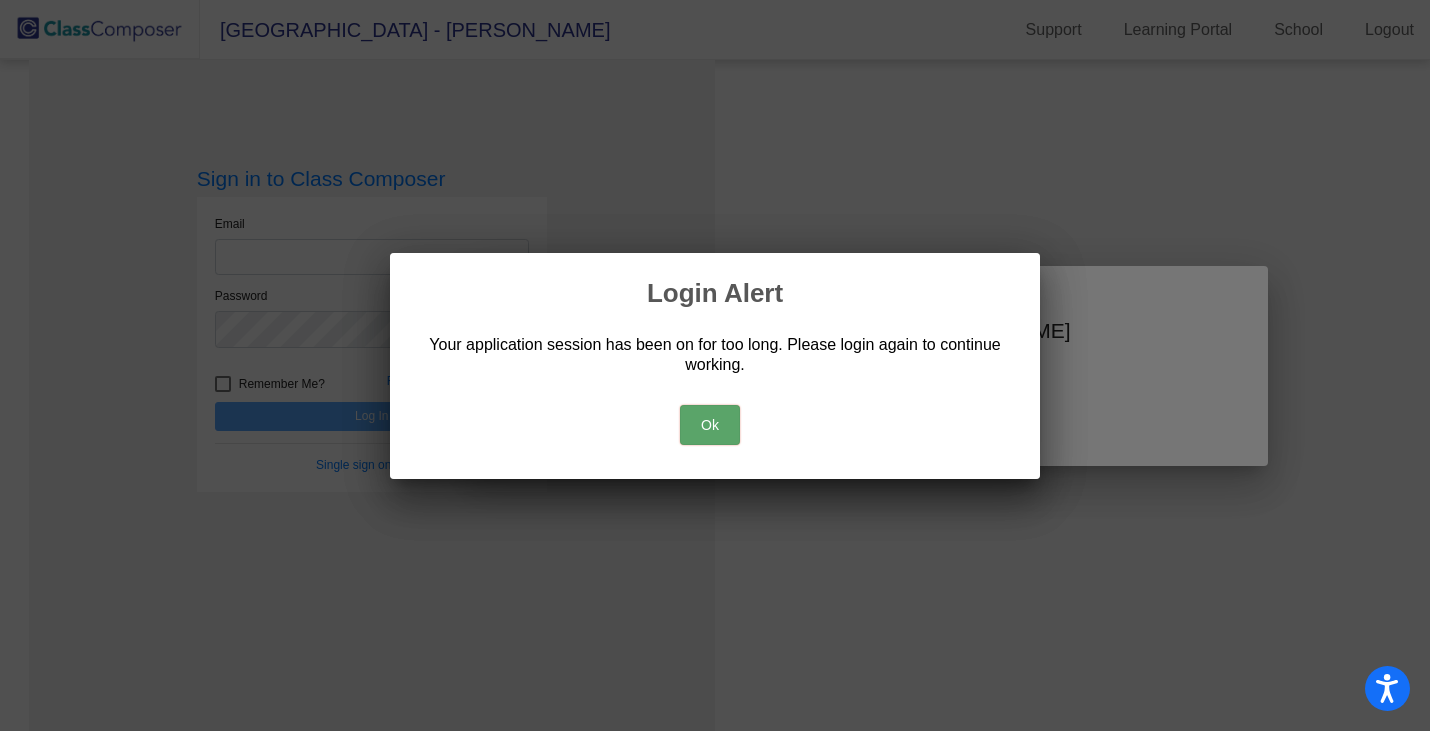 scroll, scrollTop: 0, scrollLeft: 0, axis: both 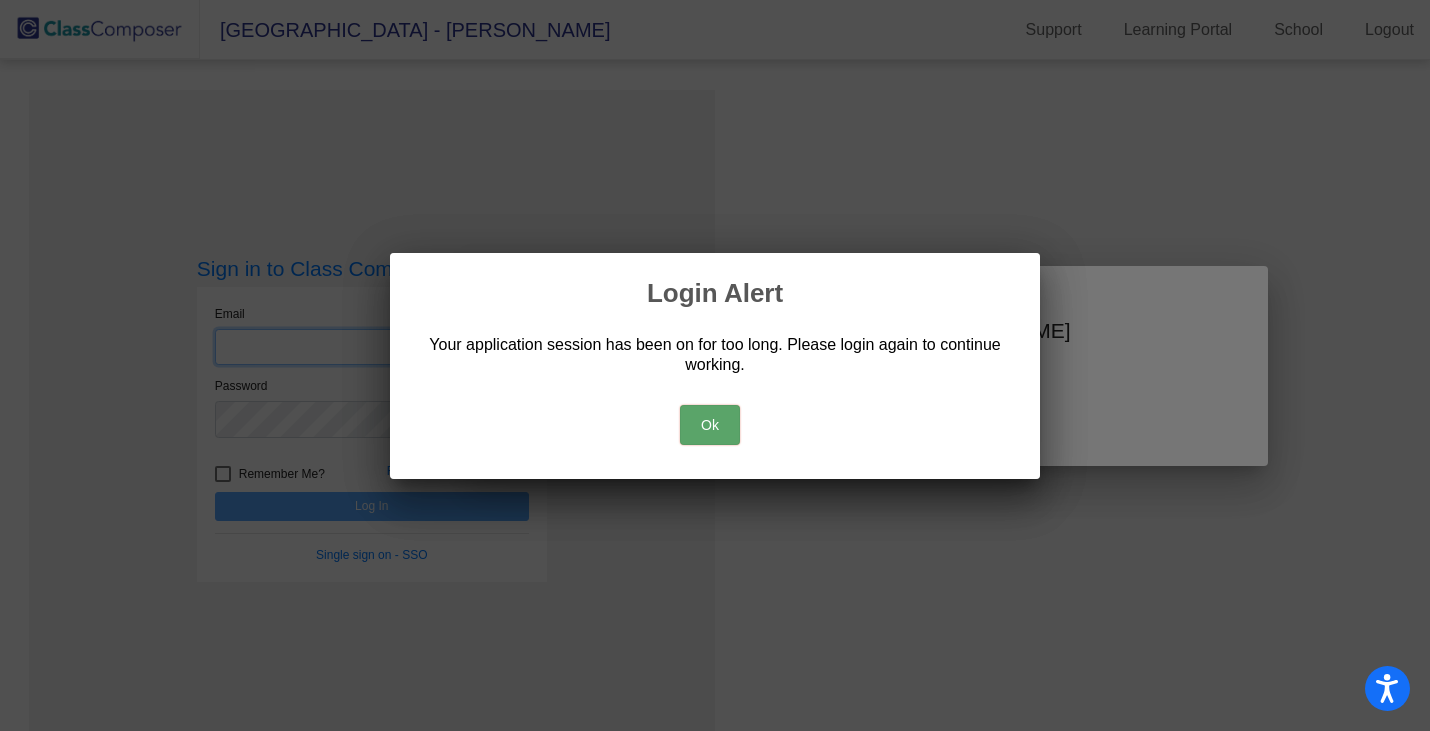 type on "[PERSON_NAME][EMAIL_ADDRESS][PERSON_NAME][DOMAIN_NAME]" 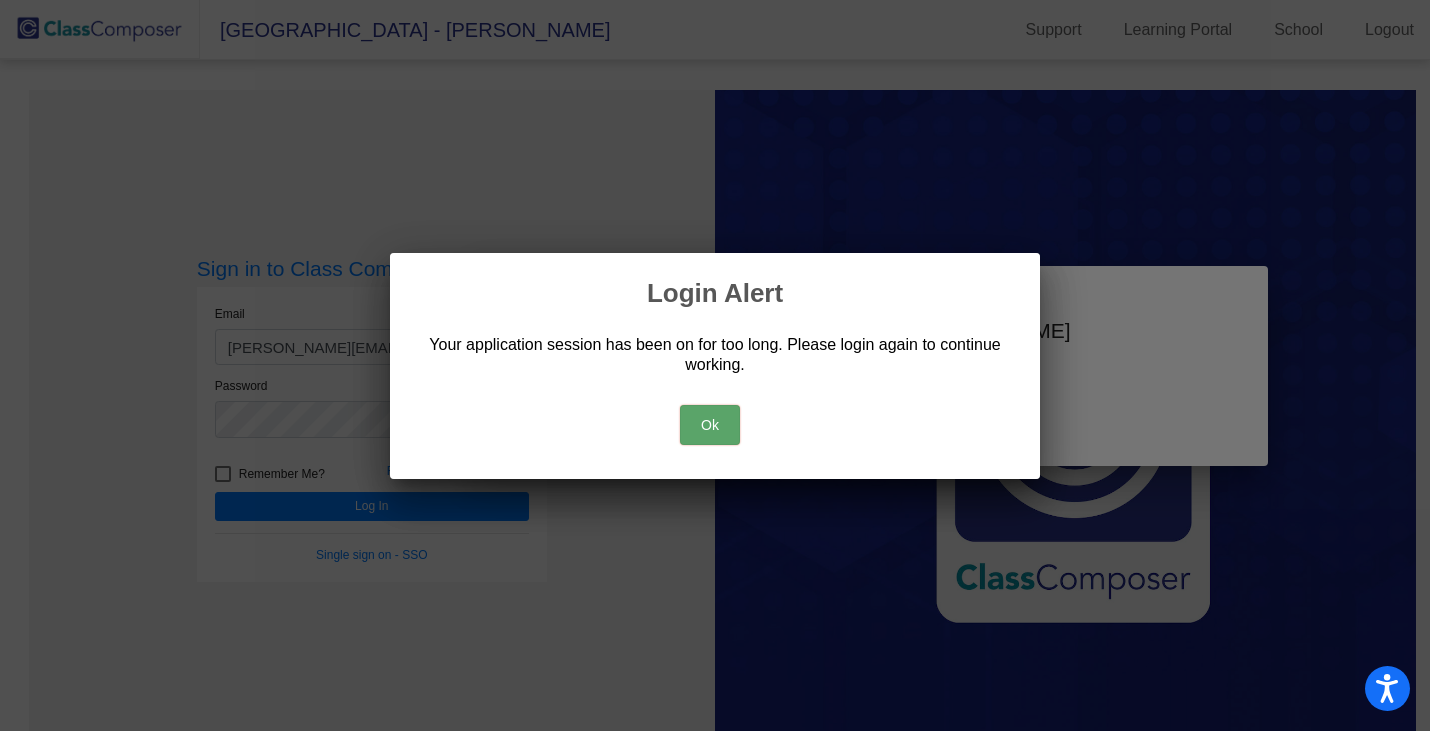 click on "Ok" at bounding box center (710, 425) 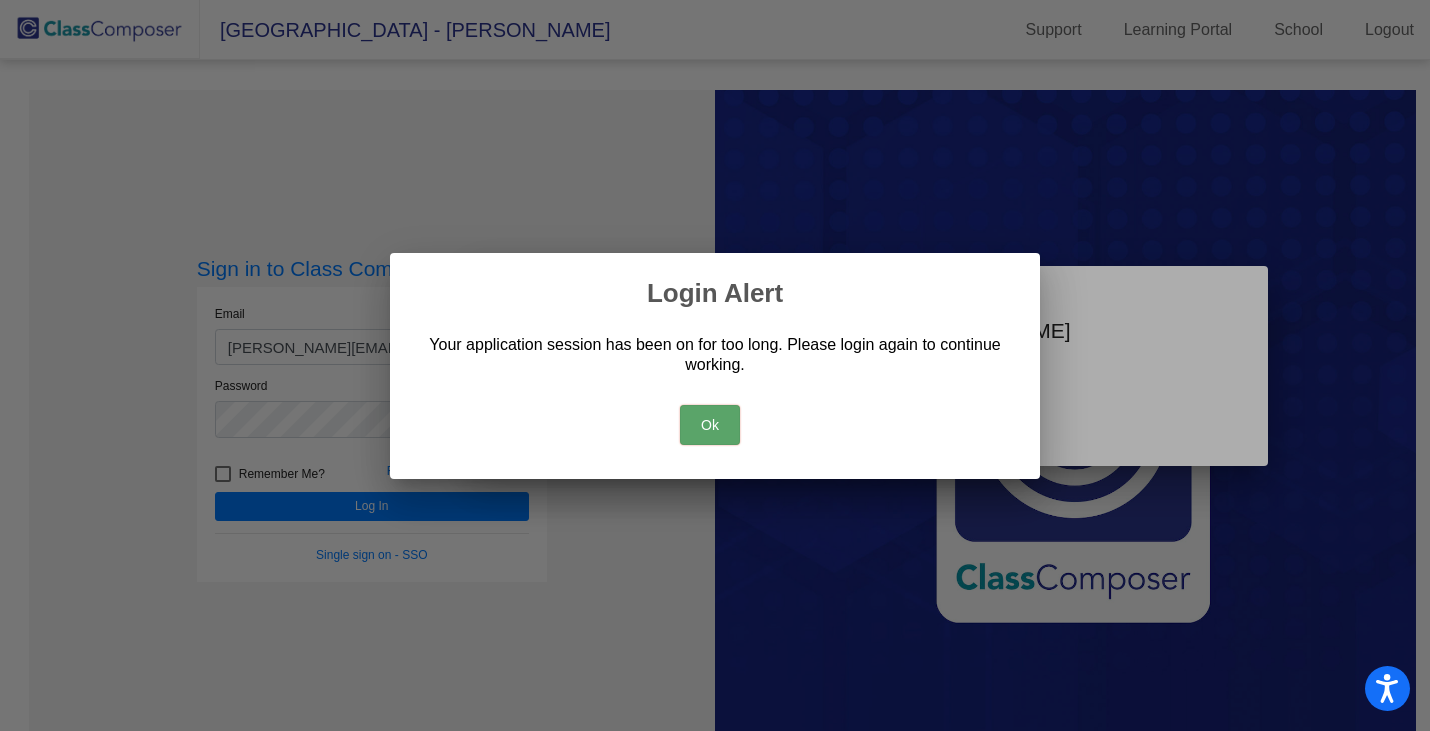 click at bounding box center [715, 365] 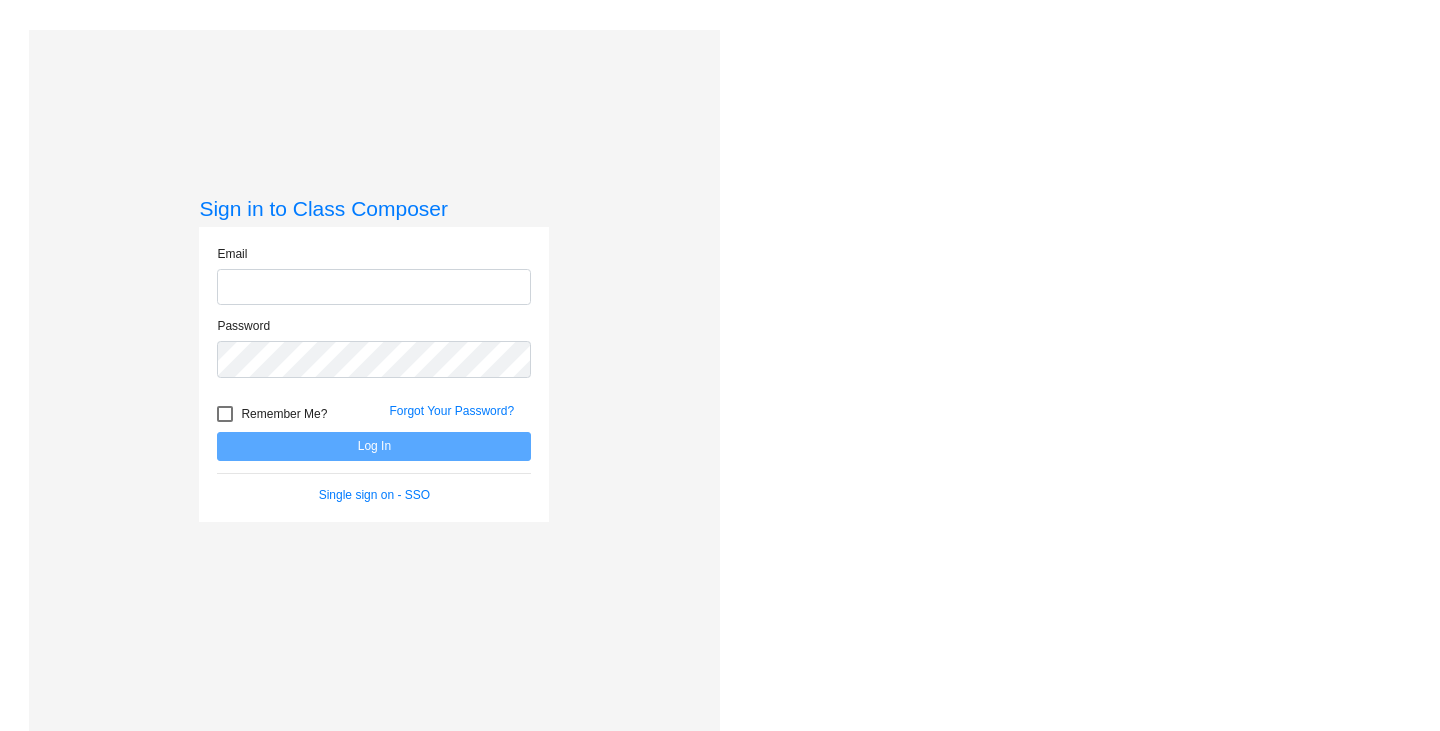 scroll, scrollTop: 0, scrollLeft: 0, axis: both 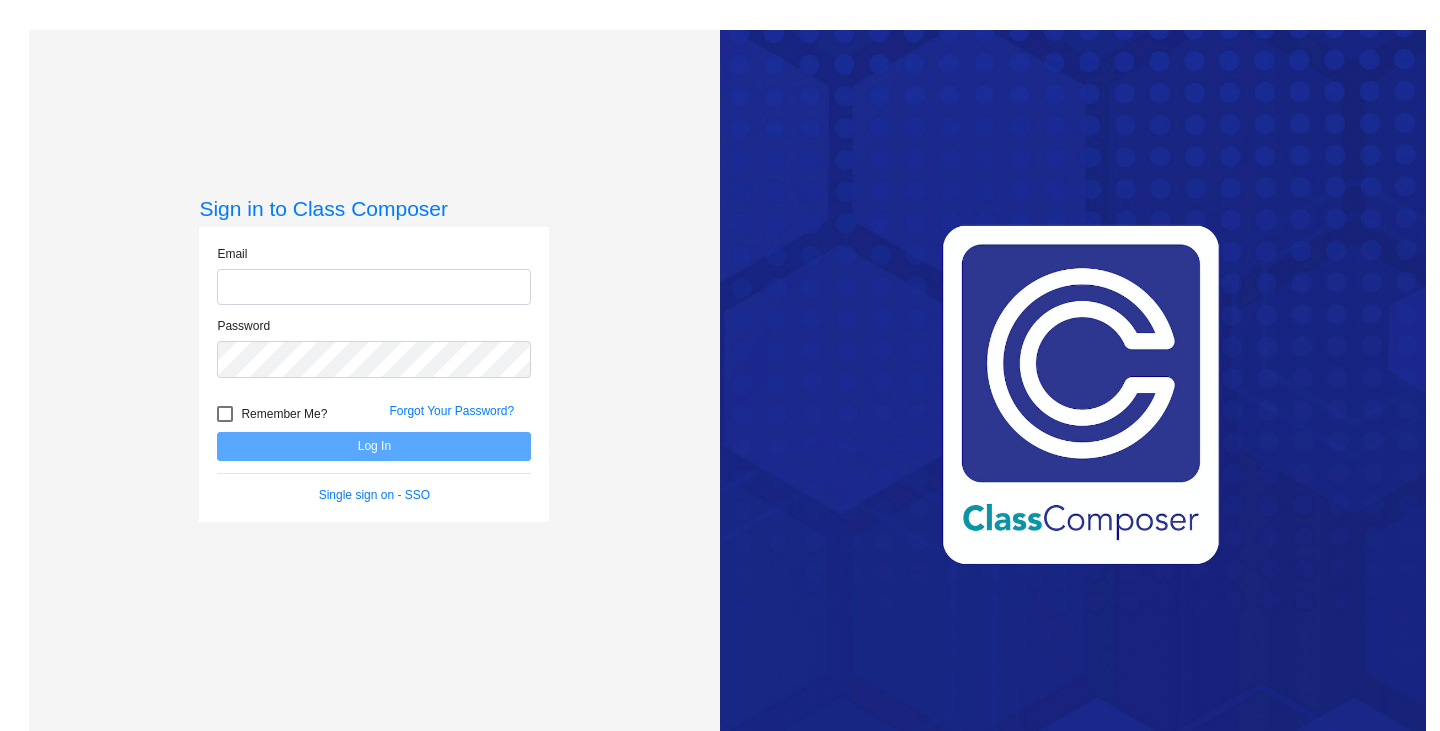 type on "[PERSON_NAME][EMAIL_ADDRESS][PERSON_NAME][DOMAIN_NAME]" 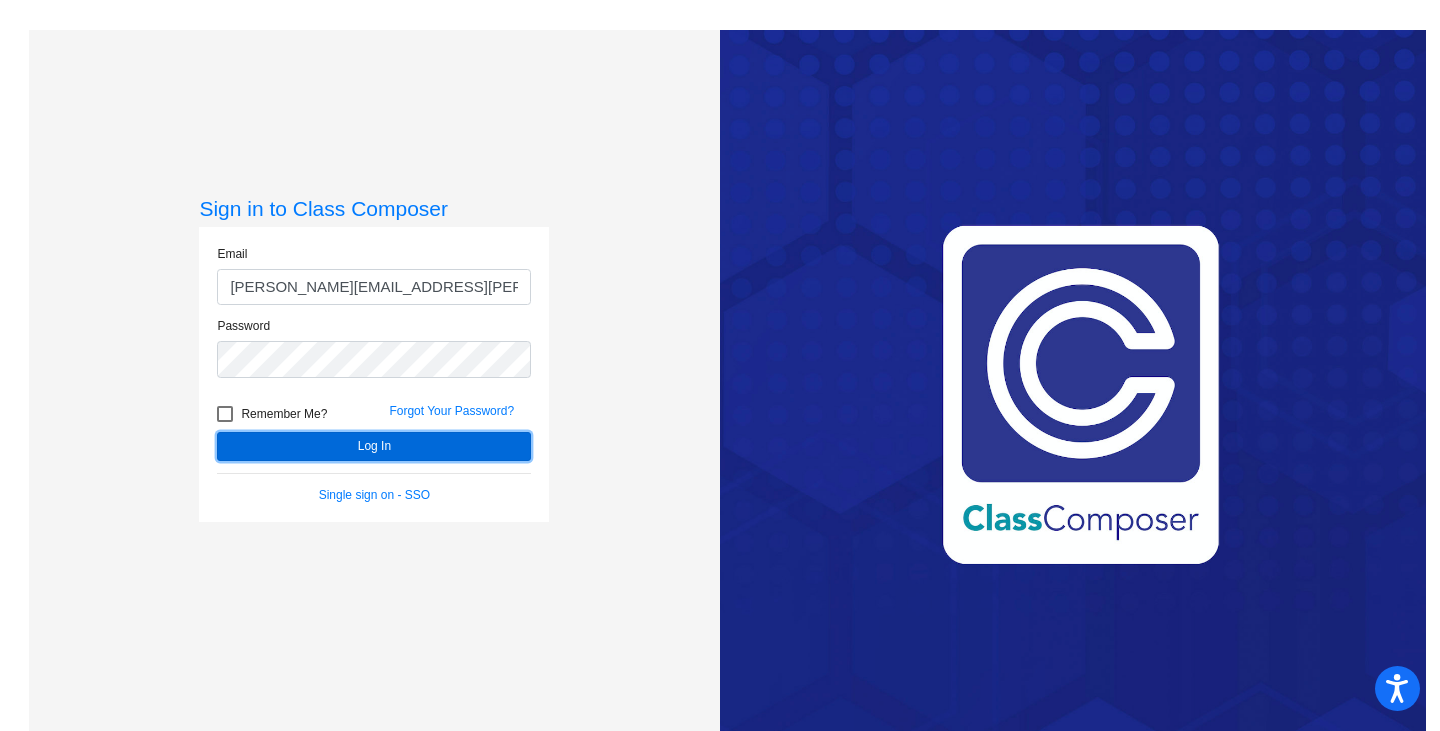 click on "Log In" 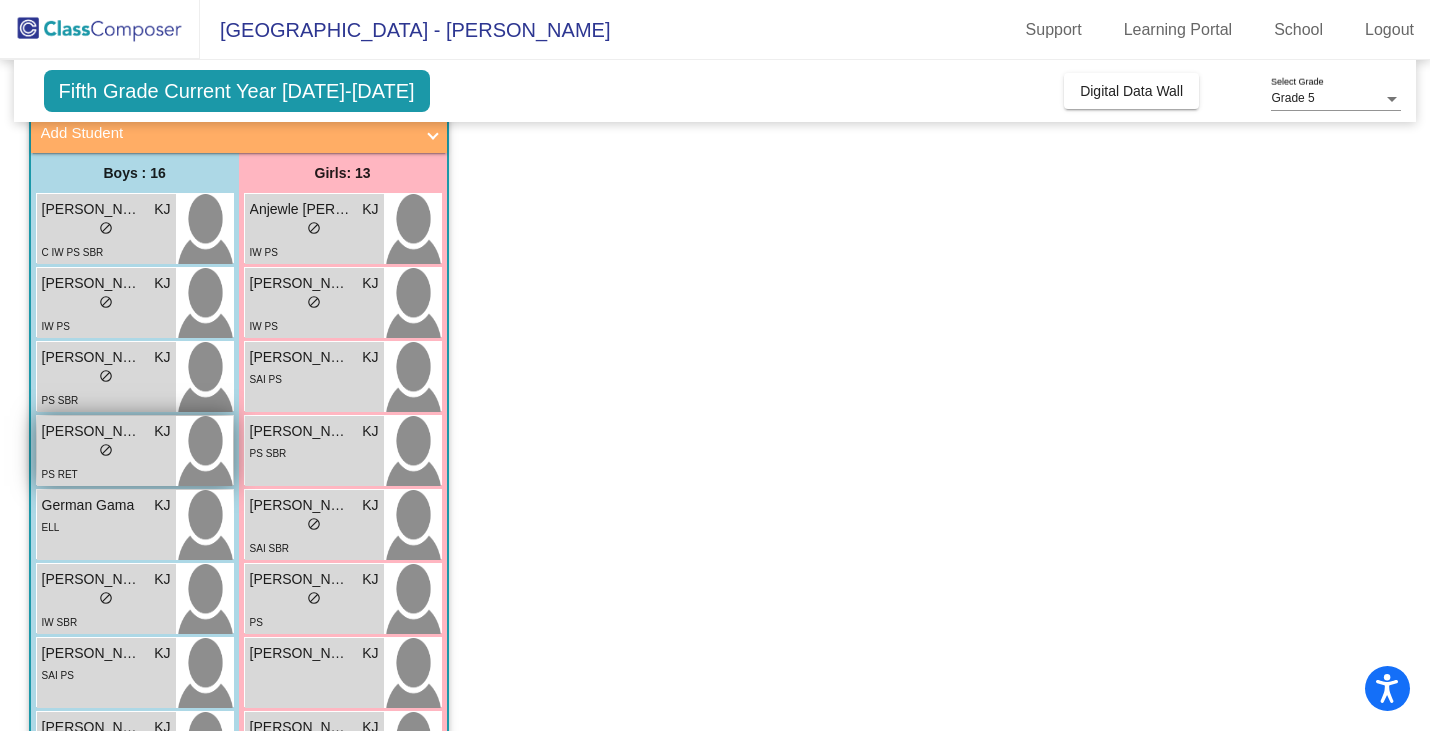 scroll, scrollTop: 0, scrollLeft: 0, axis: both 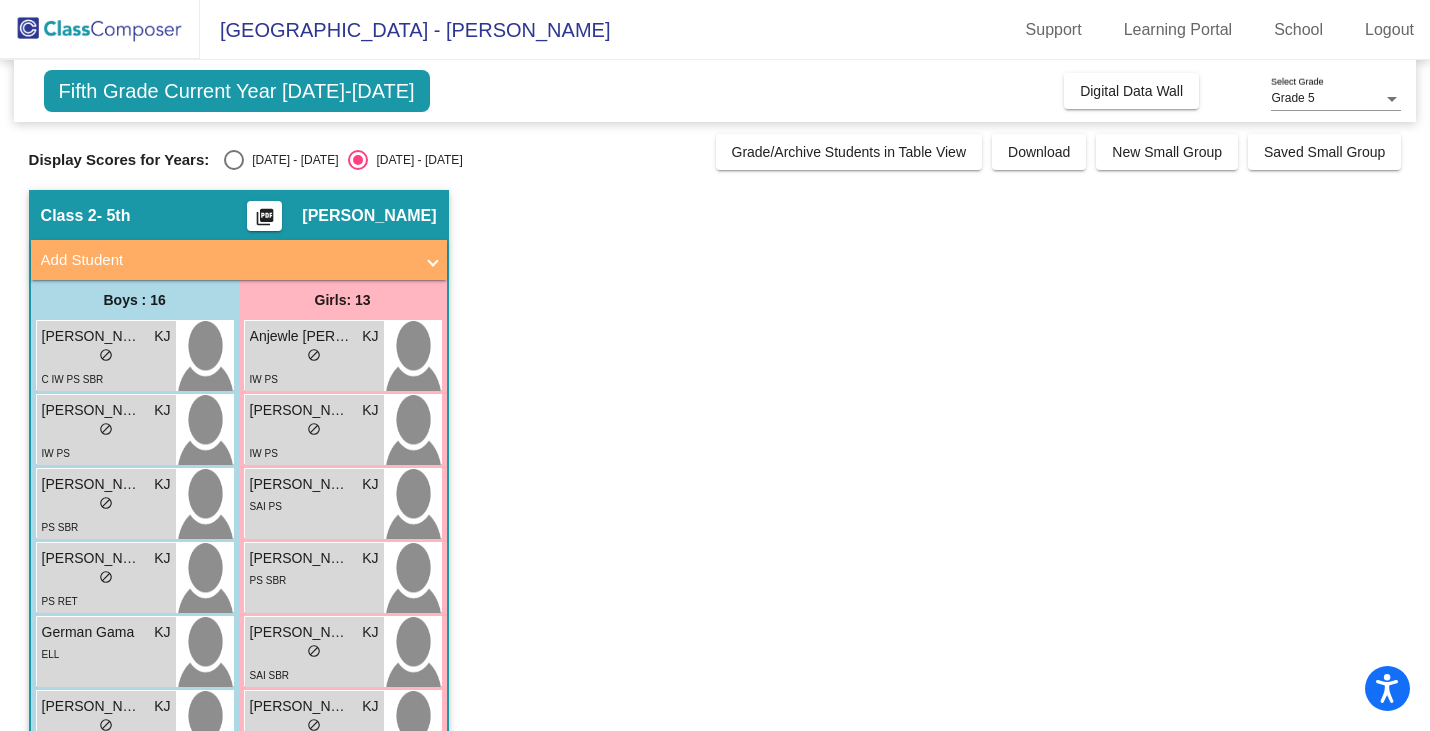 click at bounding box center (234, 160) 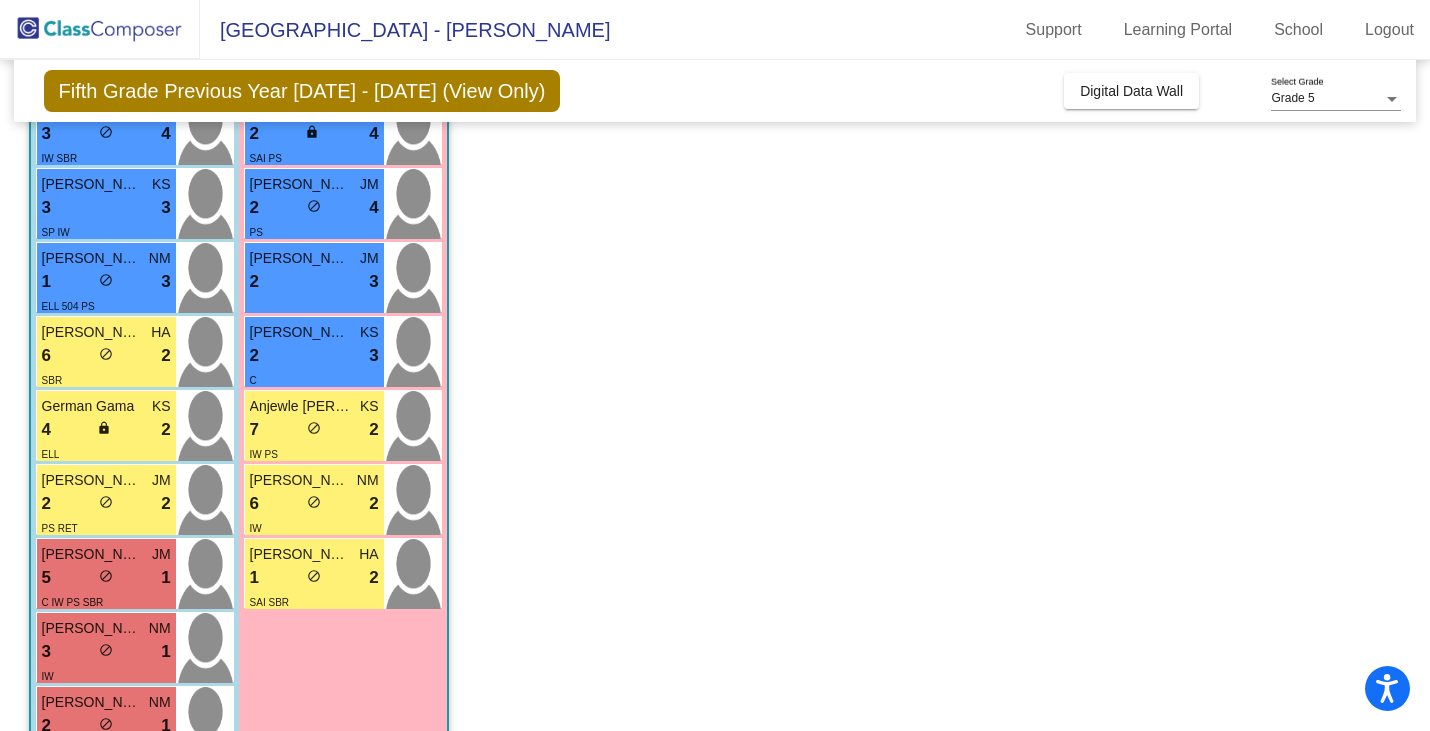 scroll, scrollTop: 805, scrollLeft: 0, axis: vertical 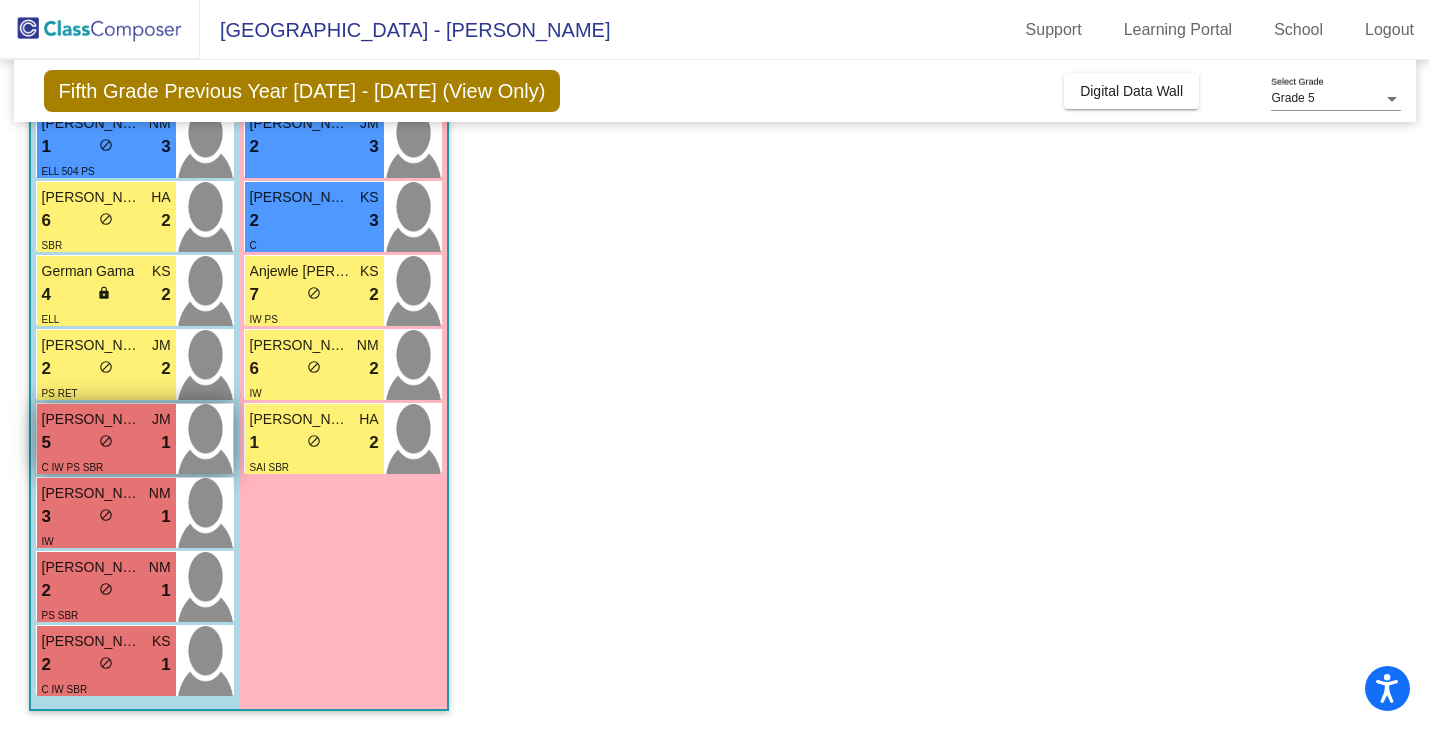 click on "5 lock do_not_disturb_alt 1" at bounding box center [106, 443] 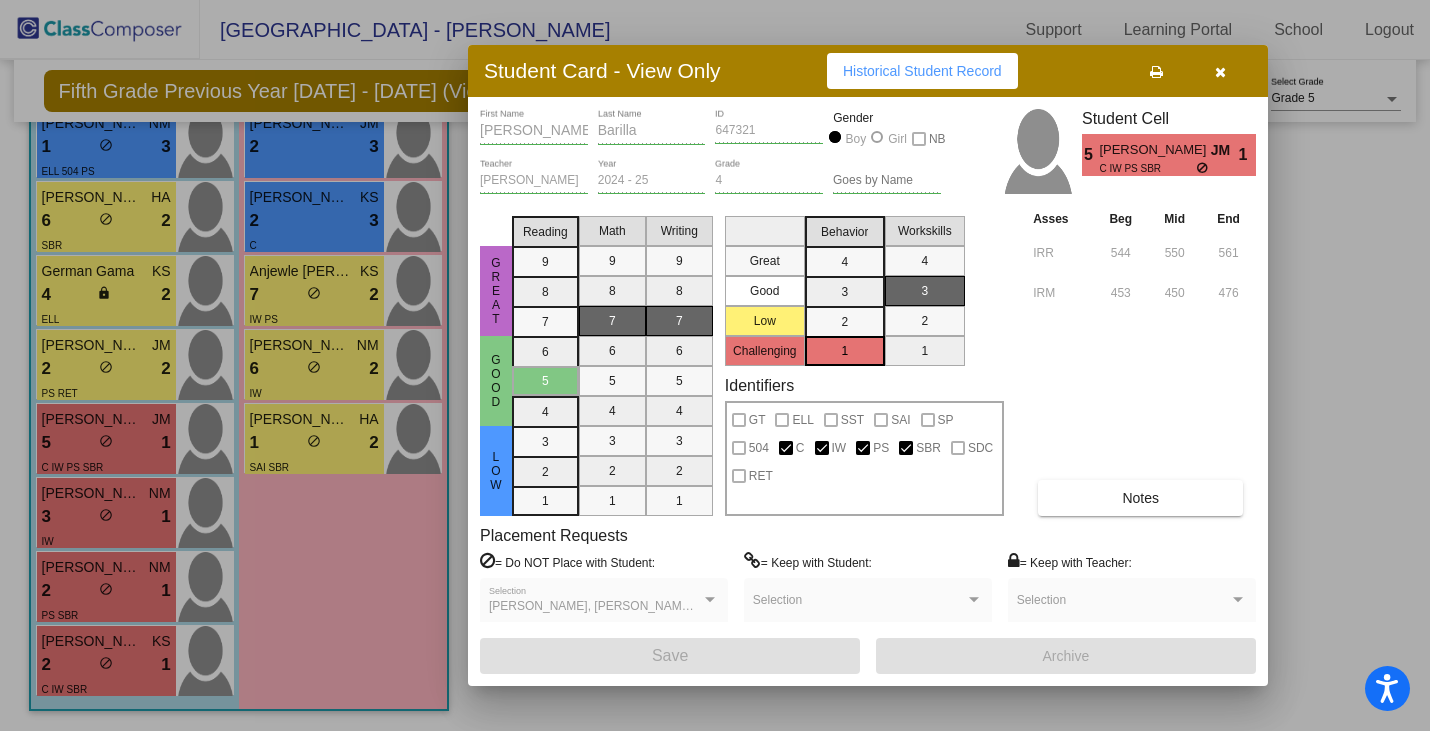 click at bounding box center (715, 365) 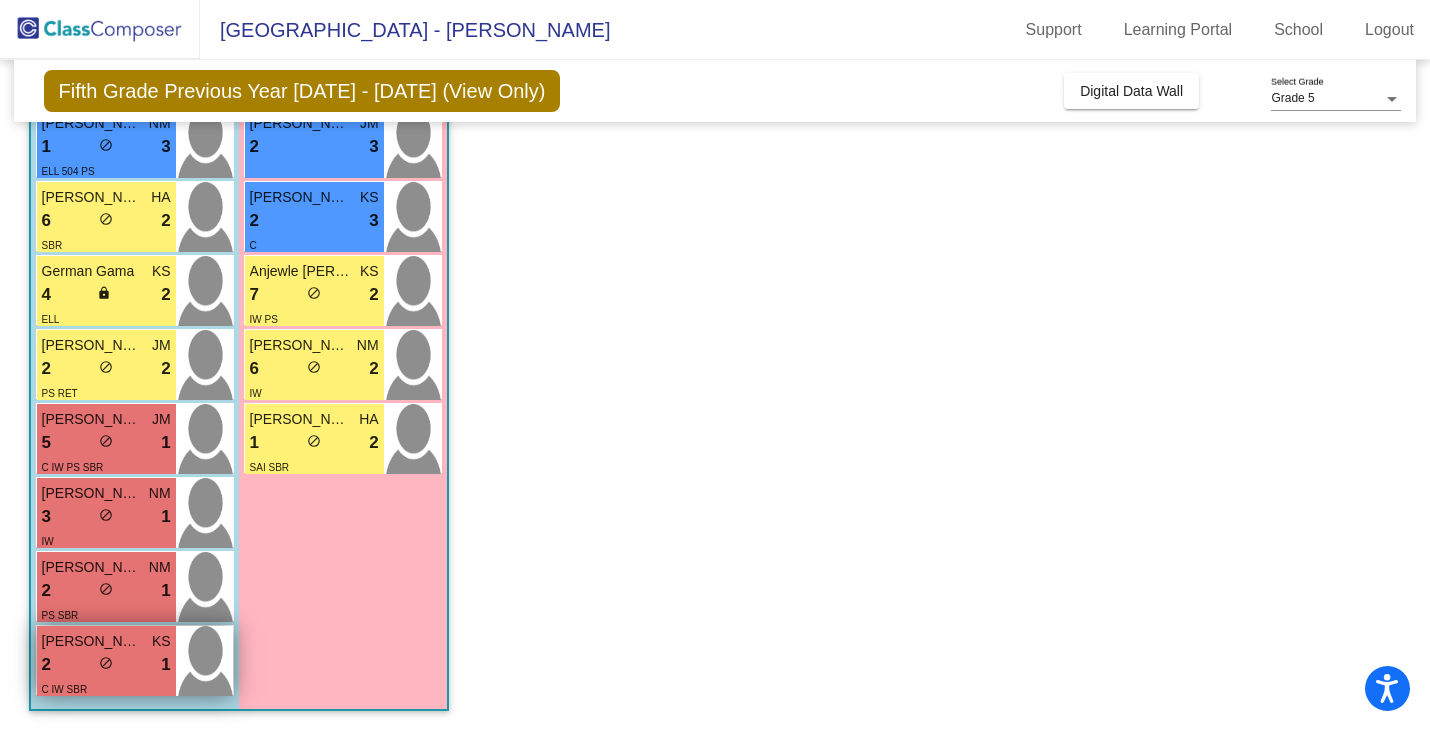 click on "2 lock do_not_disturb_alt 1" at bounding box center (106, 665) 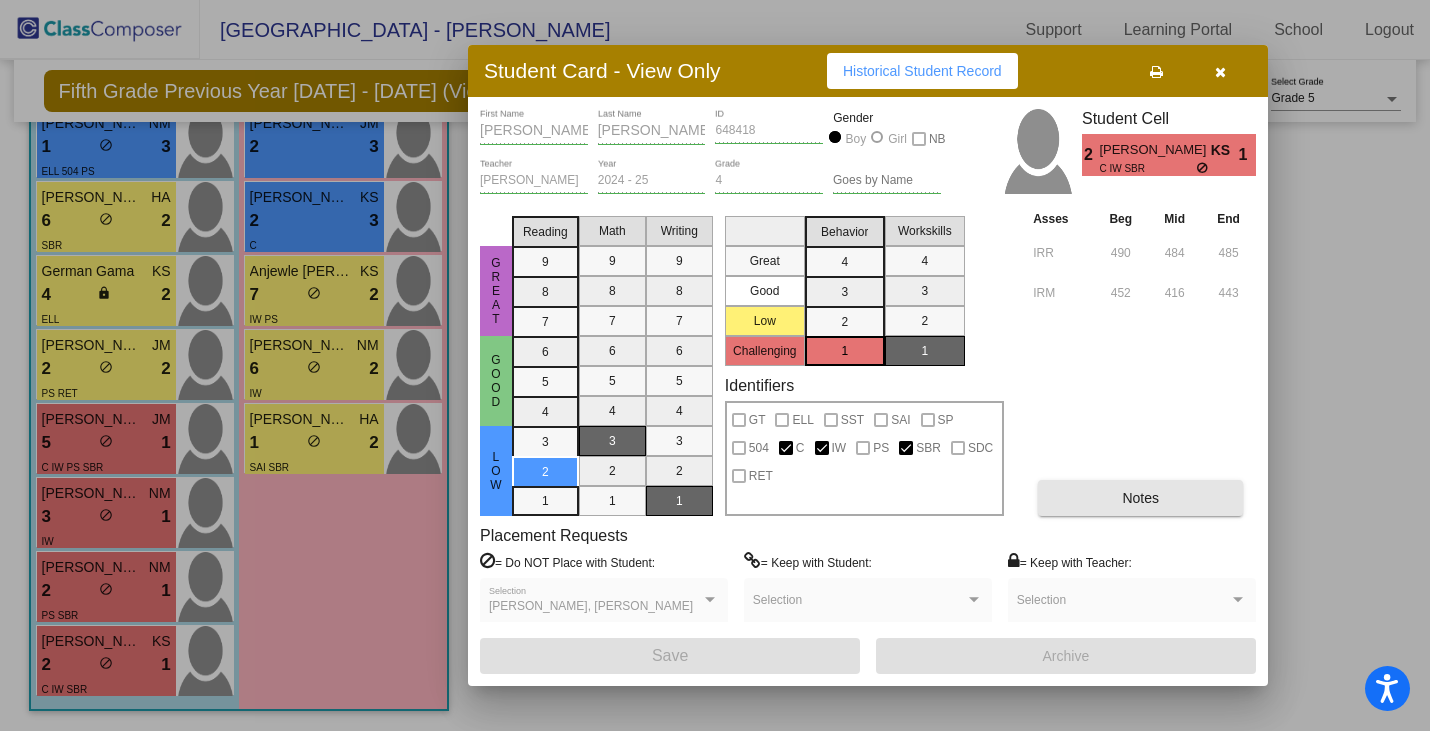 click on "Notes" at bounding box center [1140, 498] 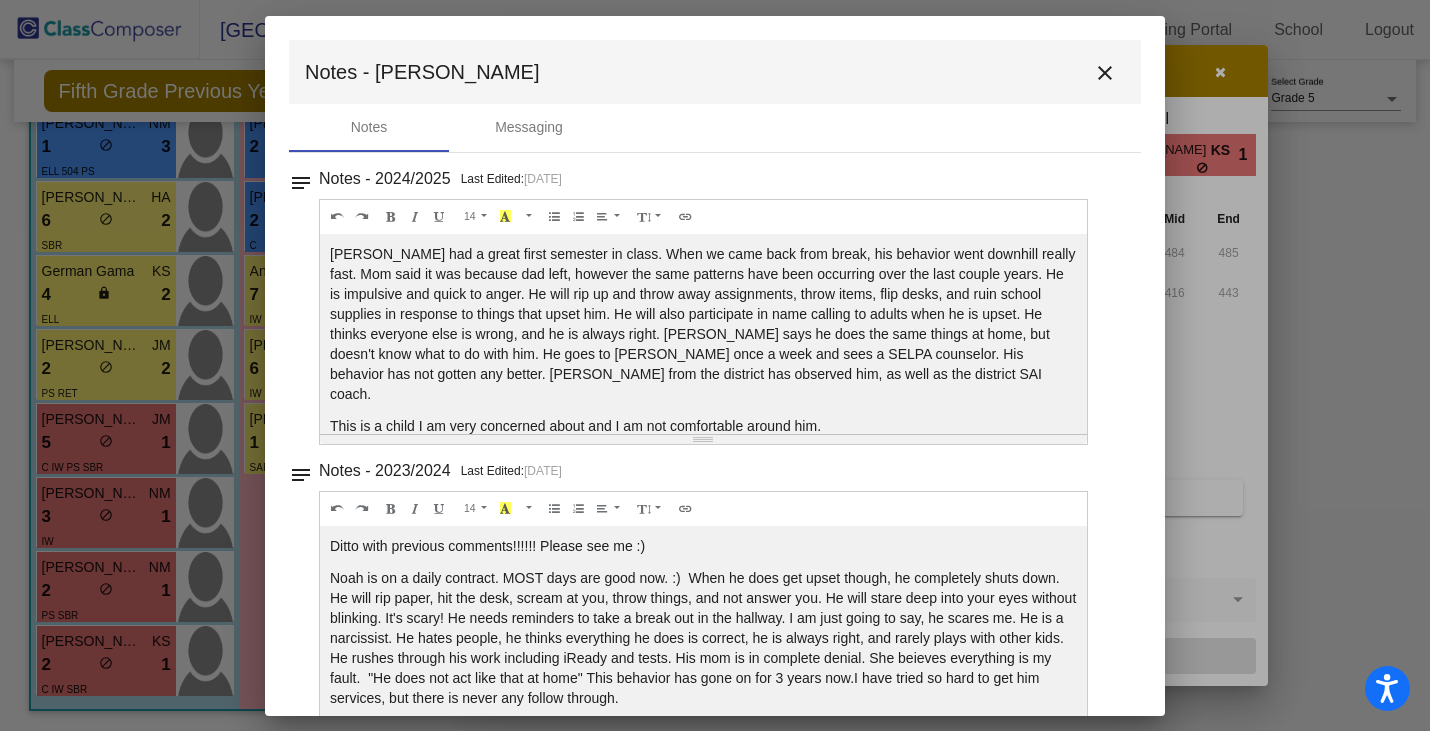 click on "close" 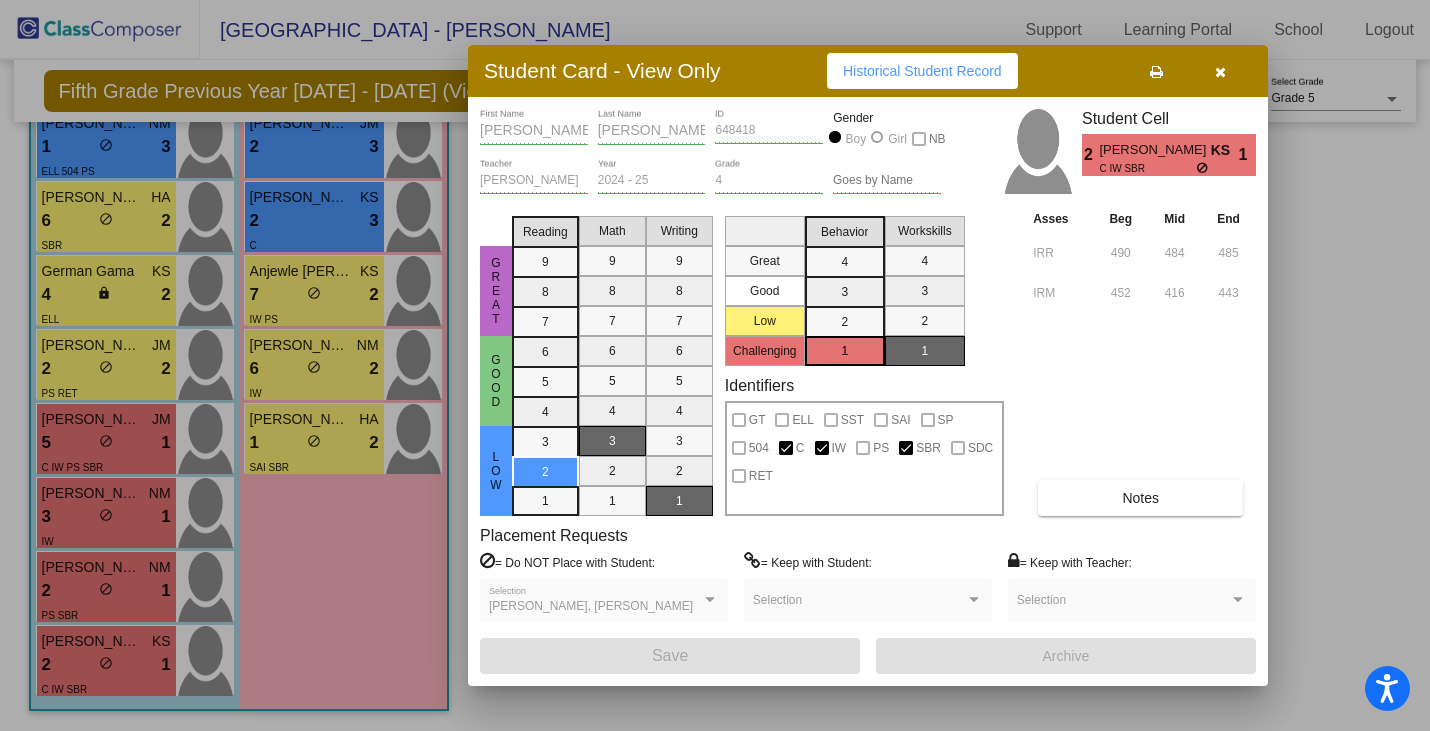 click on "Notes" at bounding box center [1140, 498] 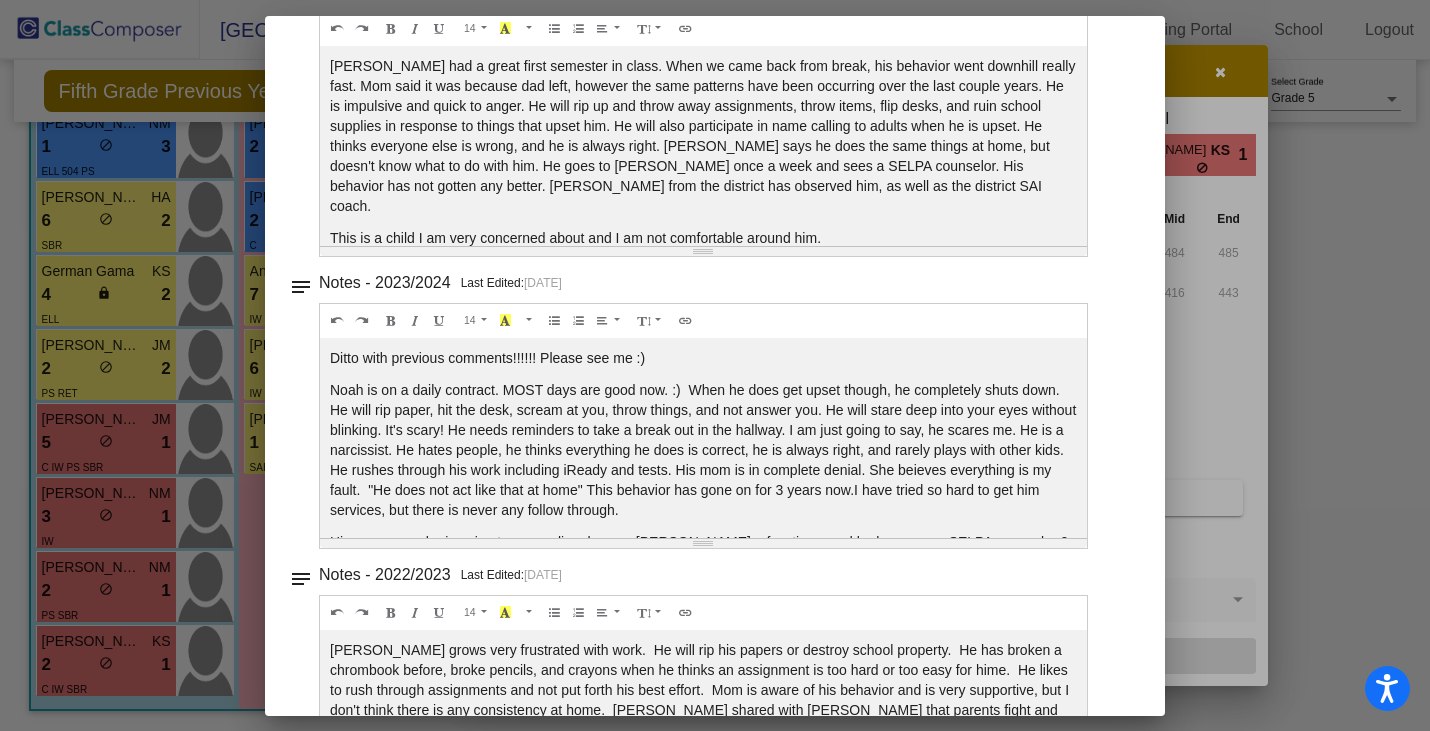 scroll, scrollTop: 201, scrollLeft: 0, axis: vertical 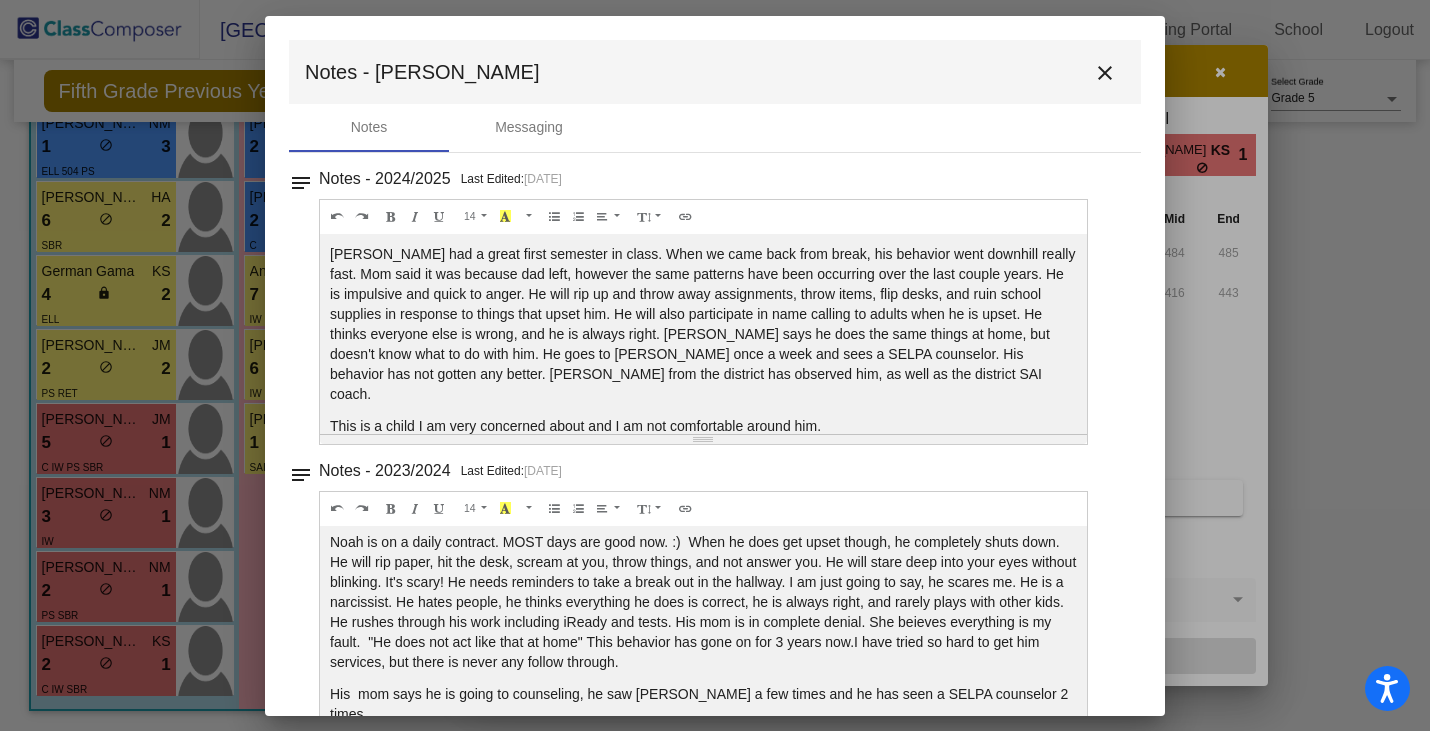 click on "close" at bounding box center [1105, 73] 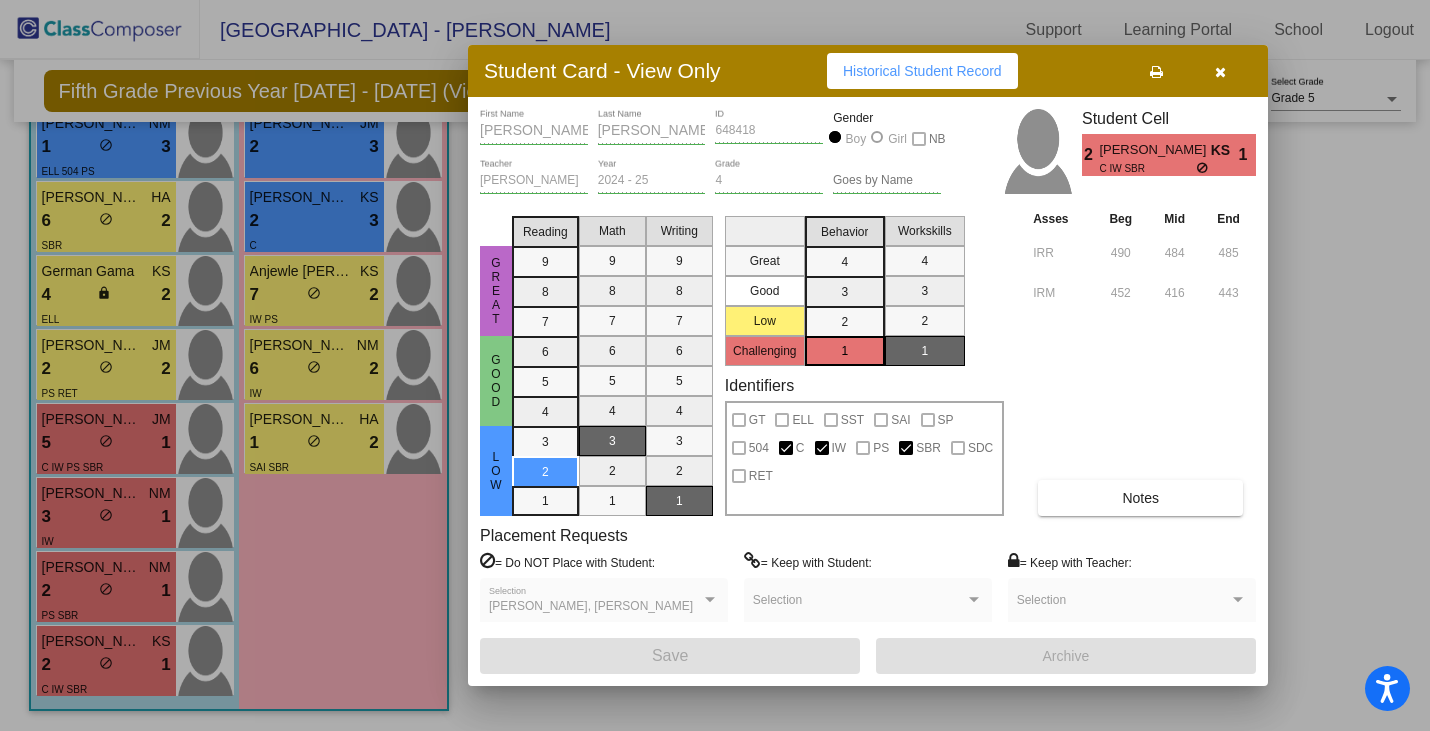 click at bounding box center [1220, 72] 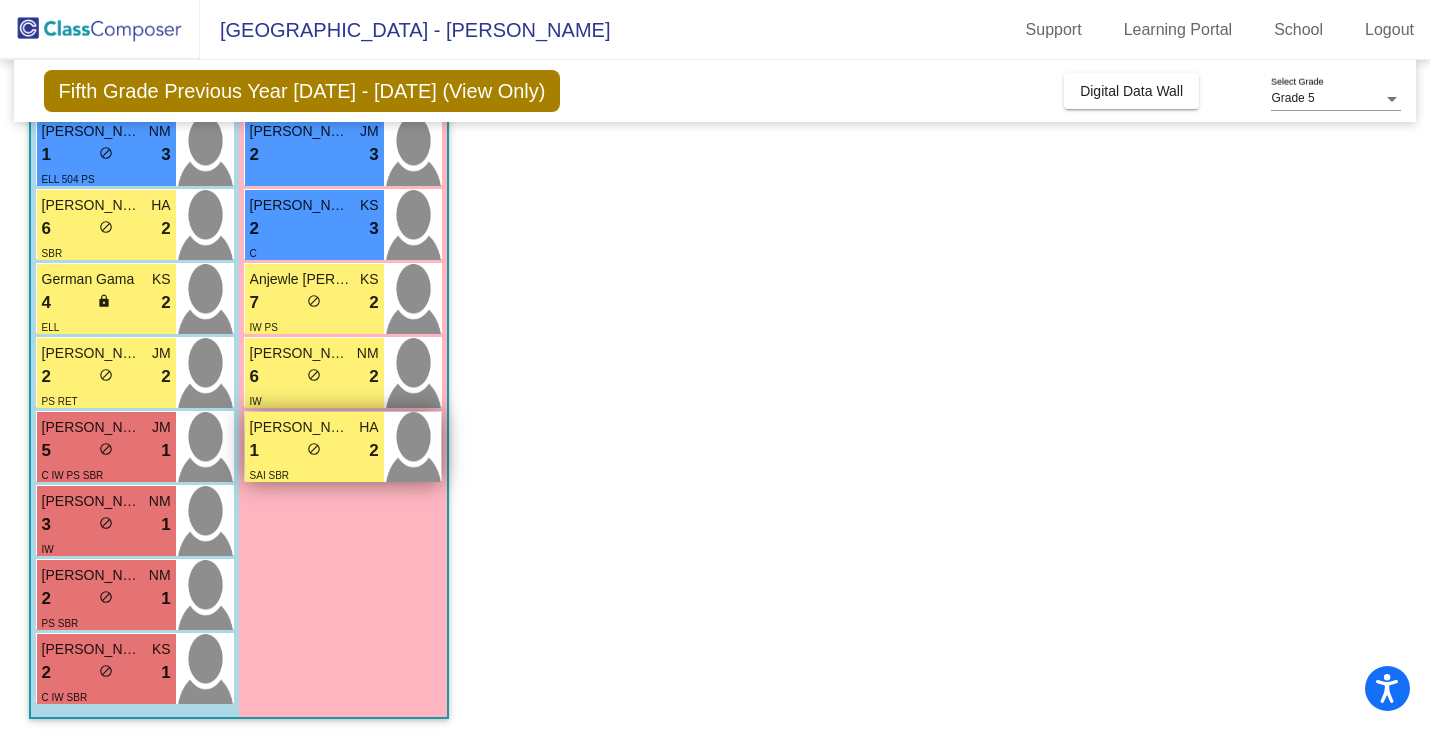 scroll, scrollTop: 803, scrollLeft: 0, axis: vertical 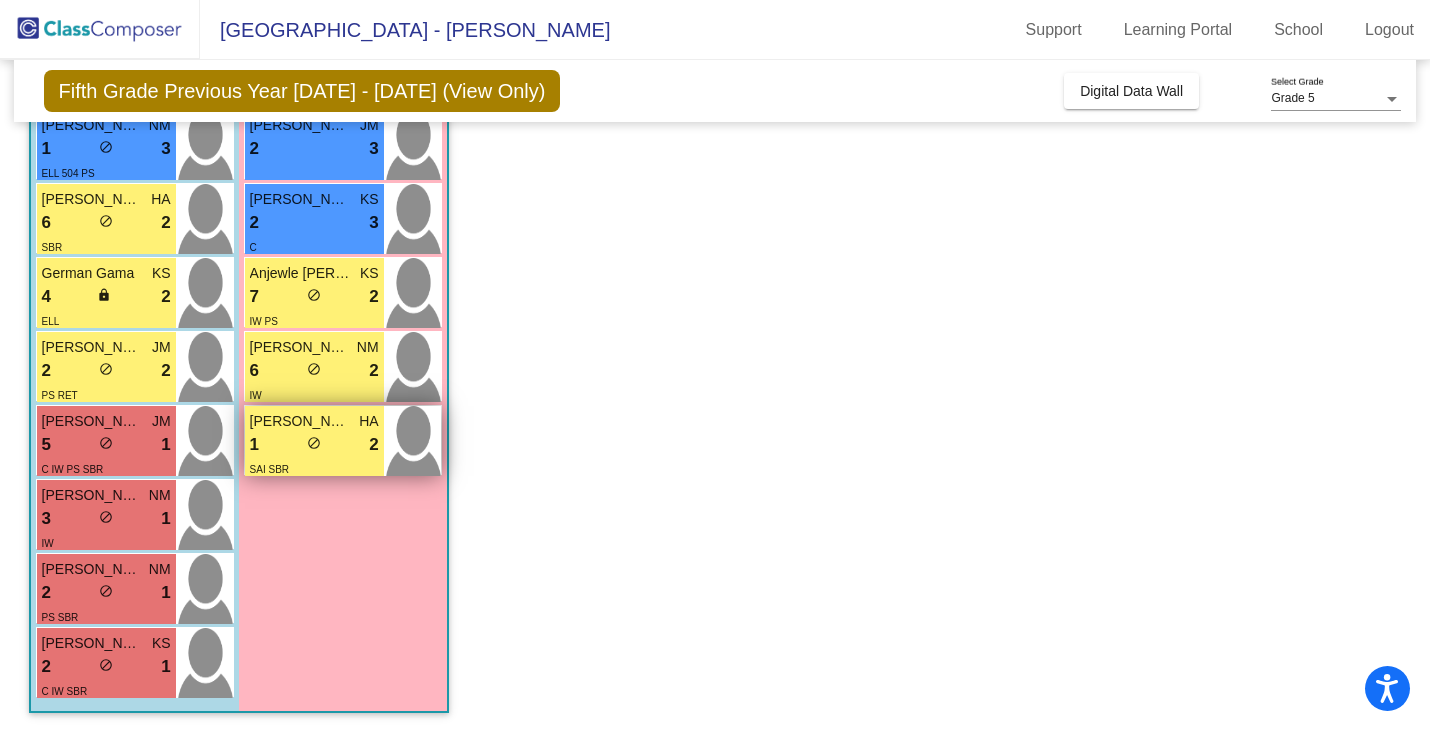 click on "1 lock do_not_disturb_alt 2" at bounding box center [314, 445] 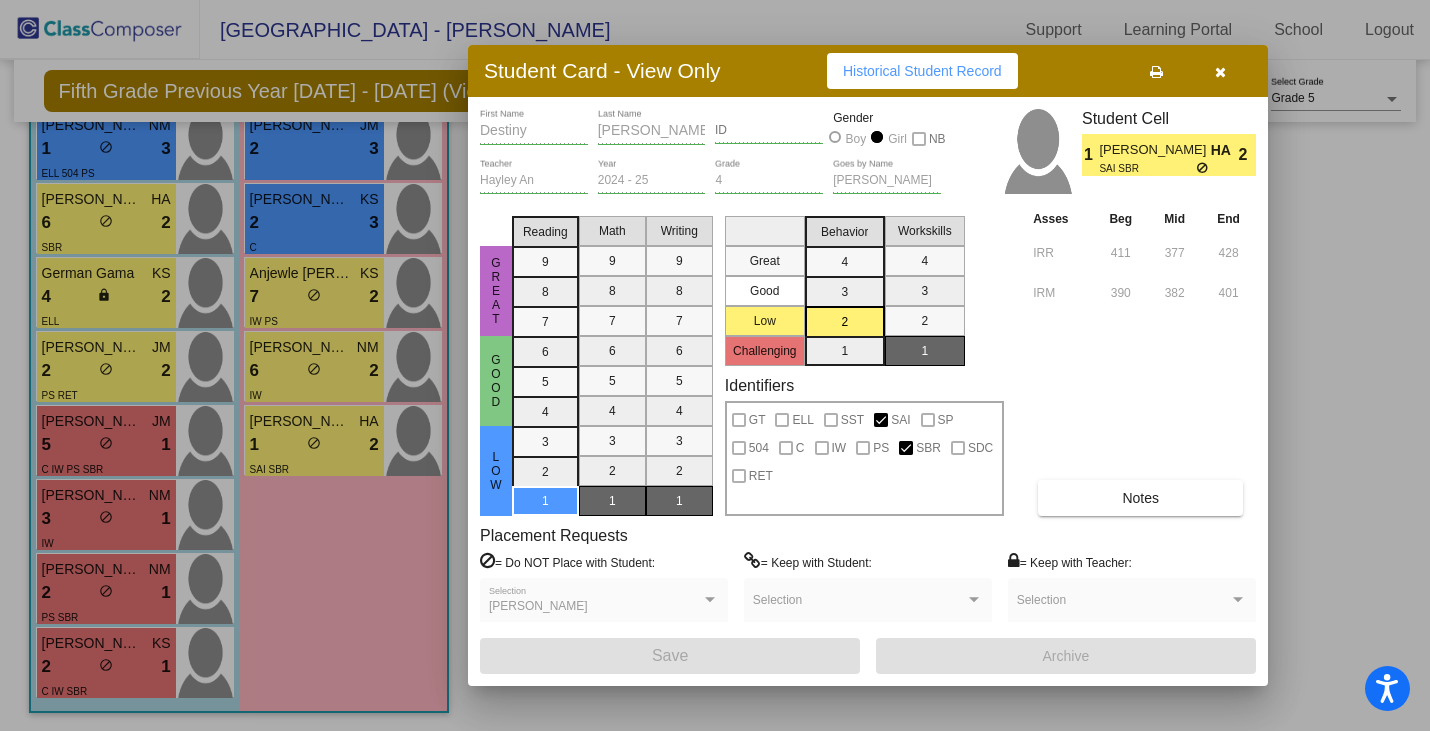 click on "Destiny First Name [PERSON_NAME] Last Name ID Gender   Boy   Girl   NB Hayley An Teacher 2024 - 25 Year 4 Grade [PERSON_NAME] Goes by Name Student Cell 1 [PERSON_NAME] HA SAI SBR 2  Great   Good   Low  Reading 9 8 7 6 5 4 3 2 1 Math 9 8 7 6 5 4 3 2 1 Writing 9 8 7 6 5 4 3 2 1 Great Good Low Challenging Behavior 4 3 2 1 Workskills 4 3 2 1 Identifiers   GT   ELL   SST   SAI   SP   504   C   IW   PS   SBR   SDC   RET Asses Beg Mid End IRR 411 377 428 IRM 390 382 401  Notes  Placement Requests  = Do NOT Place with Student: [PERSON_NAME] Selection  = Keep with Student:   Selection  = Keep with Teacher:   Selection  Save   Archive" at bounding box center (868, 391) 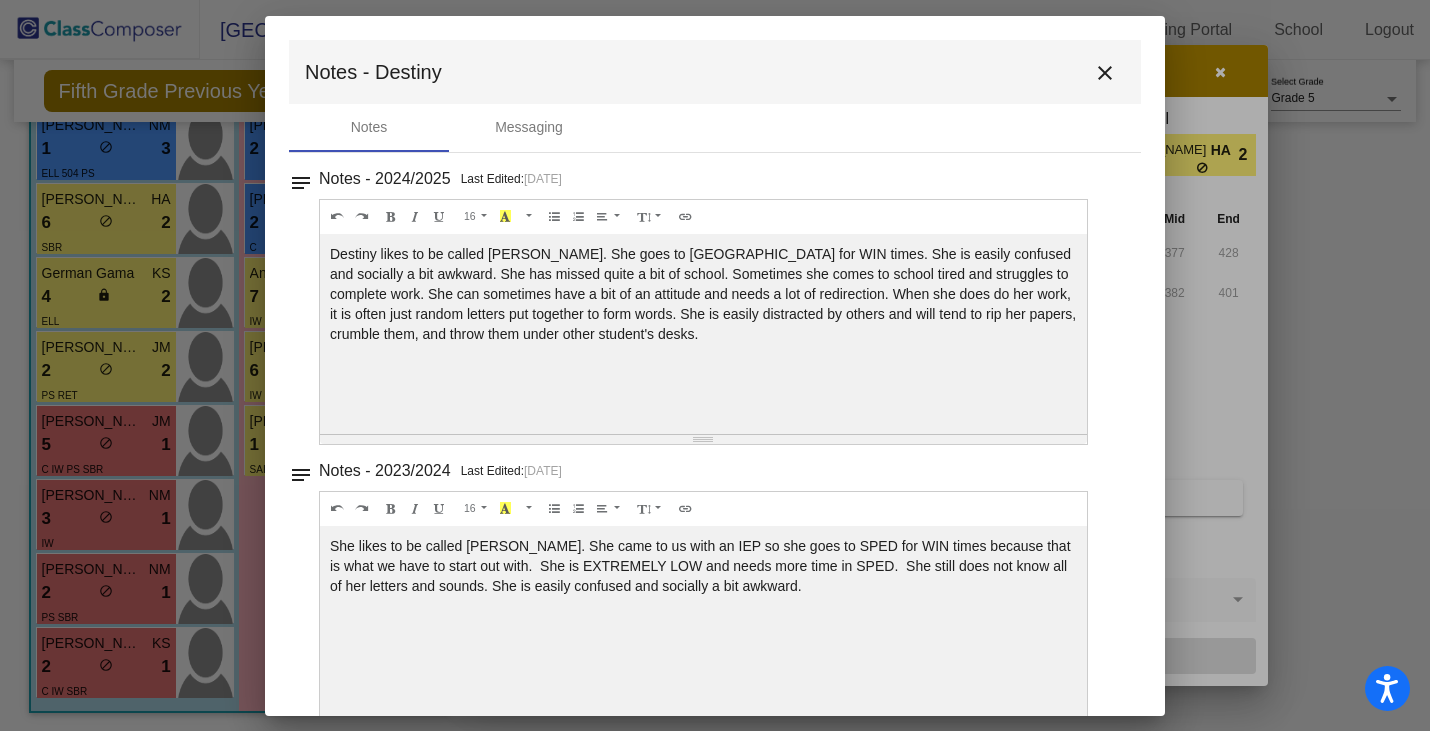 scroll, scrollTop: 46, scrollLeft: 0, axis: vertical 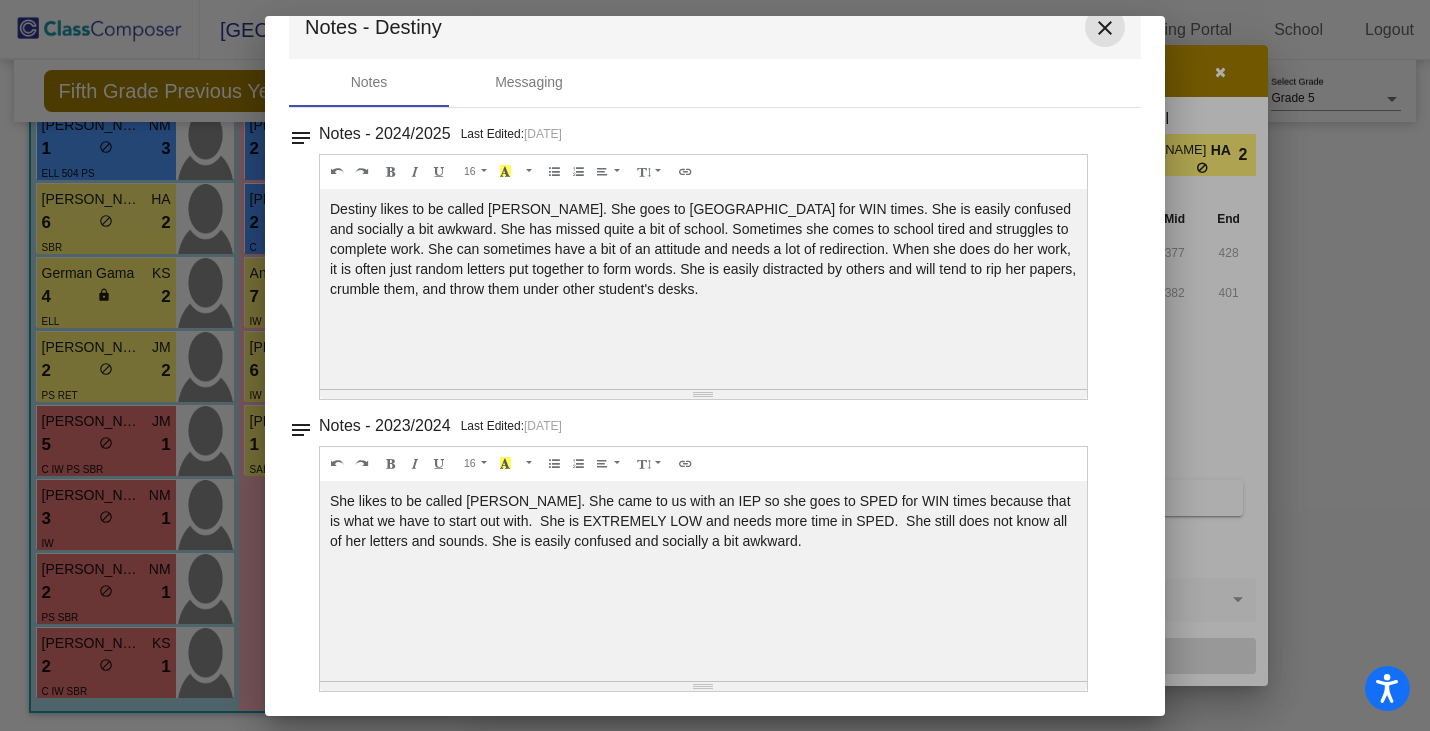 click on "close" at bounding box center [1105, 28] 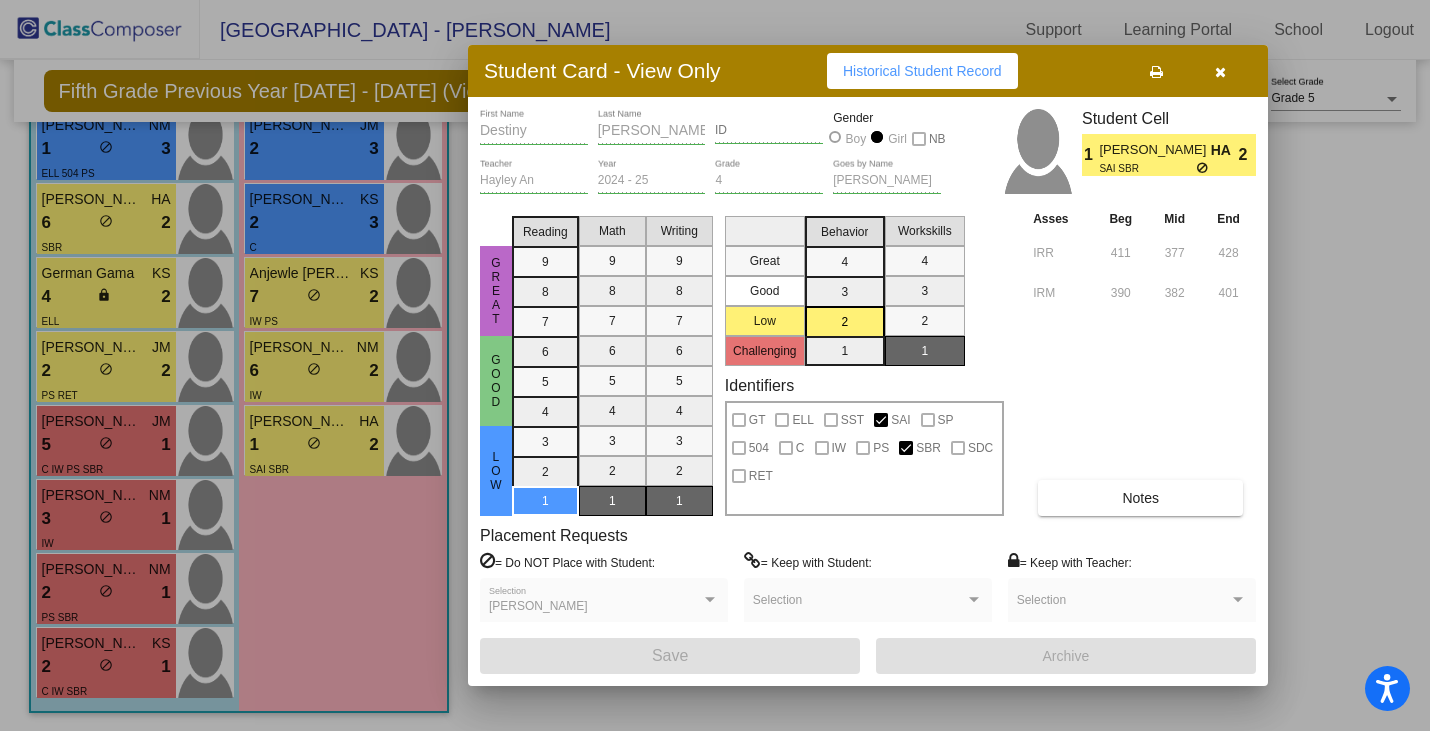 scroll, scrollTop: 0, scrollLeft: 0, axis: both 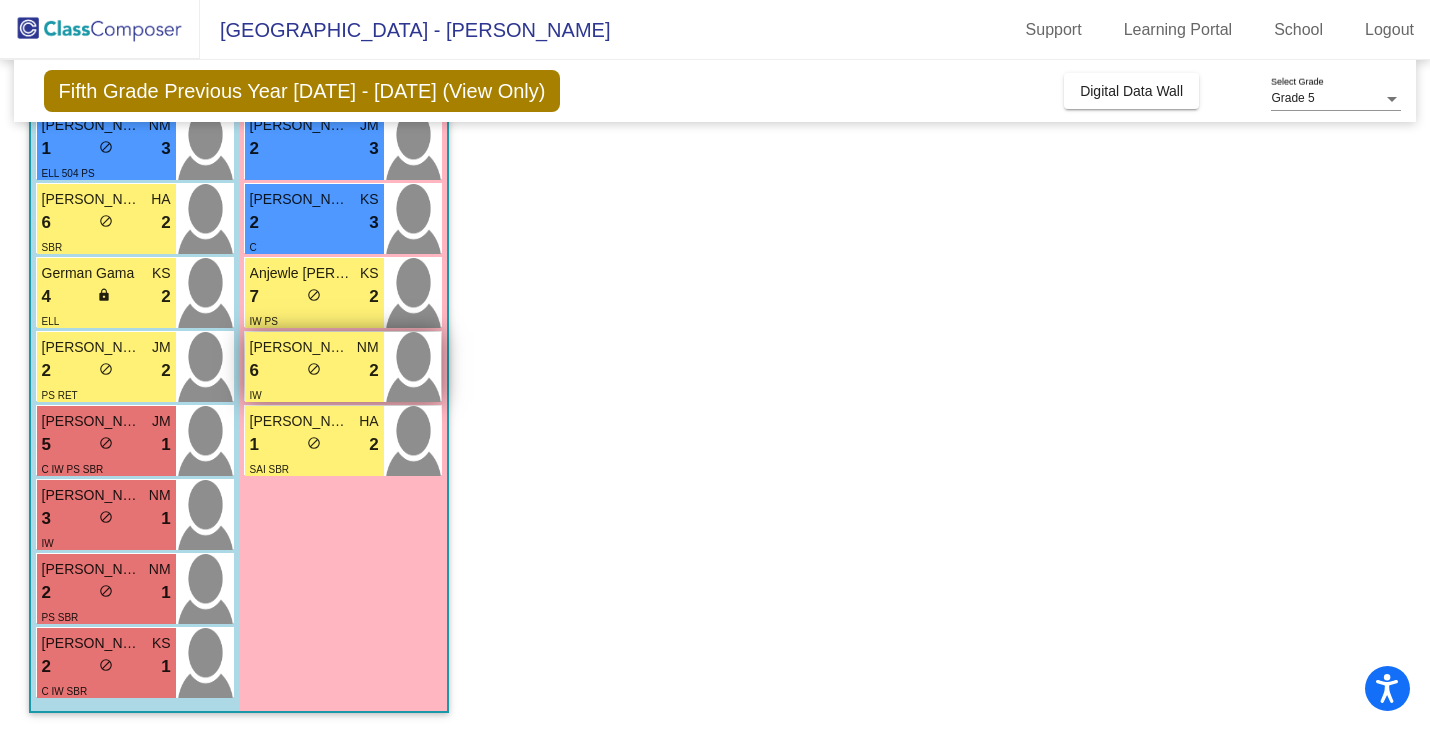 click on "6 lock do_not_disturb_alt 2" at bounding box center (314, 371) 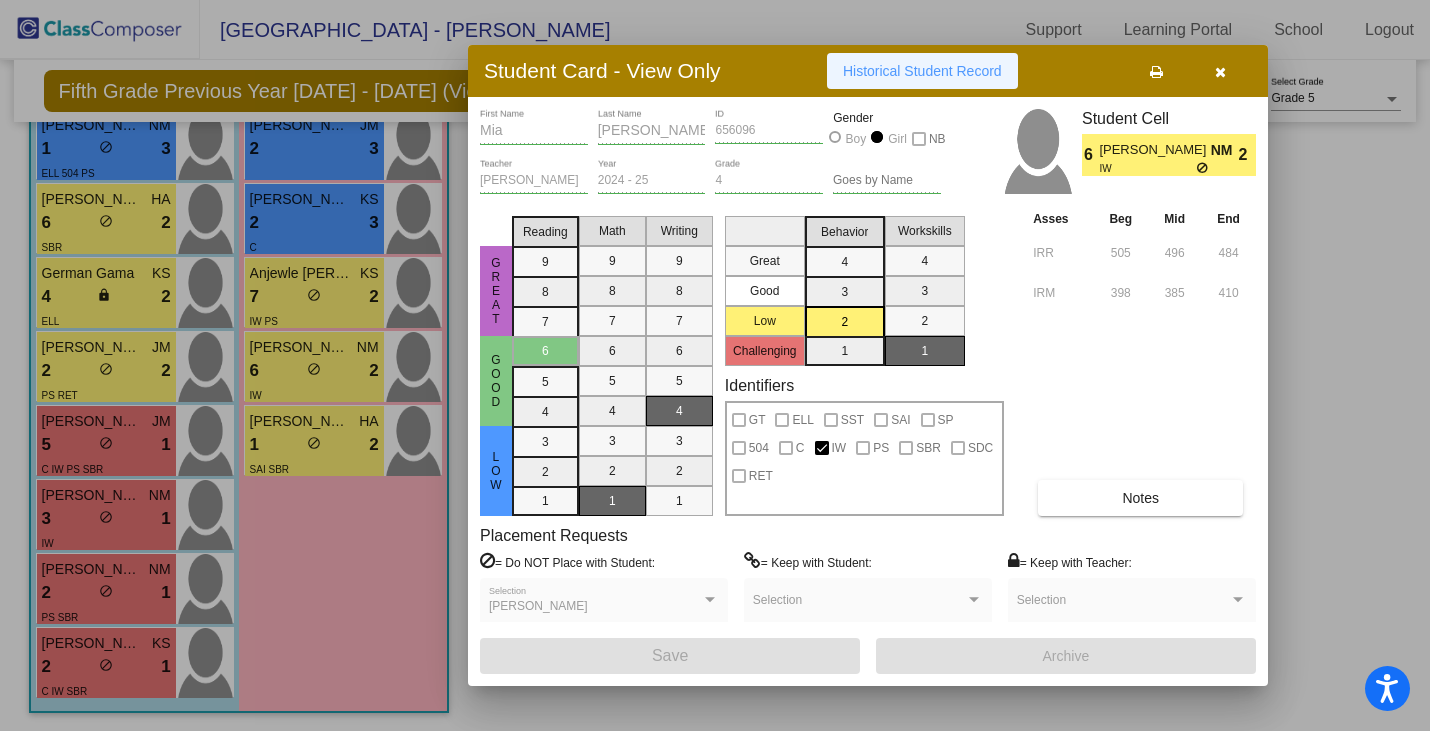 click on "Historical Student Record" at bounding box center (922, 71) 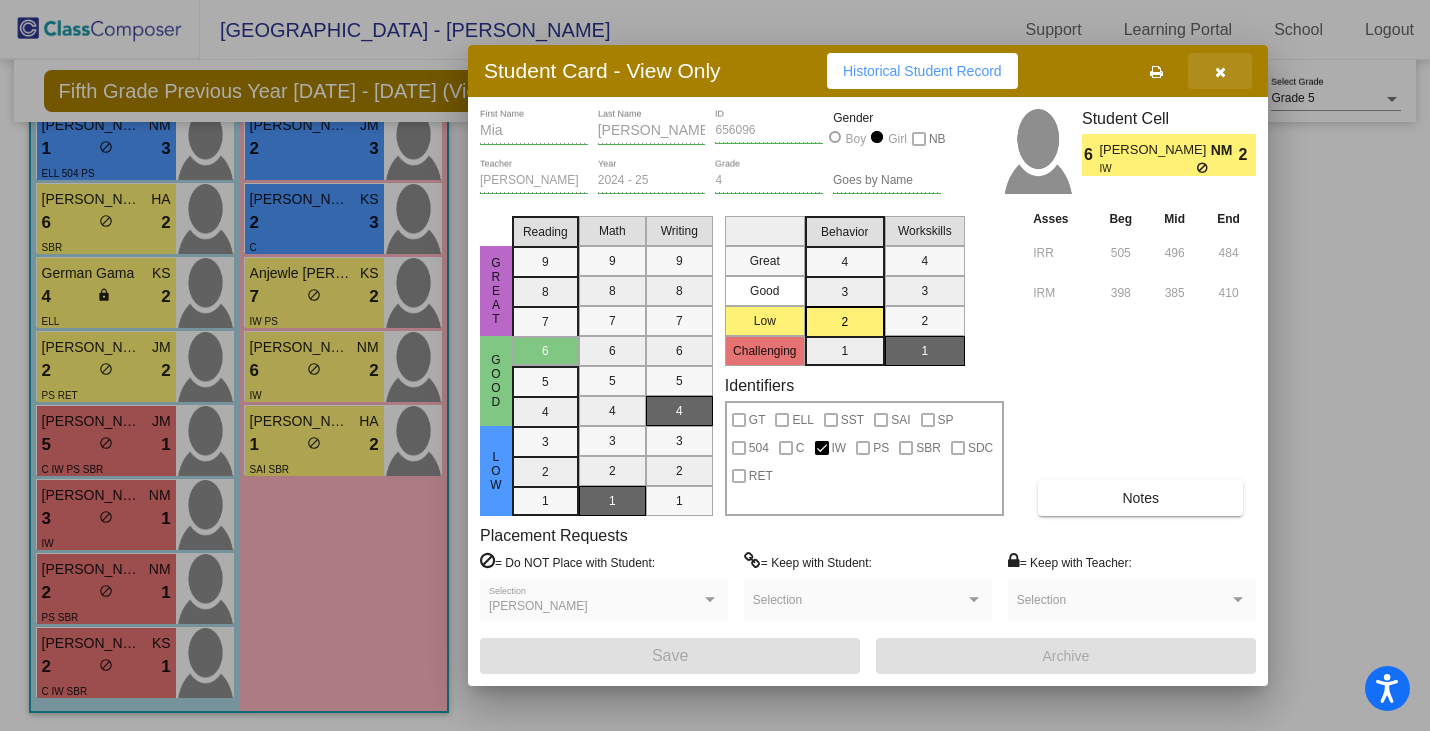 click at bounding box center [1220, 71] 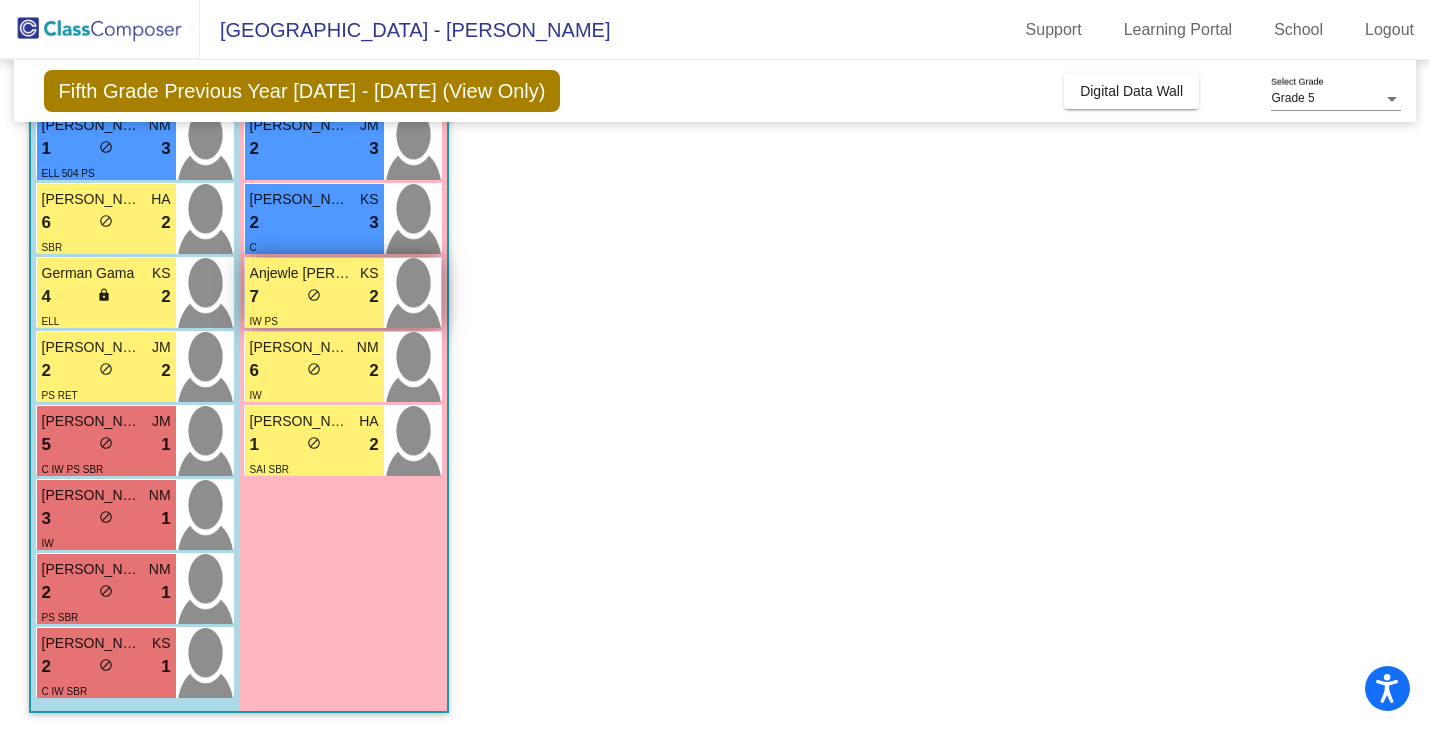 click on "Anjewle [PERSON_NAME]" at bounding box center [300, 273] 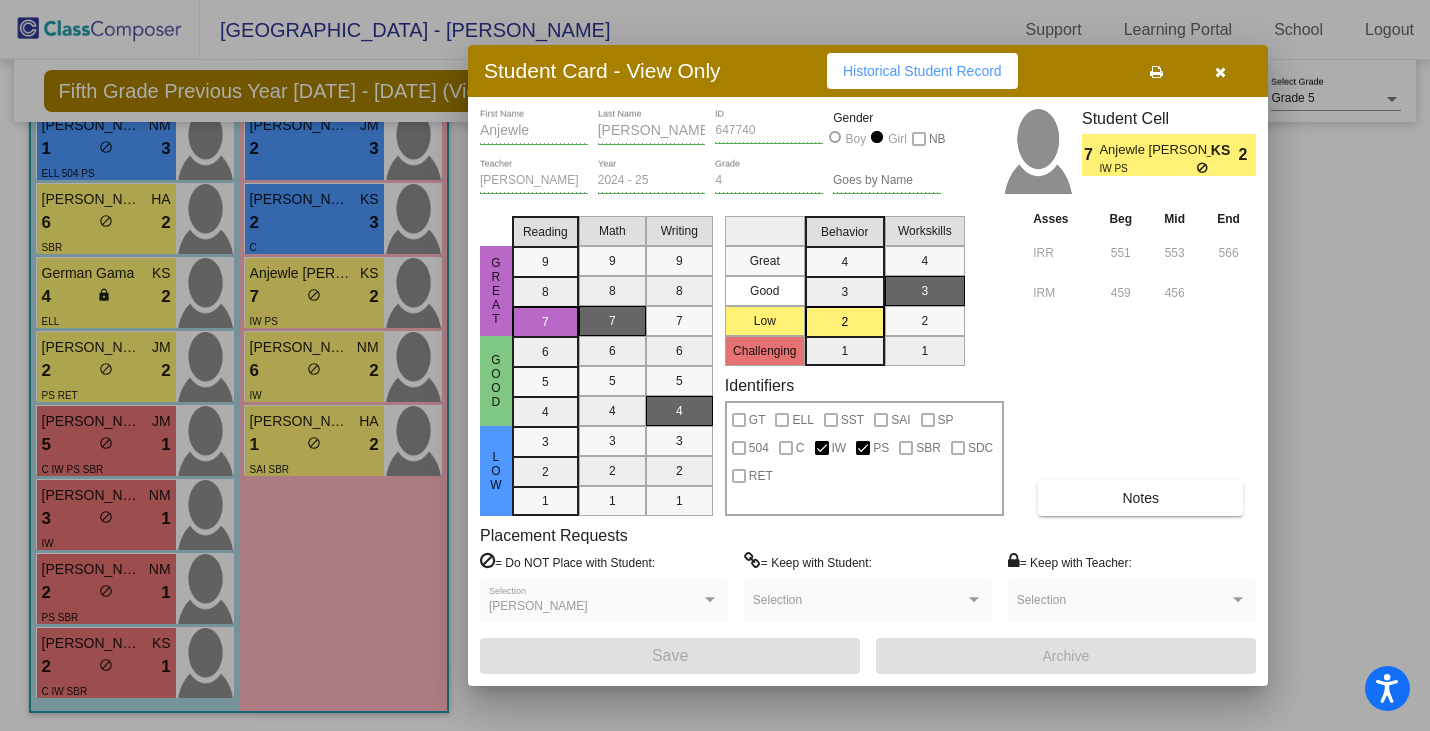 click on "Historical Student Record" at bounding box center (922, 71) 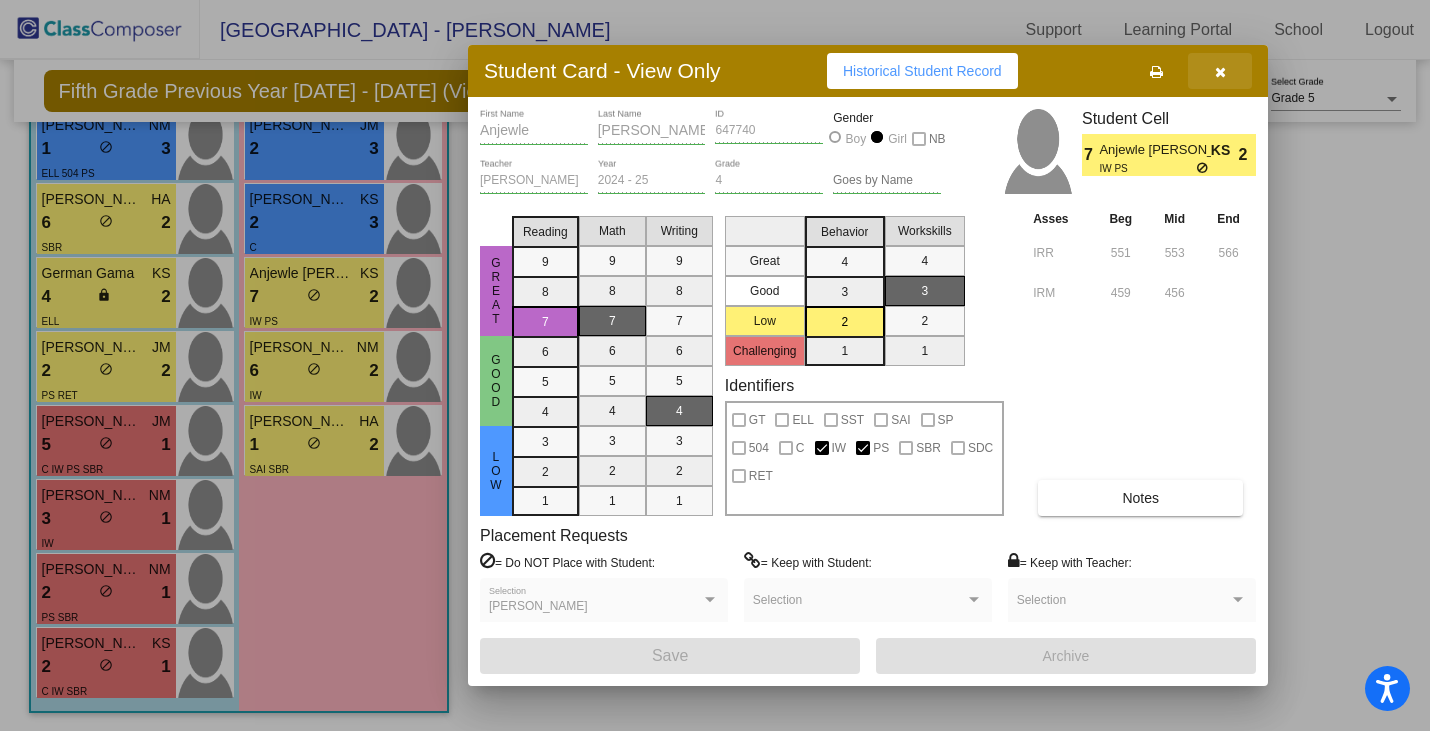 click at bounding box center (1220, 72) 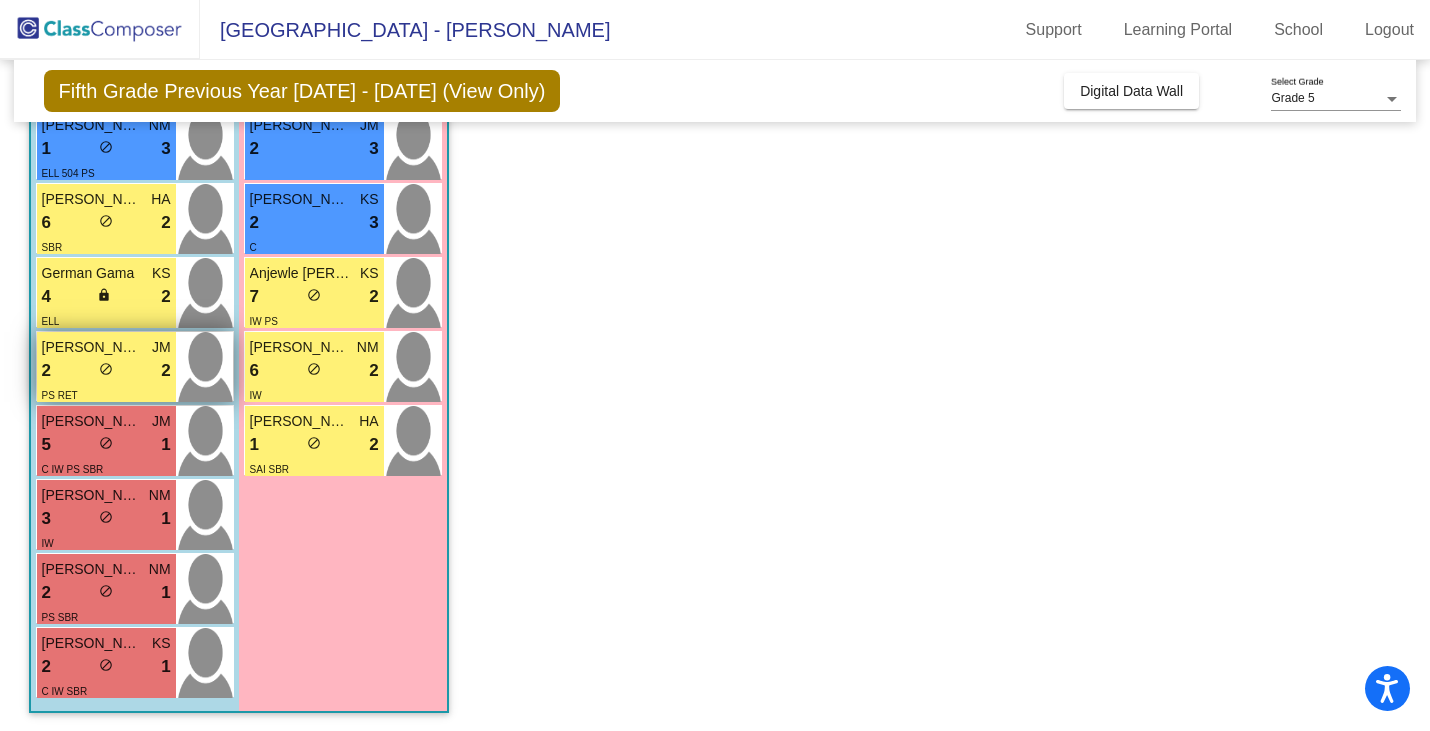 click on "2 lock do_not_disturb_alt 2" at bounding box center [106, 371] 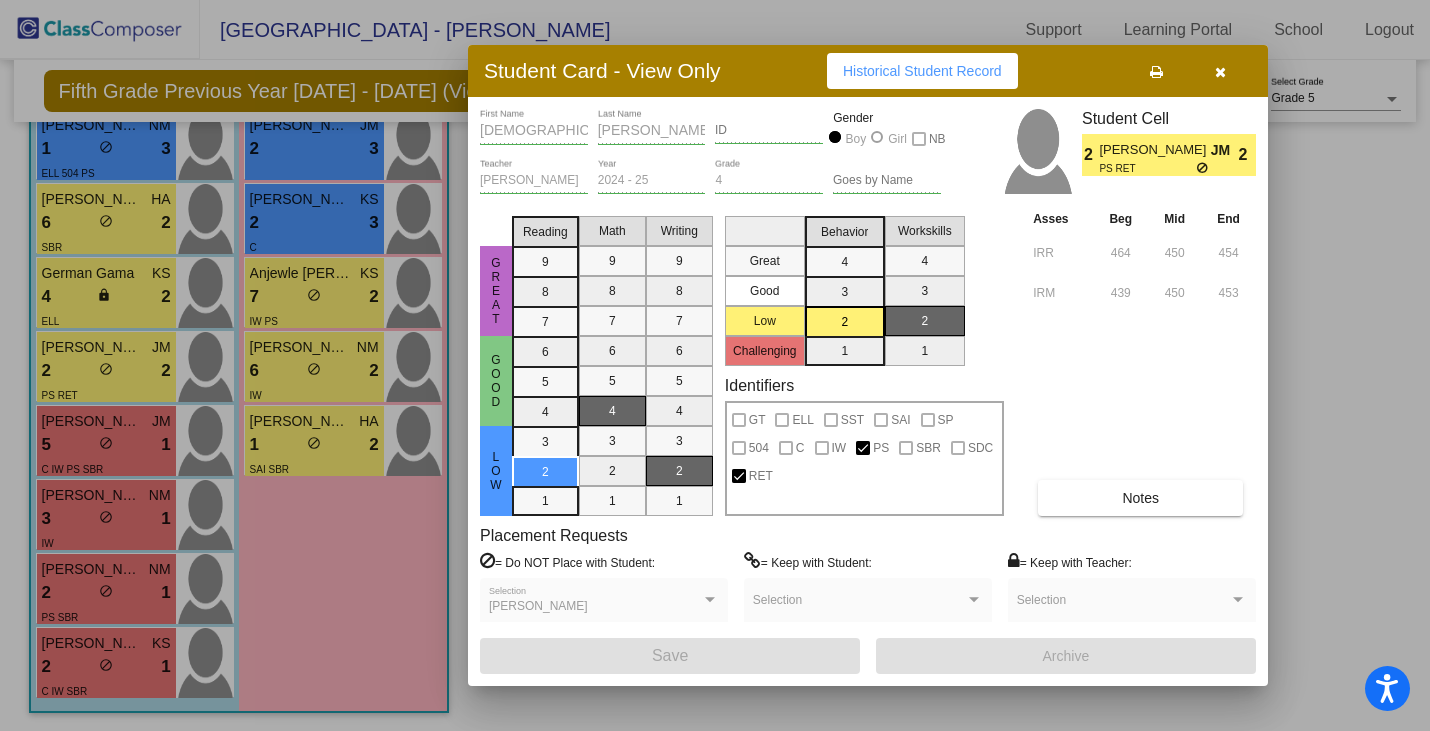 click on "Historical Student Record" at bounding box center (922, 71) 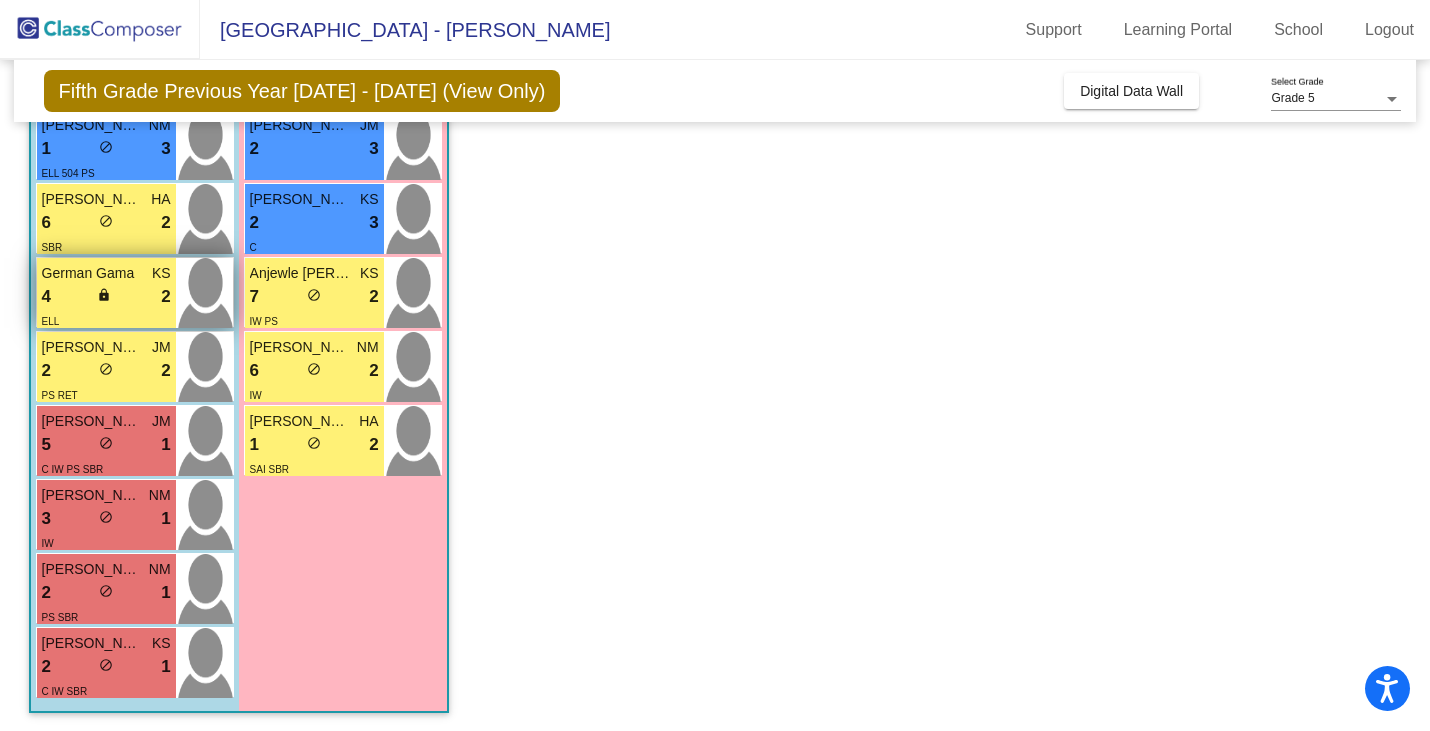 click on "4 lock do_not_disturb_alt 2" at bounding box center [106, 297] 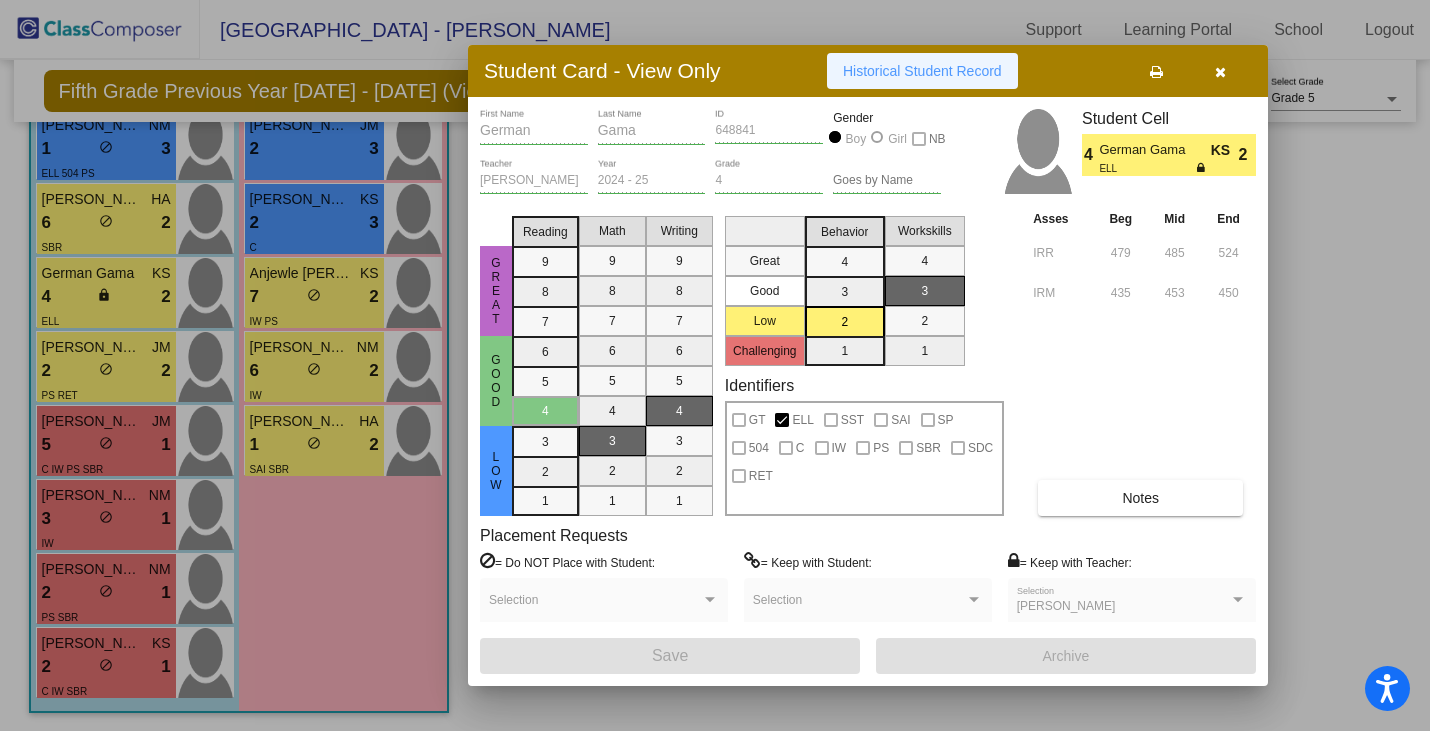 click on "Historical Student Record" at bounding box center (922, 71) 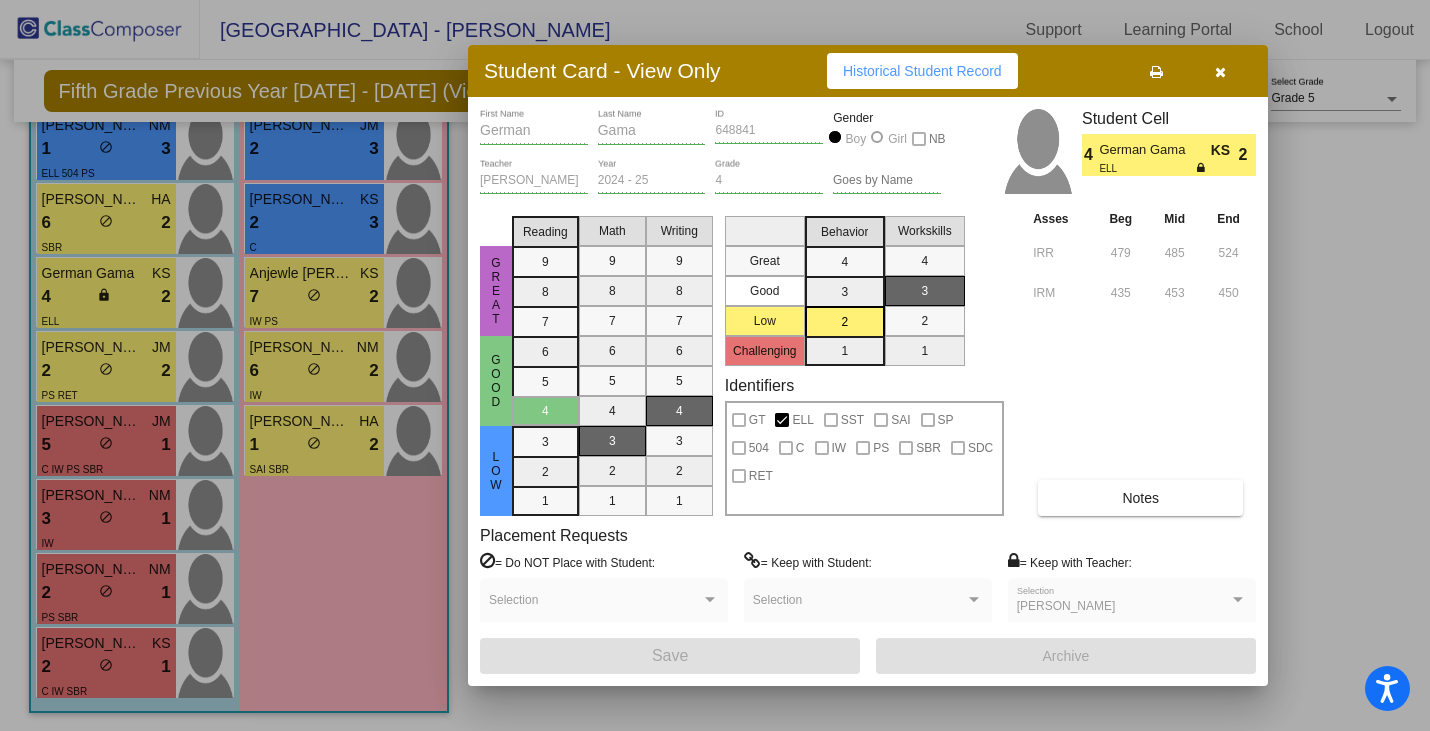 click at bounding box center [1220, 71] 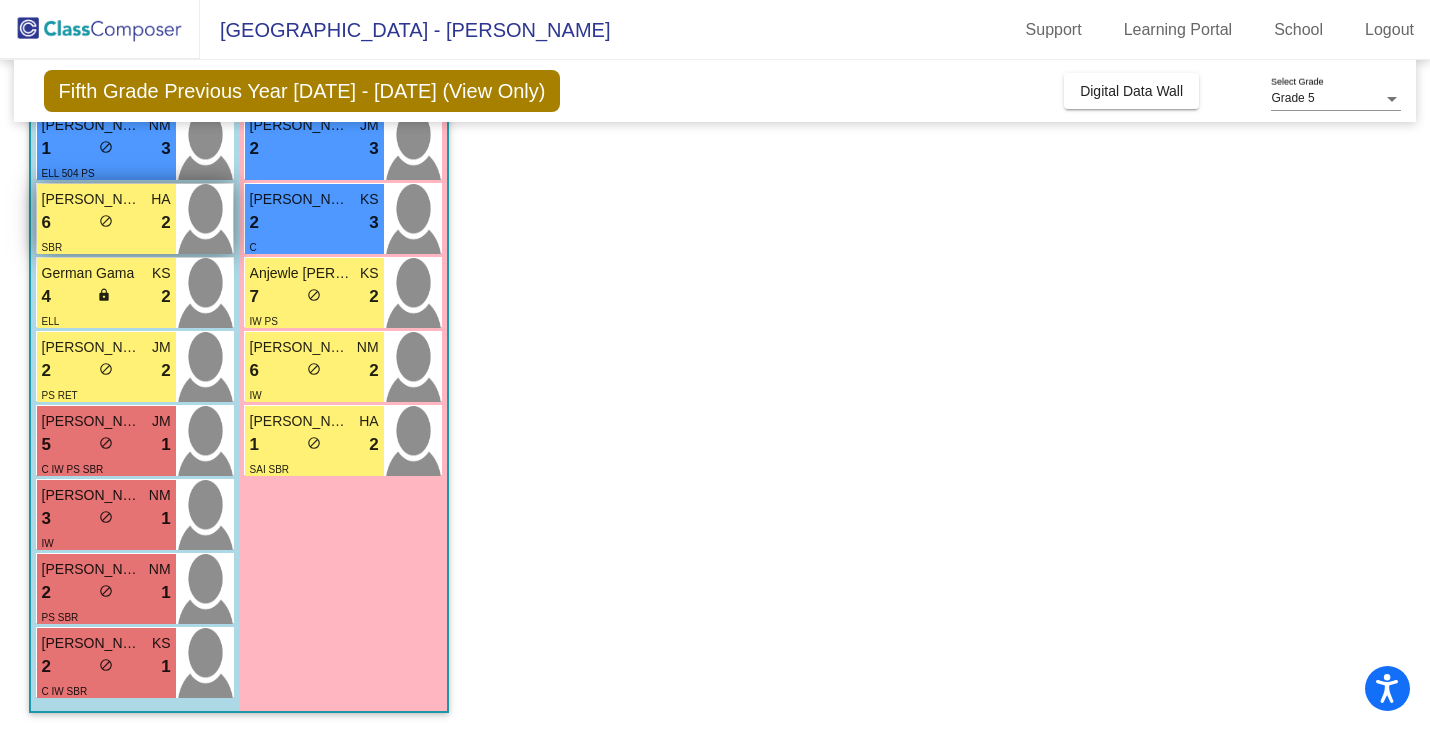 click on "6 lock do_not_disturb_alt 2" at bounding box center [106, 223] 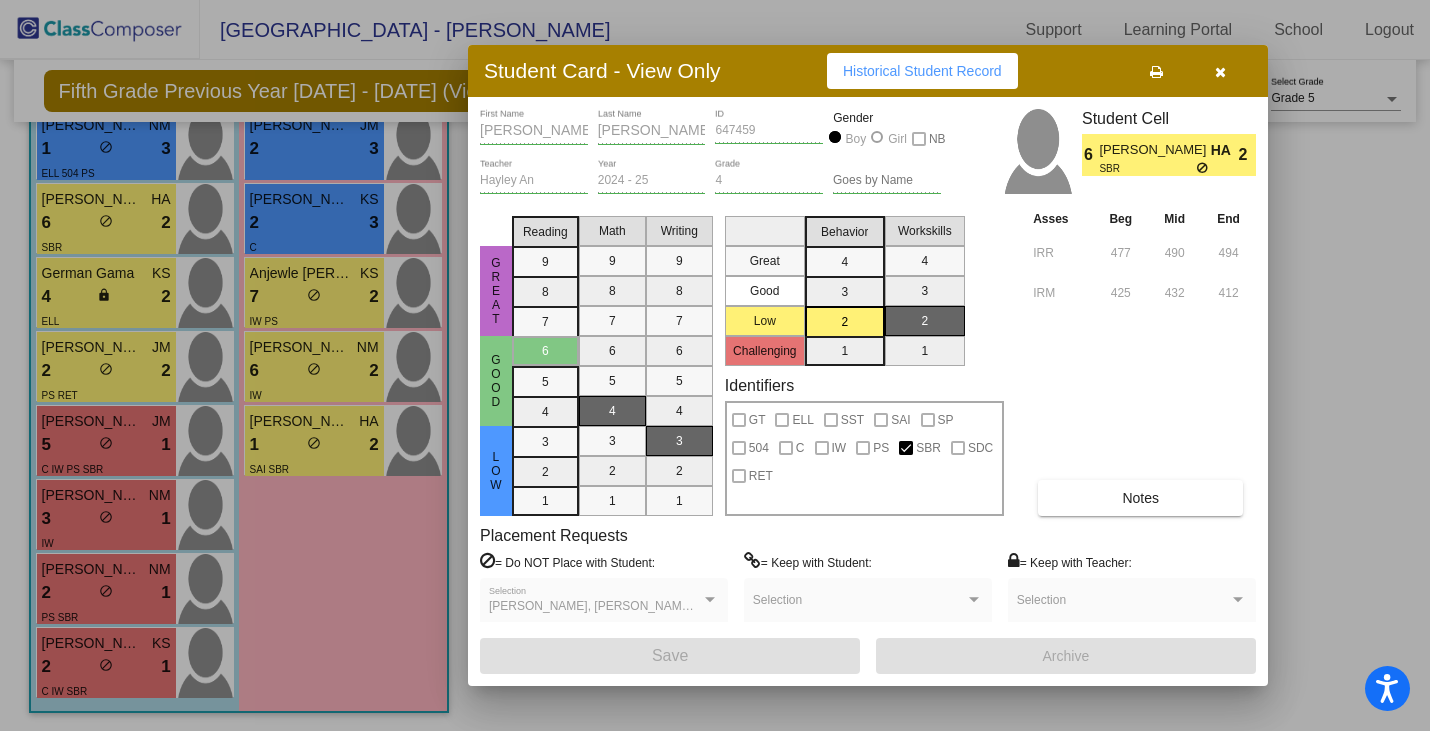 click on "Historical Student Record" at bounding box center (922, 71) 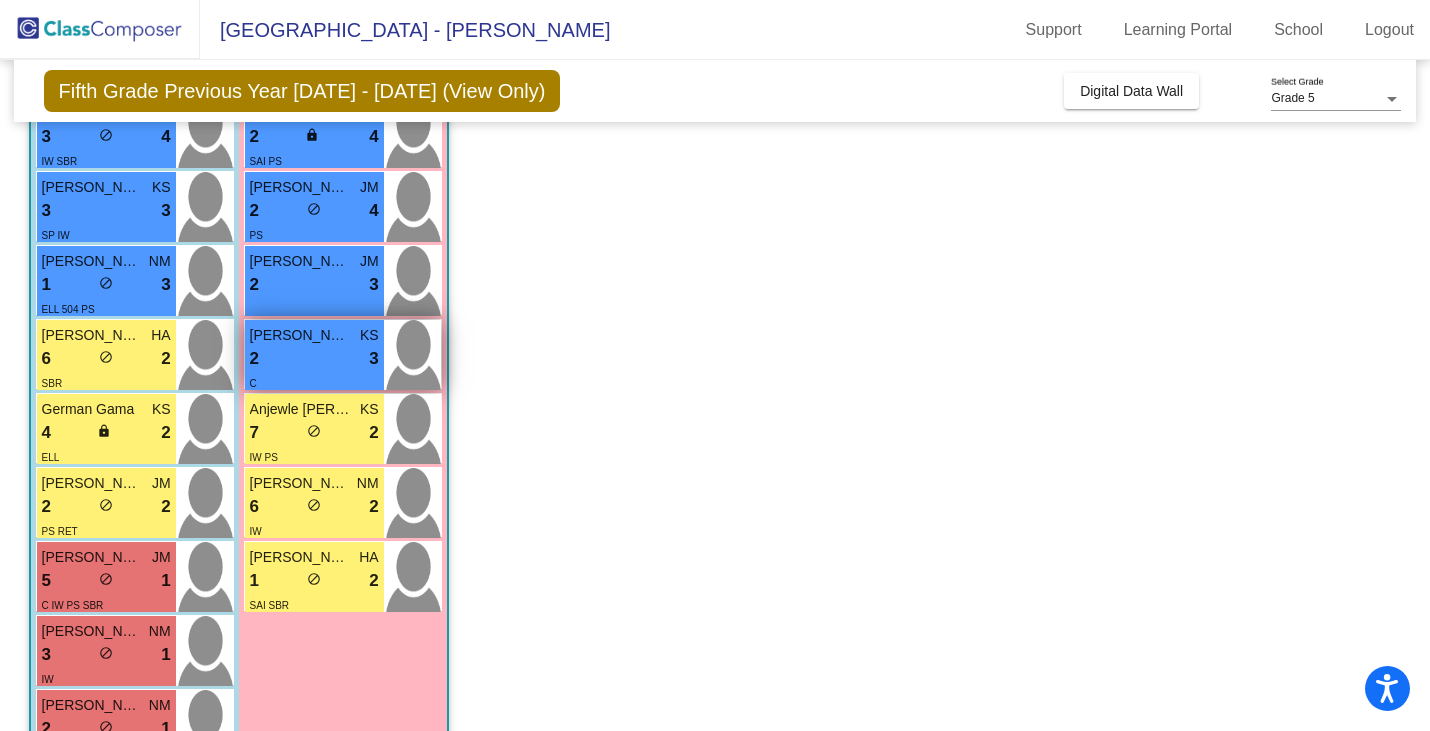 scroll, scrollTop: 676, scrollLeft: 0, axis: vertical 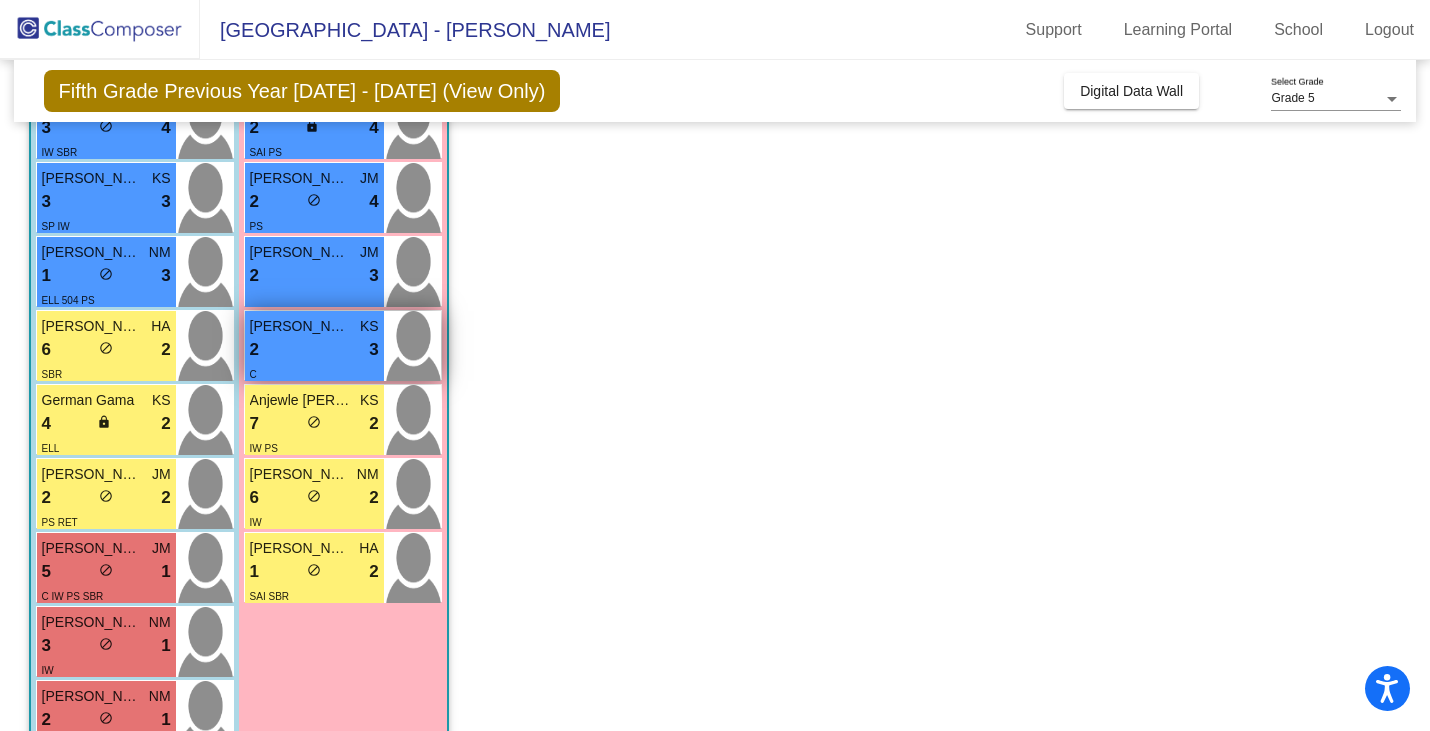 click on "C" at bounding box center (314, 373) 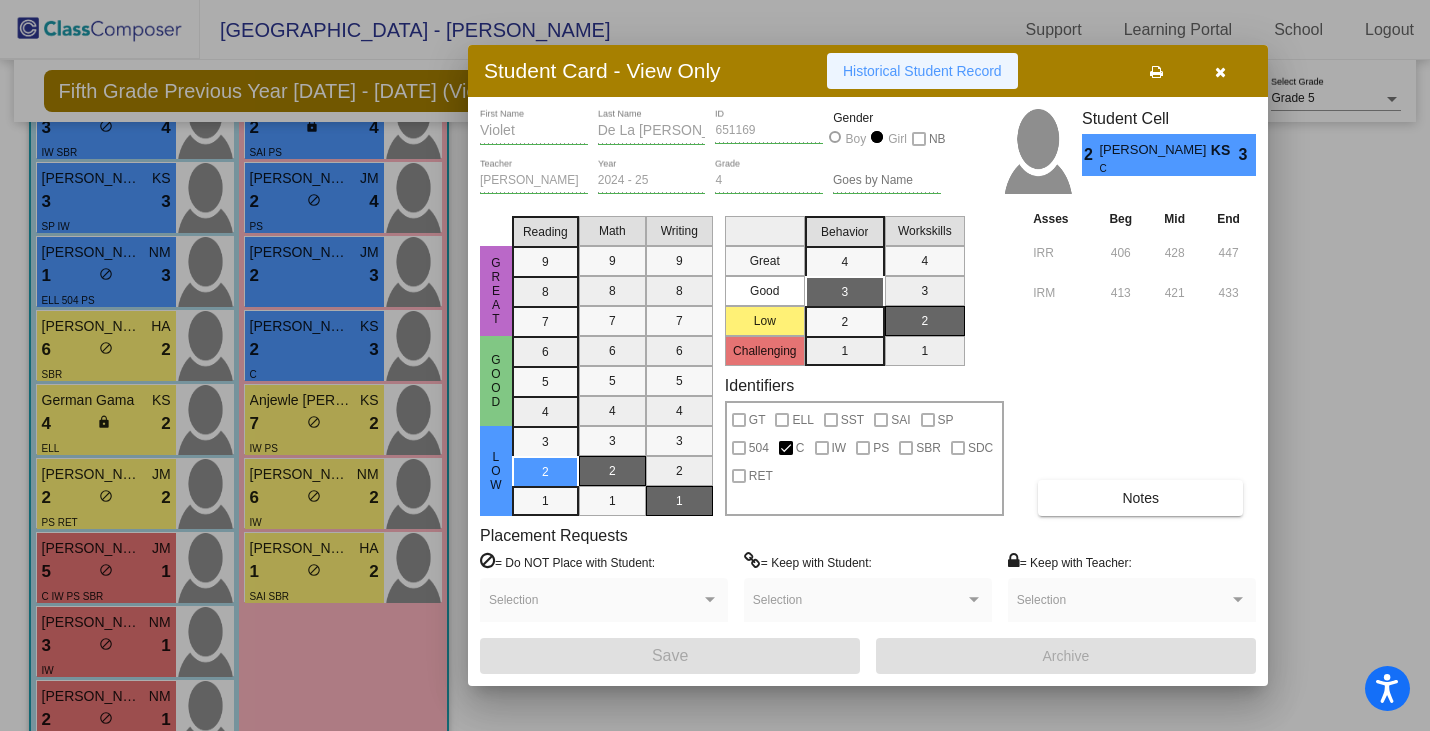 click on "Historical Student Record" at bounding box center [922, 71] 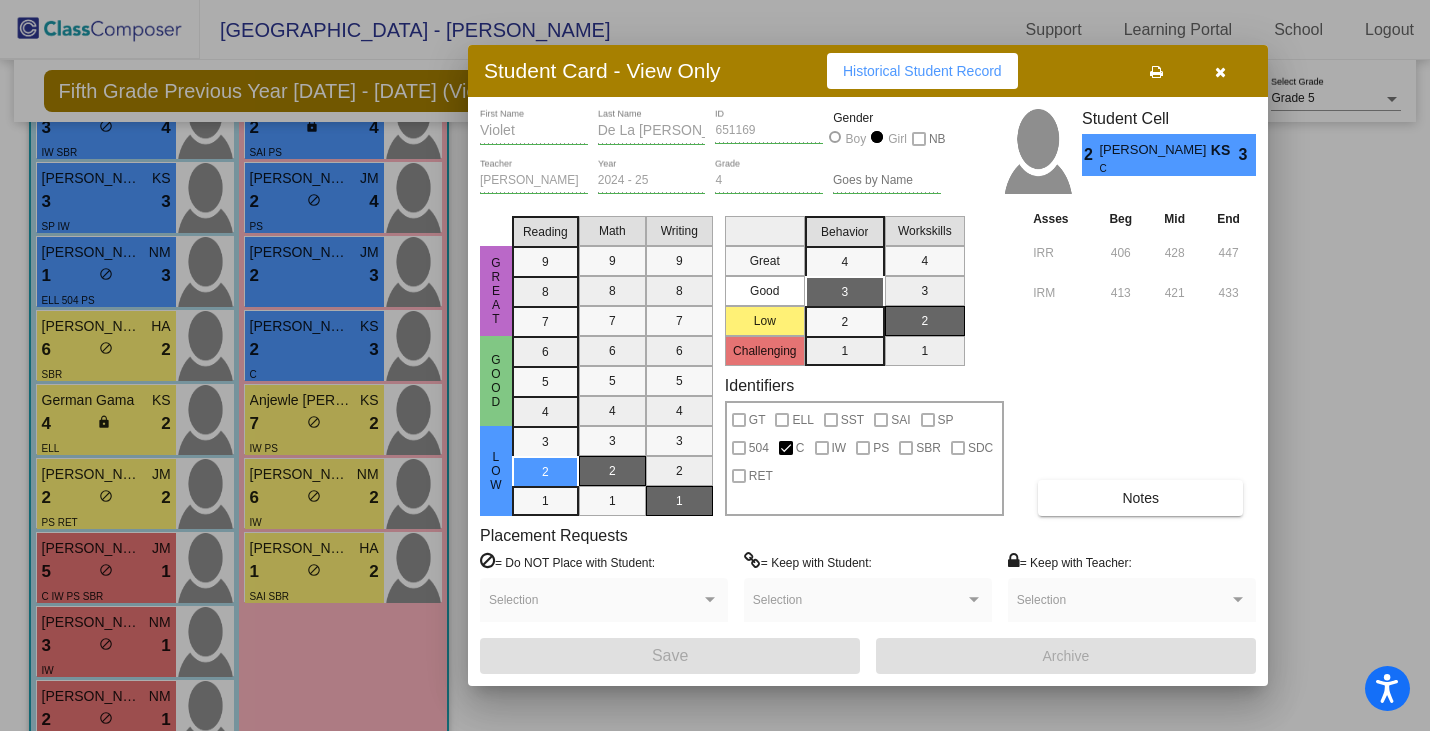 click at bounding box center [1220, 72] 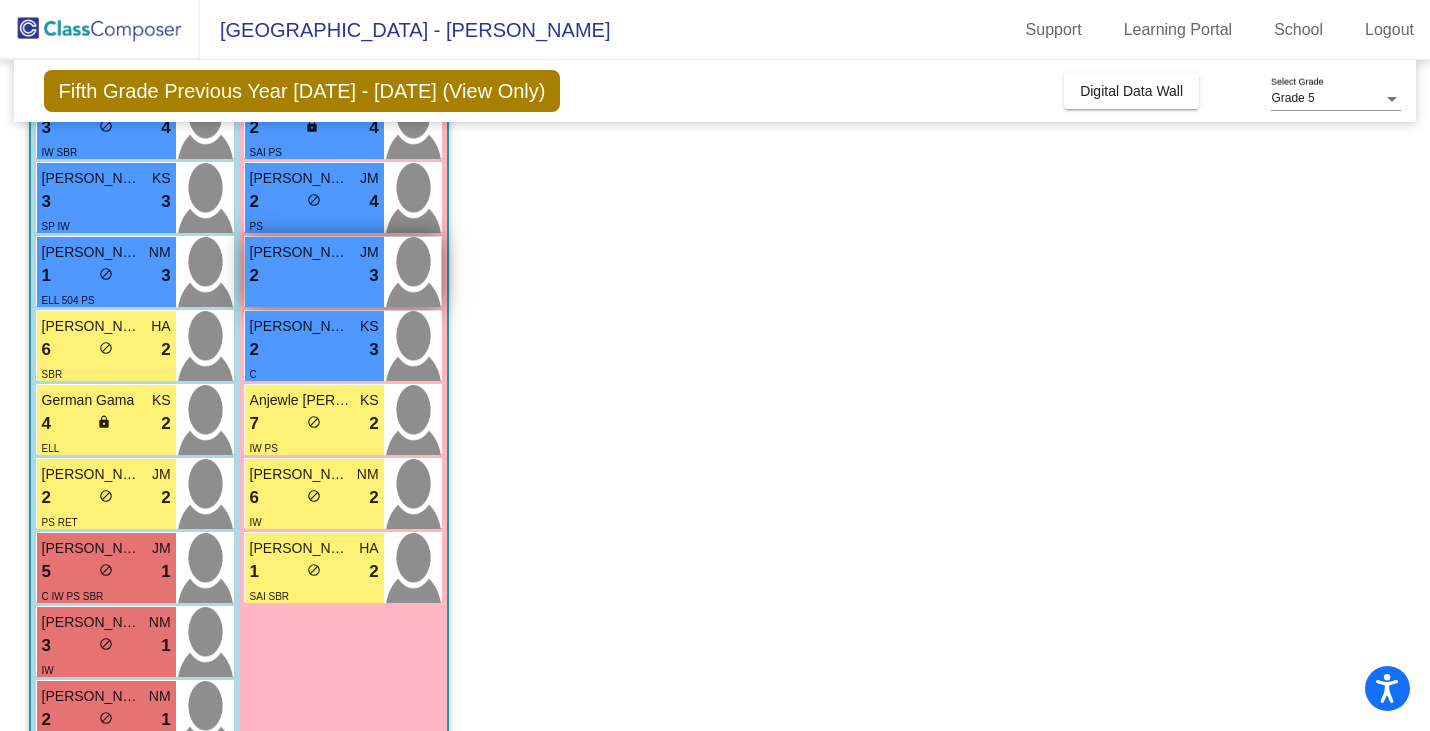 click on "2 lock do_not_disturb_alt 3" at bounding box center (314, 276) 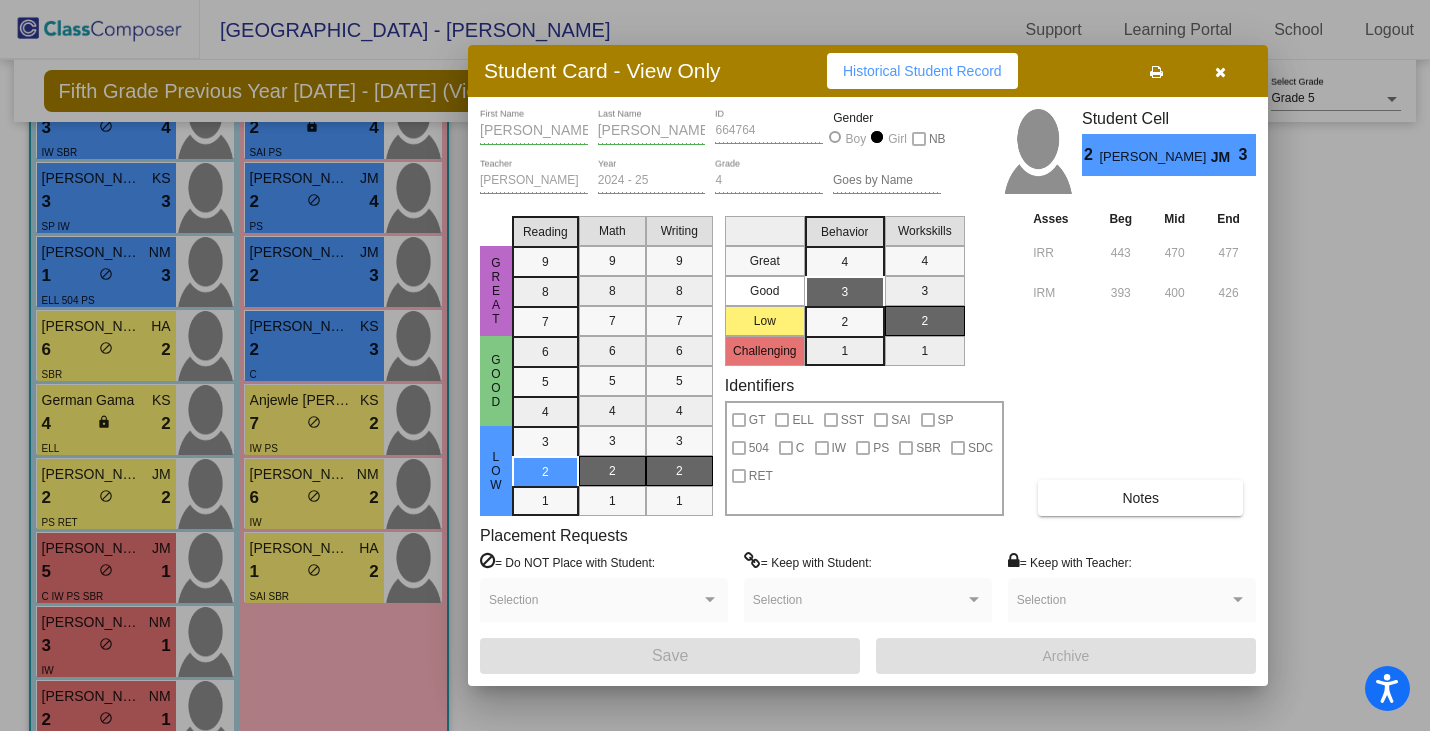 click on "Historical Student Record" at bounding box center (922, 71) 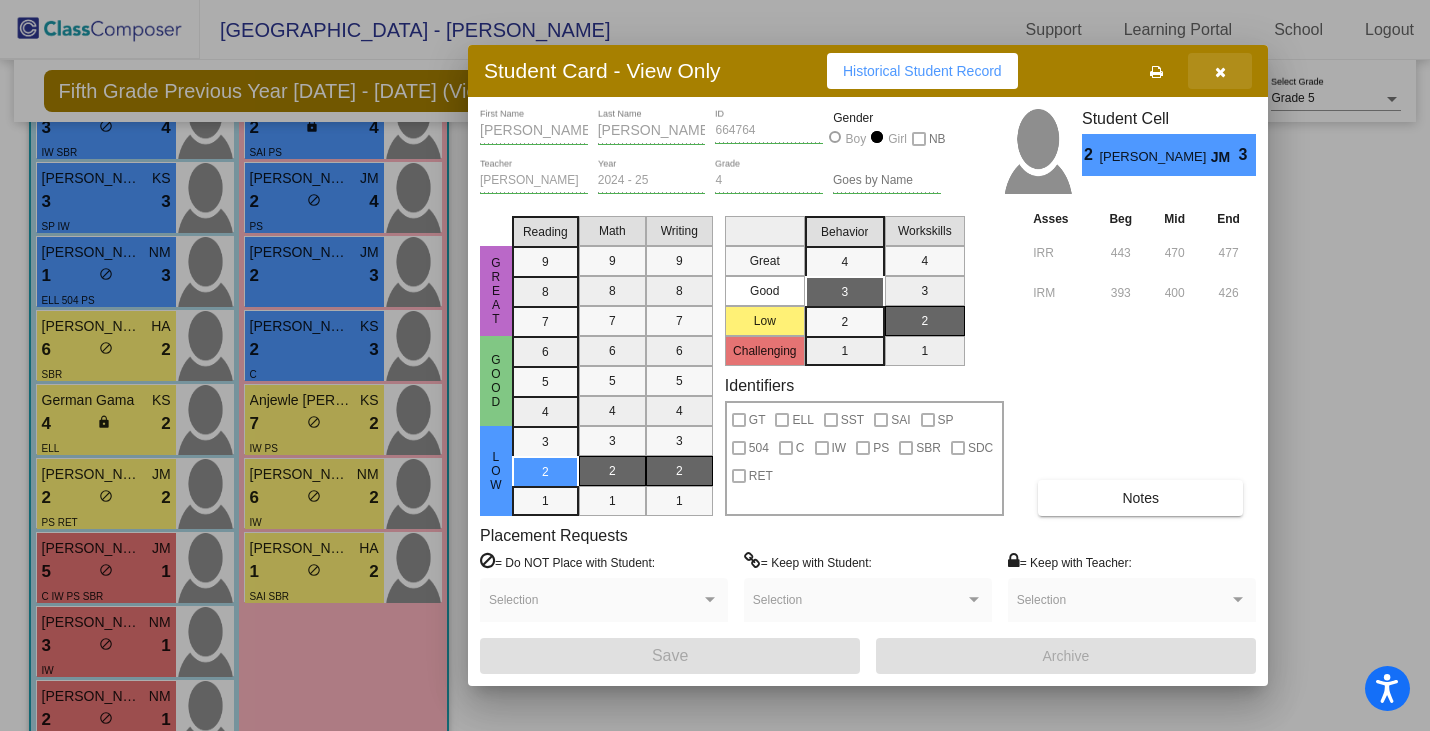 click at bounding box center (1220, 72) 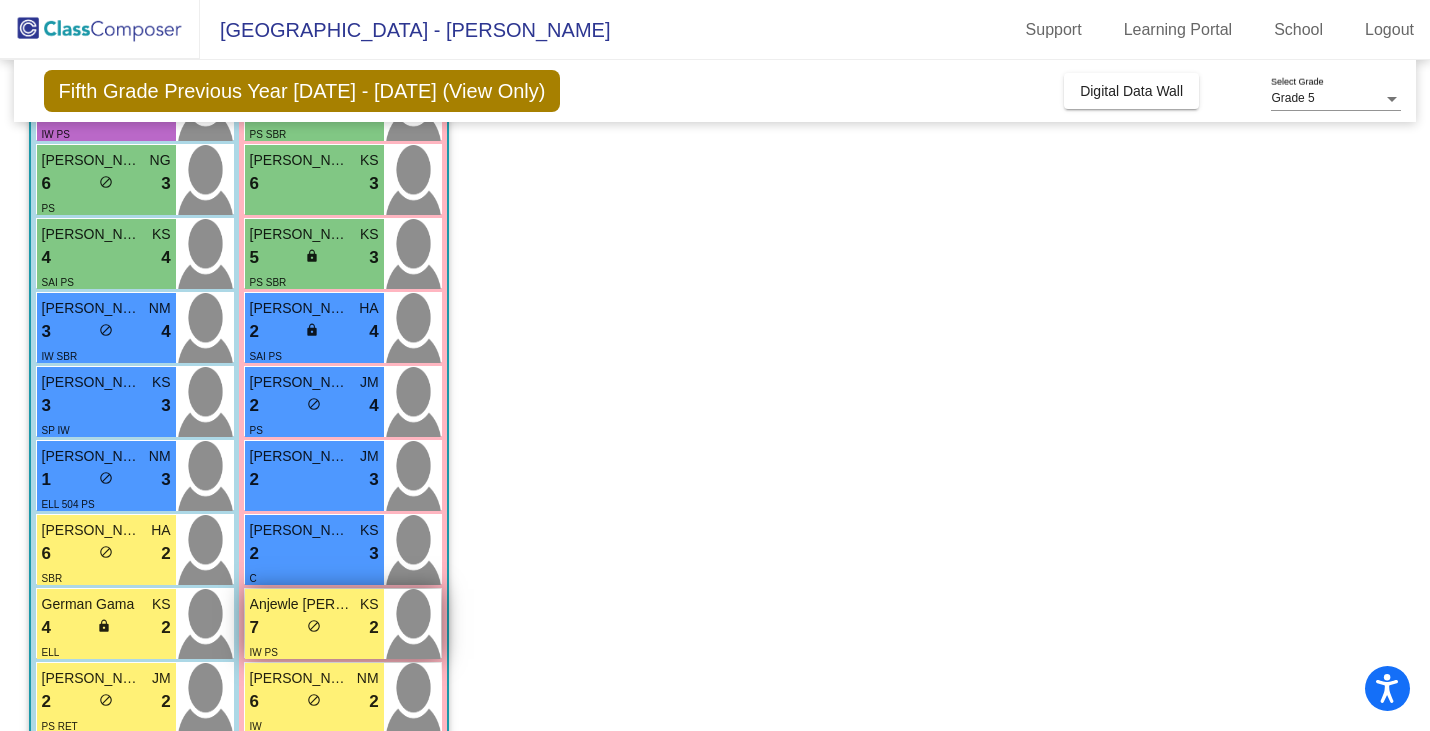 scroll, scrollTop: 474, scrollLeft: 0, axis: vertical 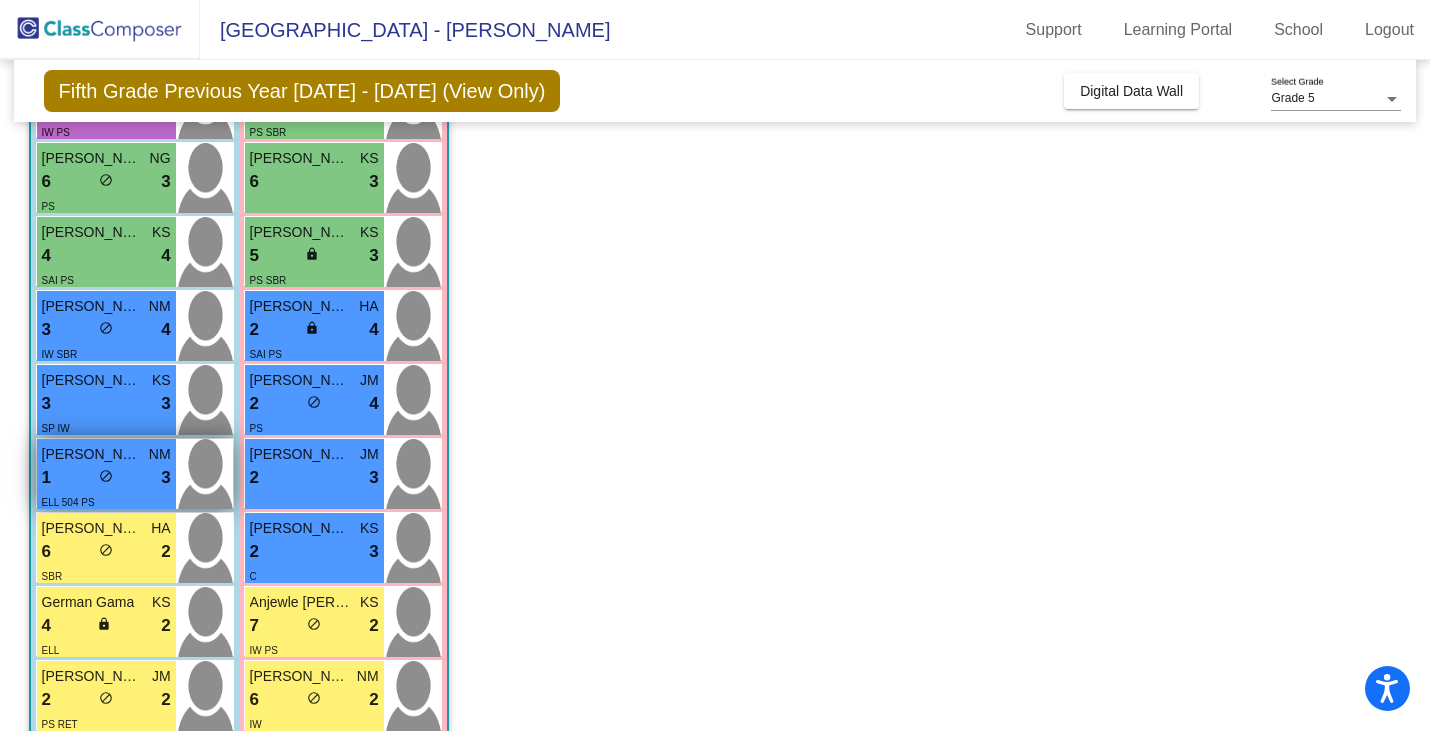 click on "[PERSON_NAME] NM" at bounding box center (106, 454) 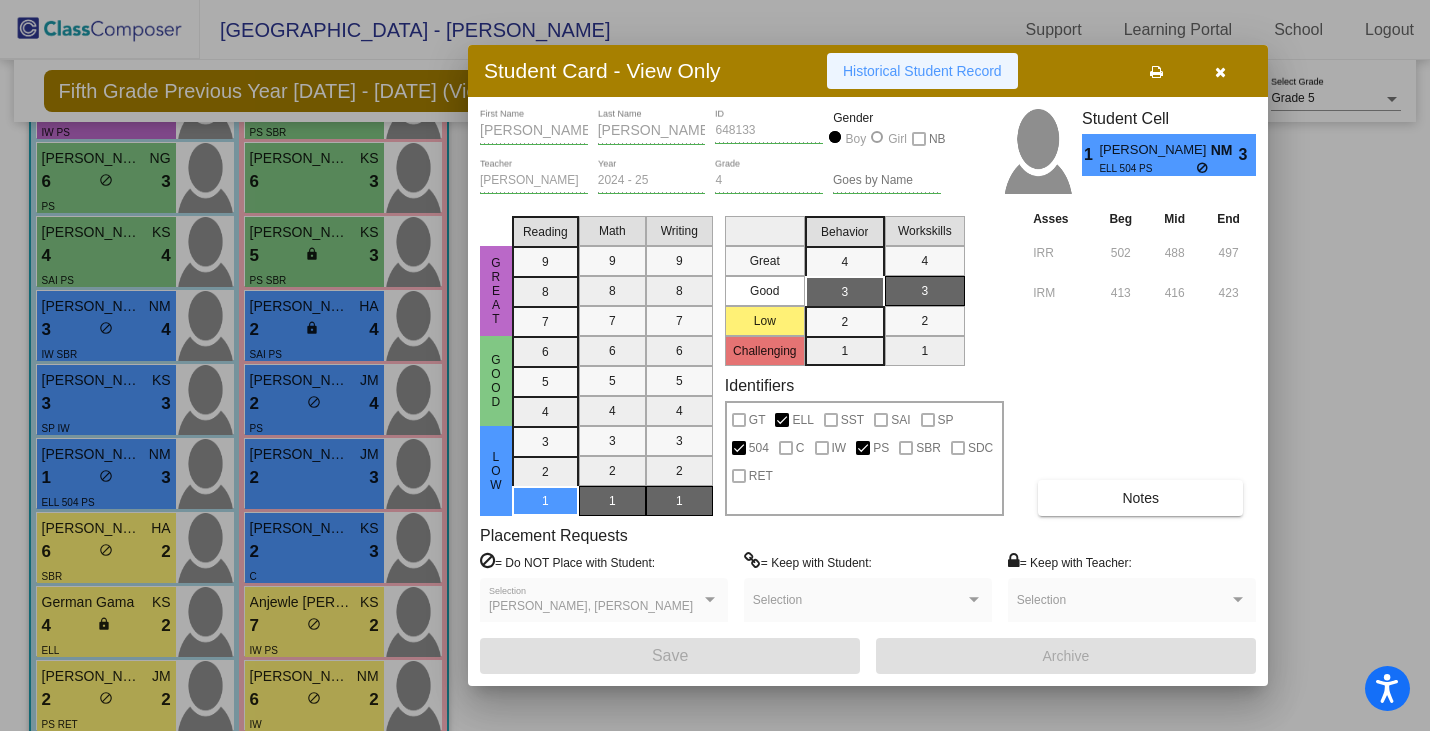 click on "Historical Student Record" at bounding box center [922, 71] 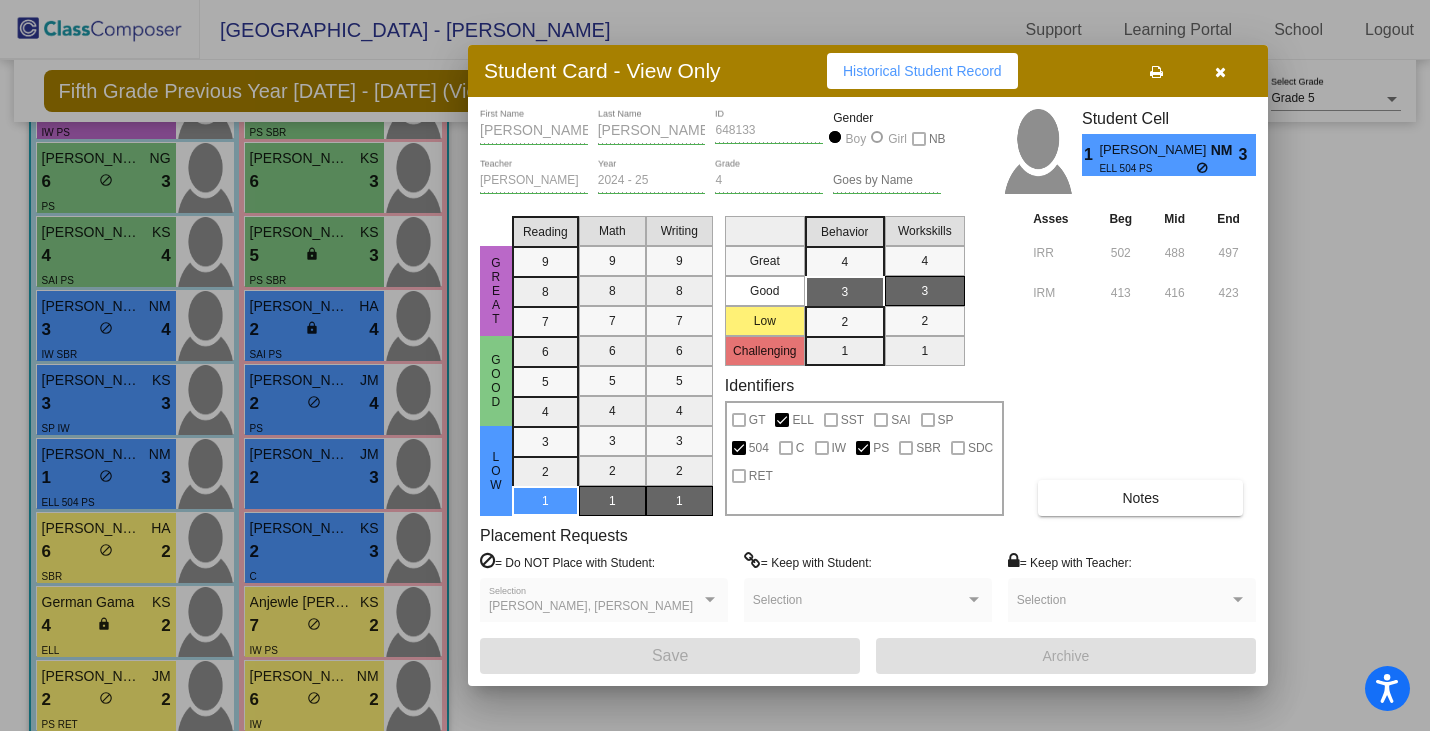 click at bounding box center [1220, 71] 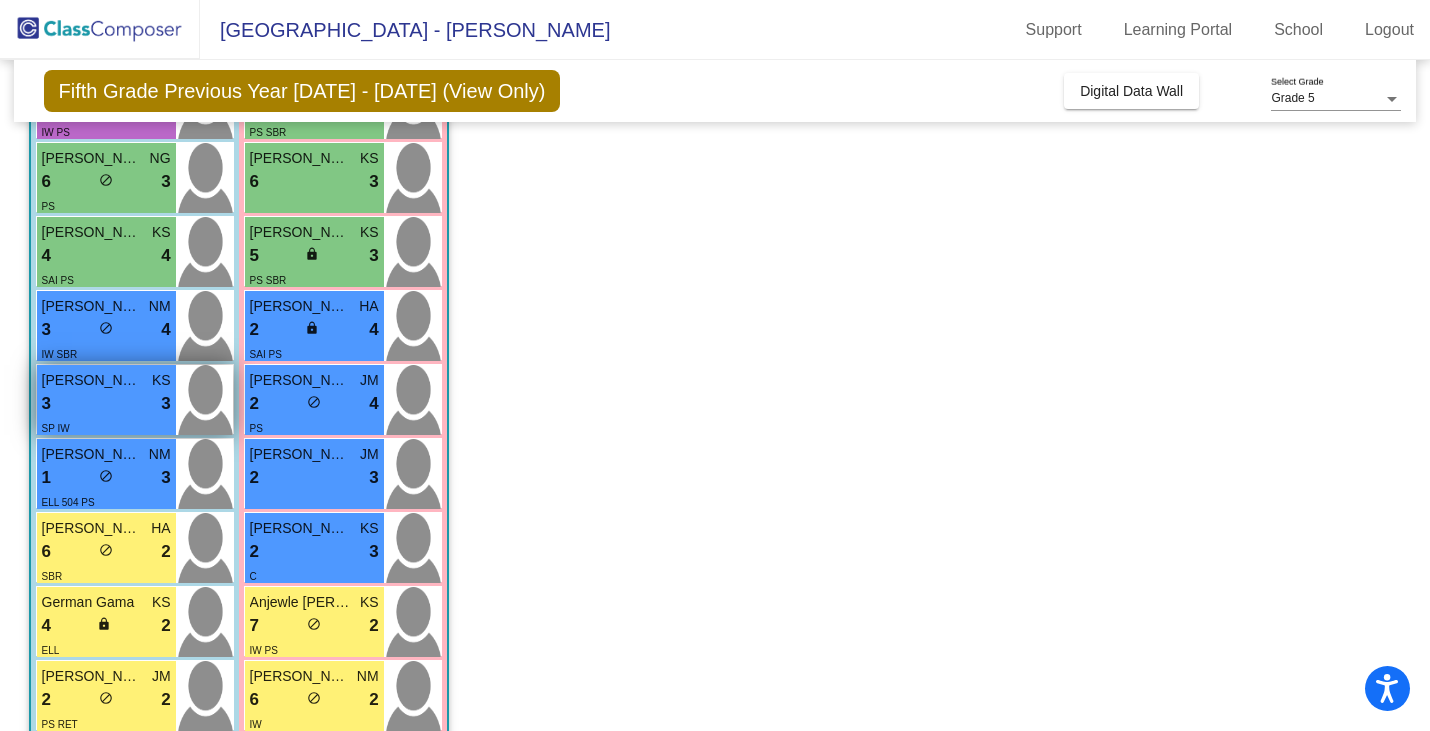 click on "3 lock do_not_disturb_alt 3" at bounding box center [106, 404] 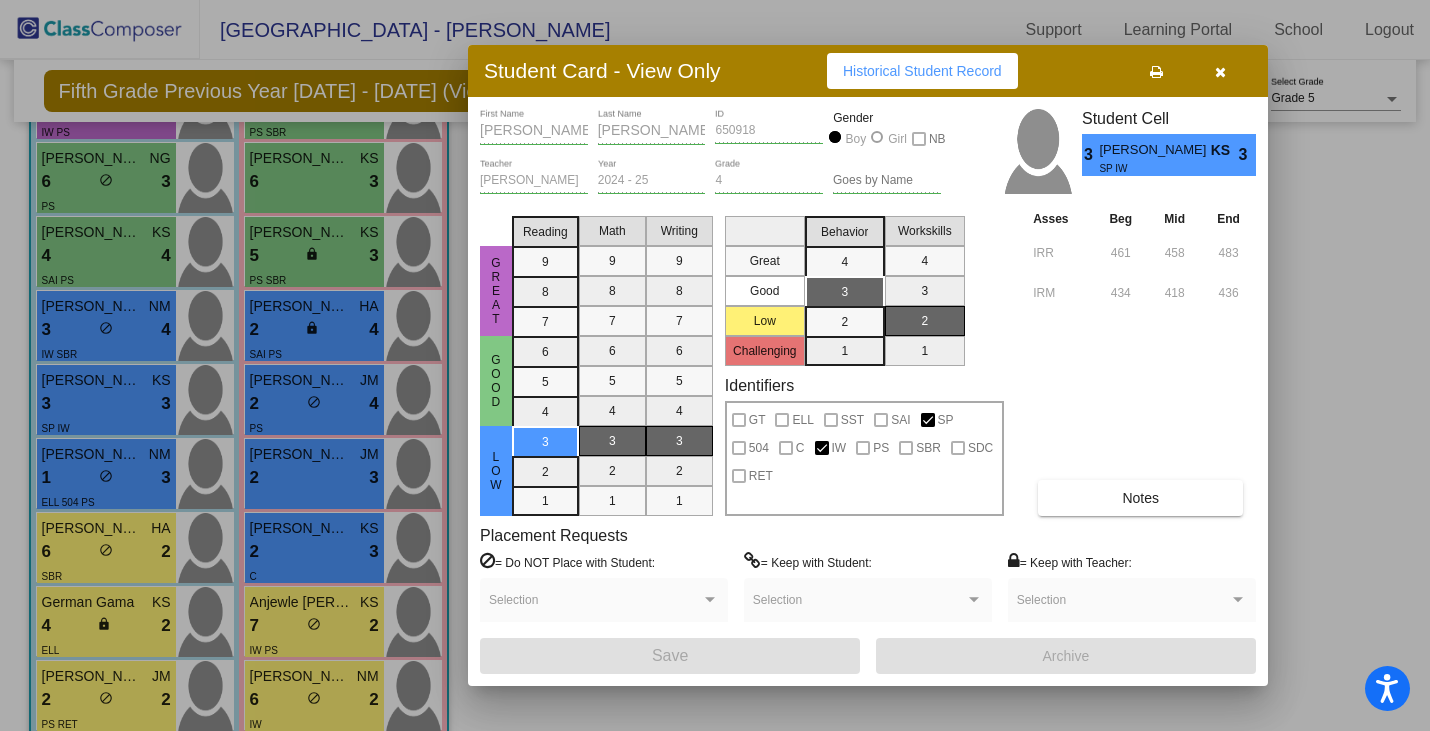 click on "Historical Student Record" at bounding box center (922, 71) 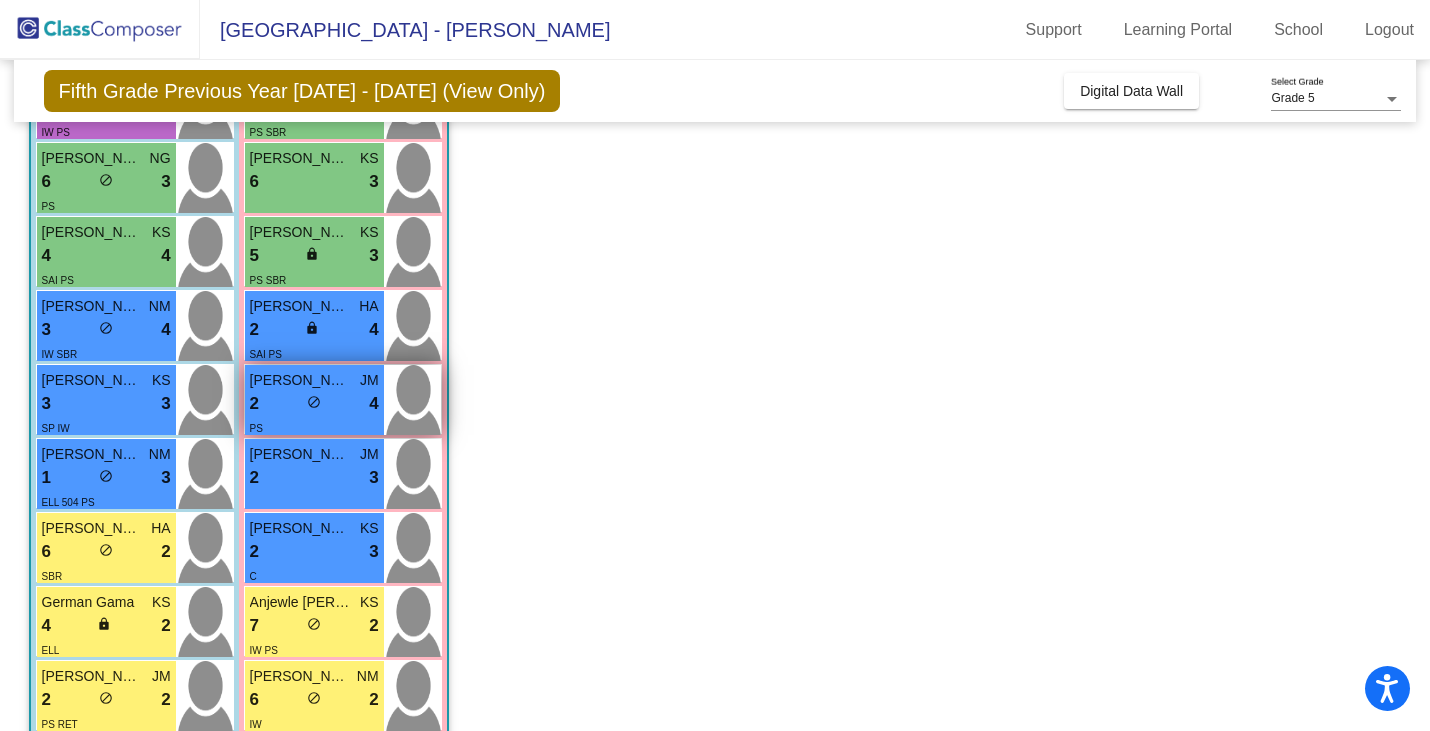 click on "2 lock do_not_disturb_alt 4" at bounding box center [314, 404] 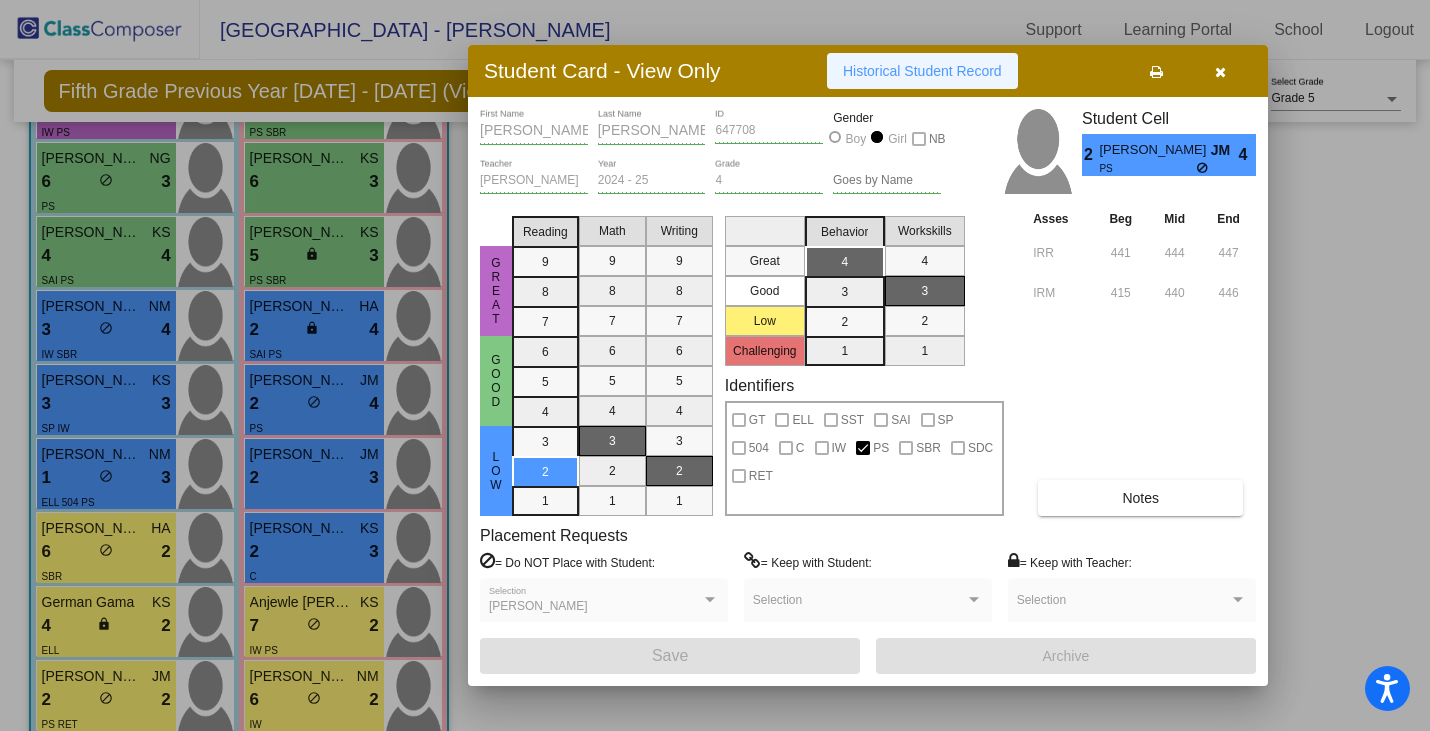 click on "Historical Student Record" at bounding box center (922, 71) 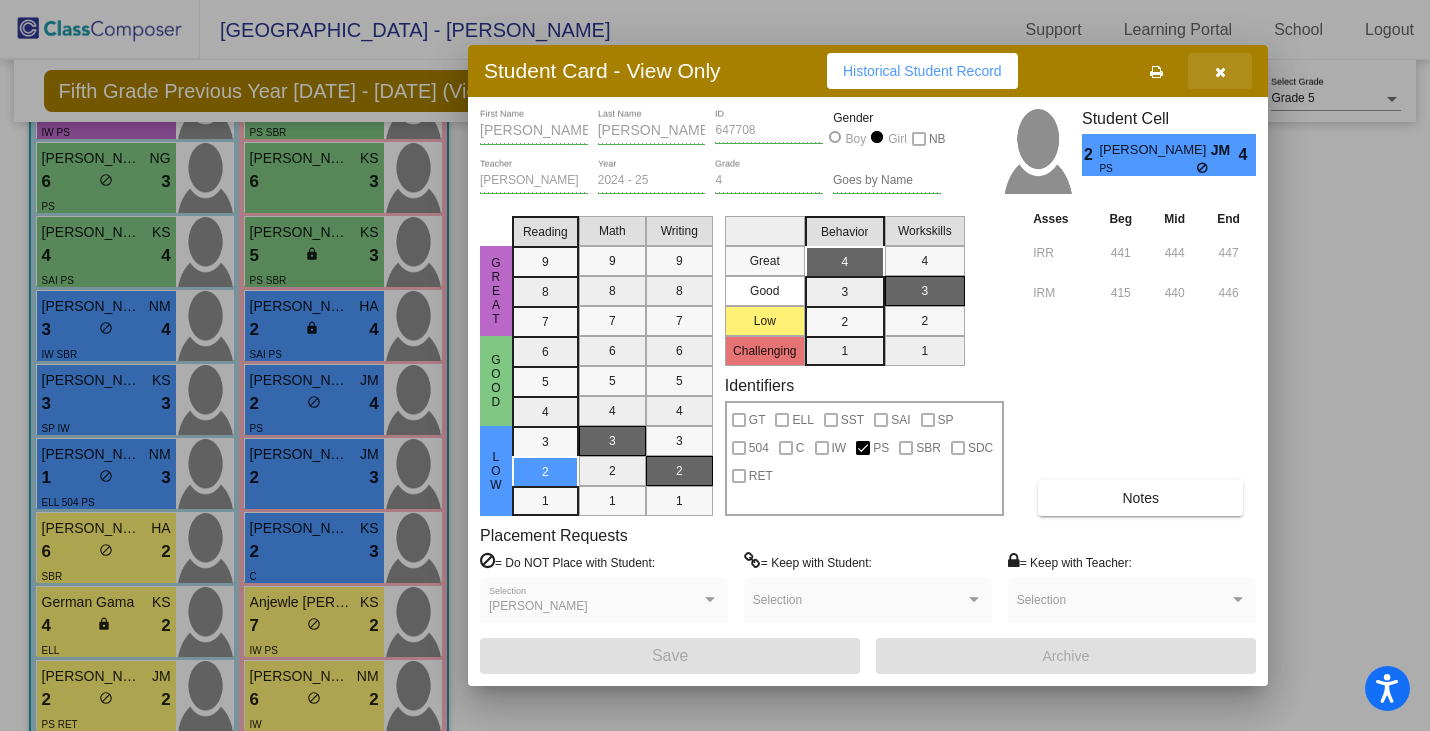 click at bounding box center [1220, 72] 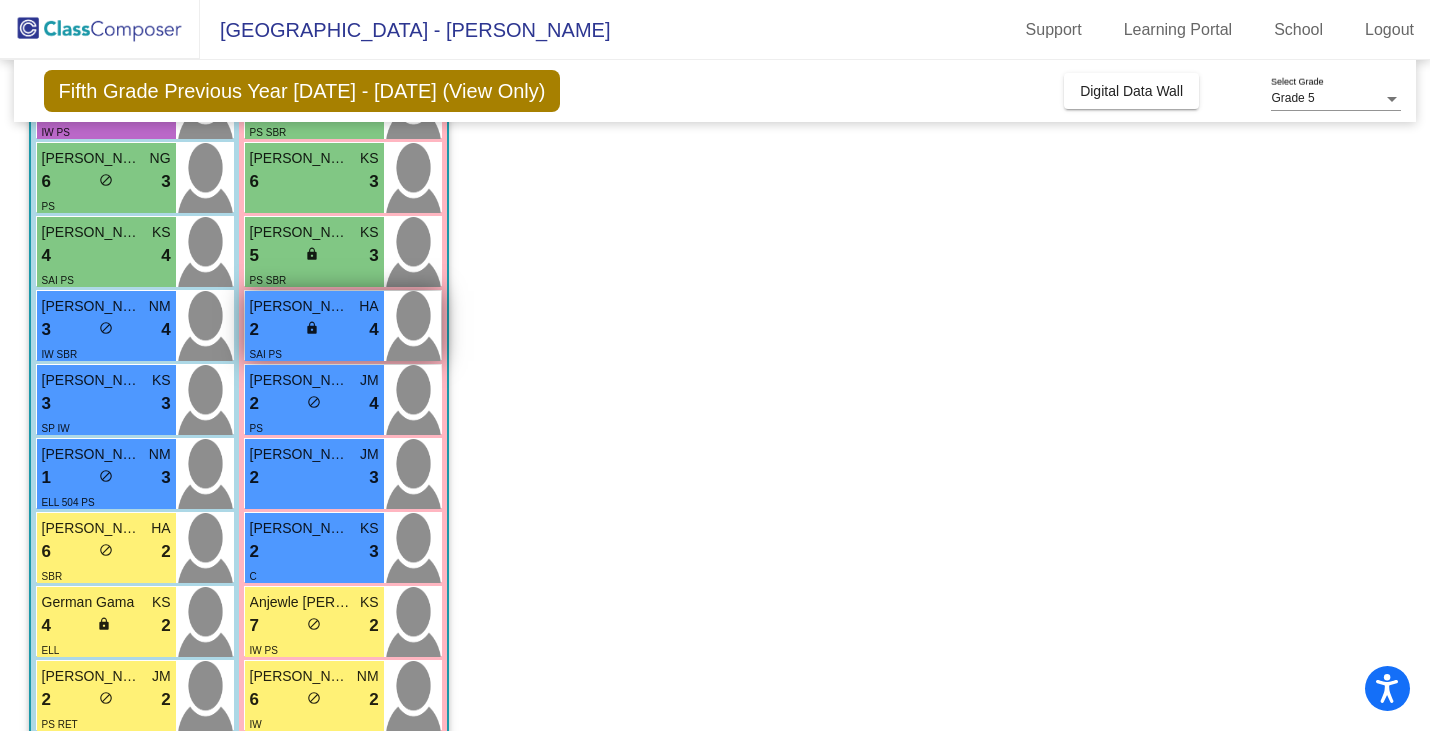 click on "4" at bounding box center [373, 330] 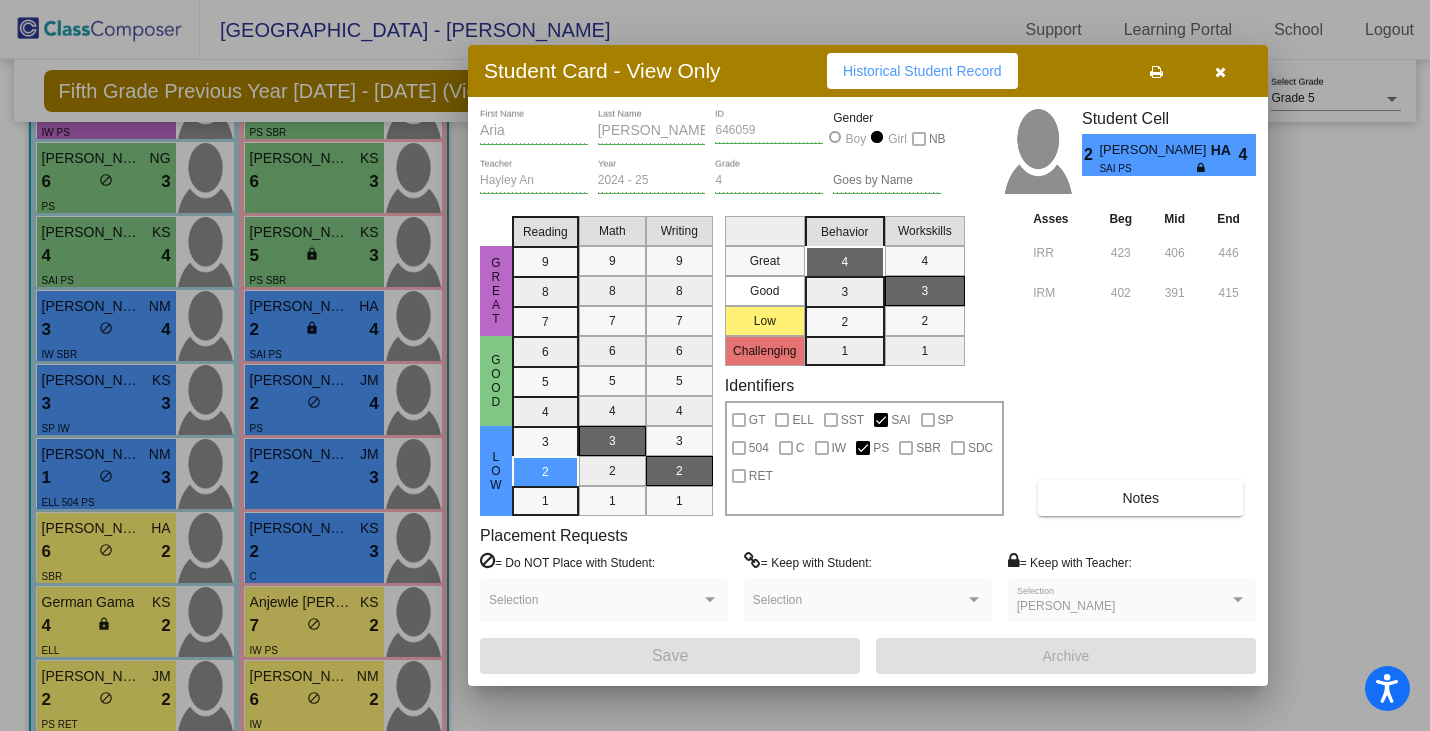 click on "Historical Student Record" at bounding box center [922, 71] 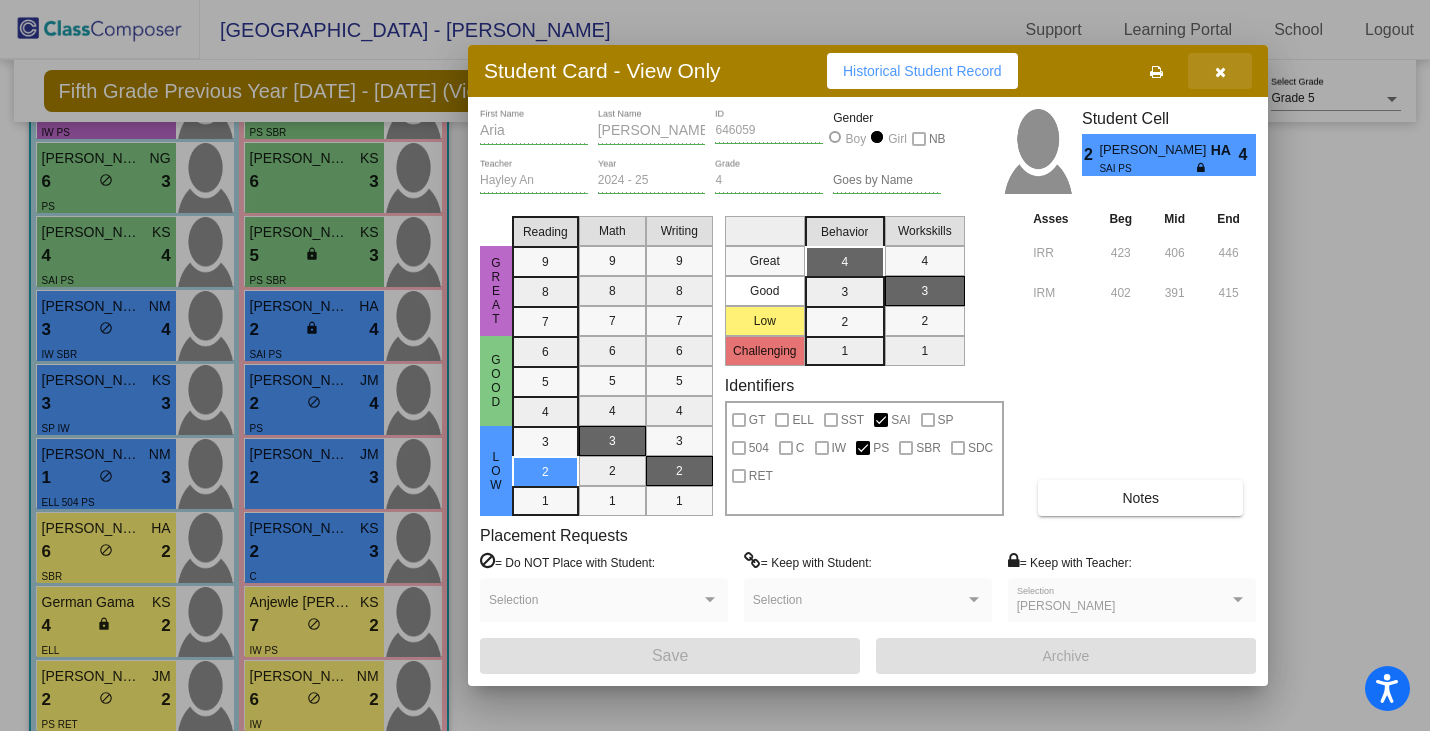 click at bounding box center (1220, 71) 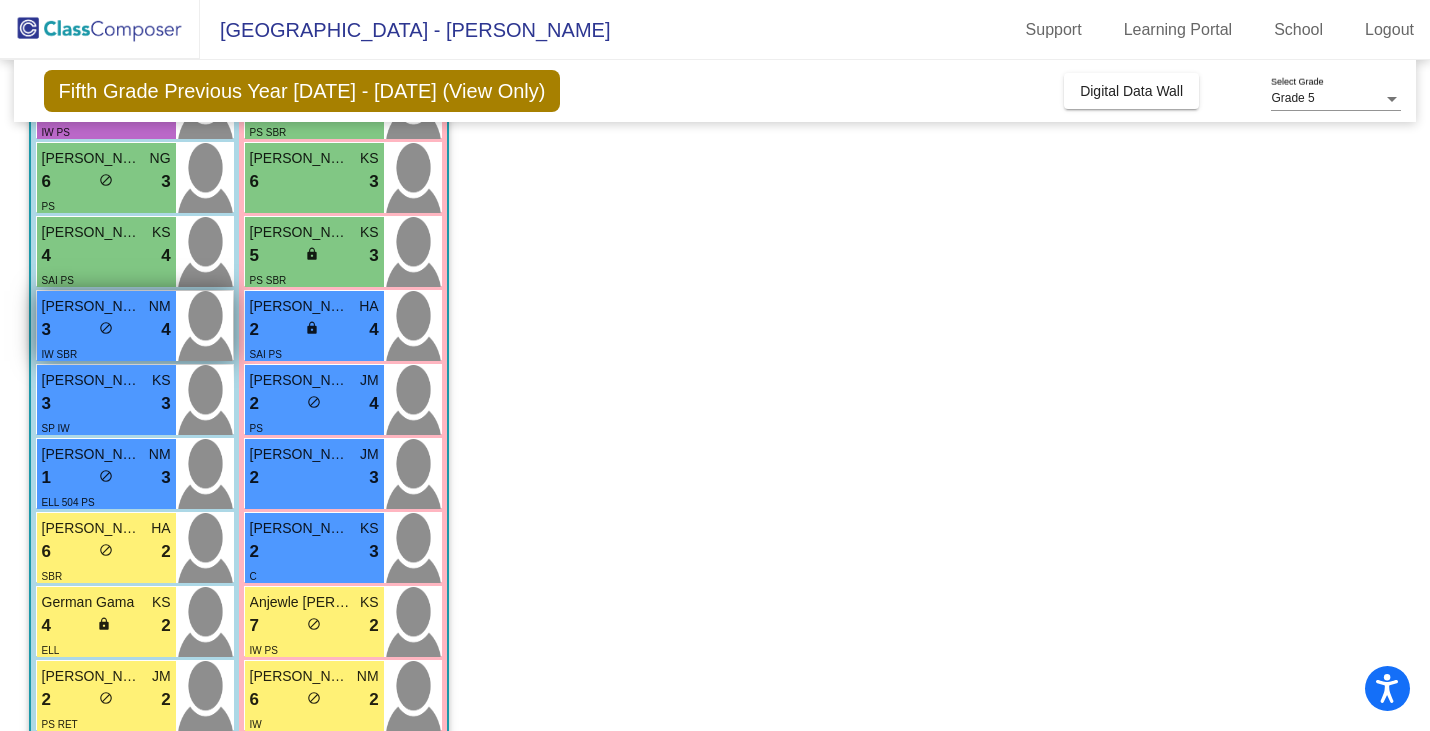 click on "do_not_disturb_alt" at bounding box center (106, 328) 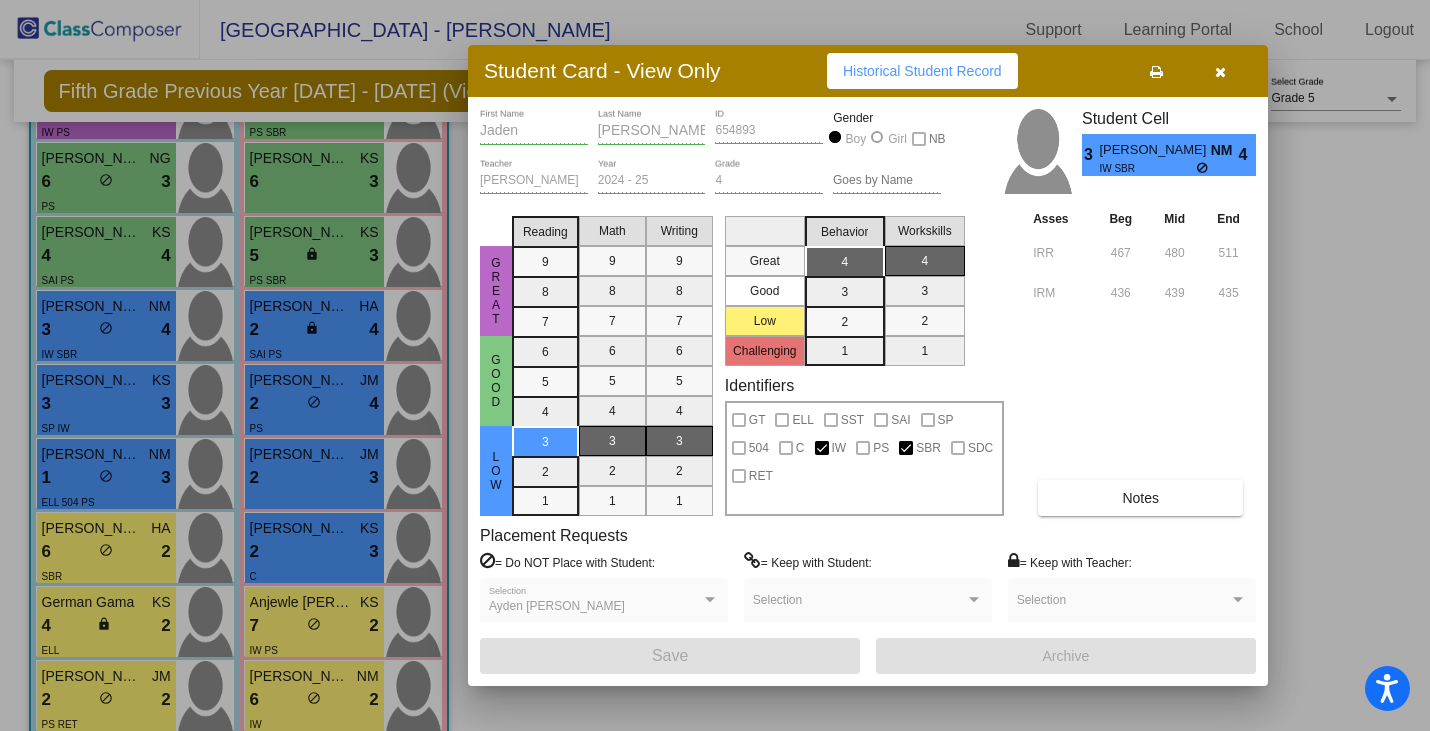 click on "Historical Student Record" at bounding box center (922, 71) 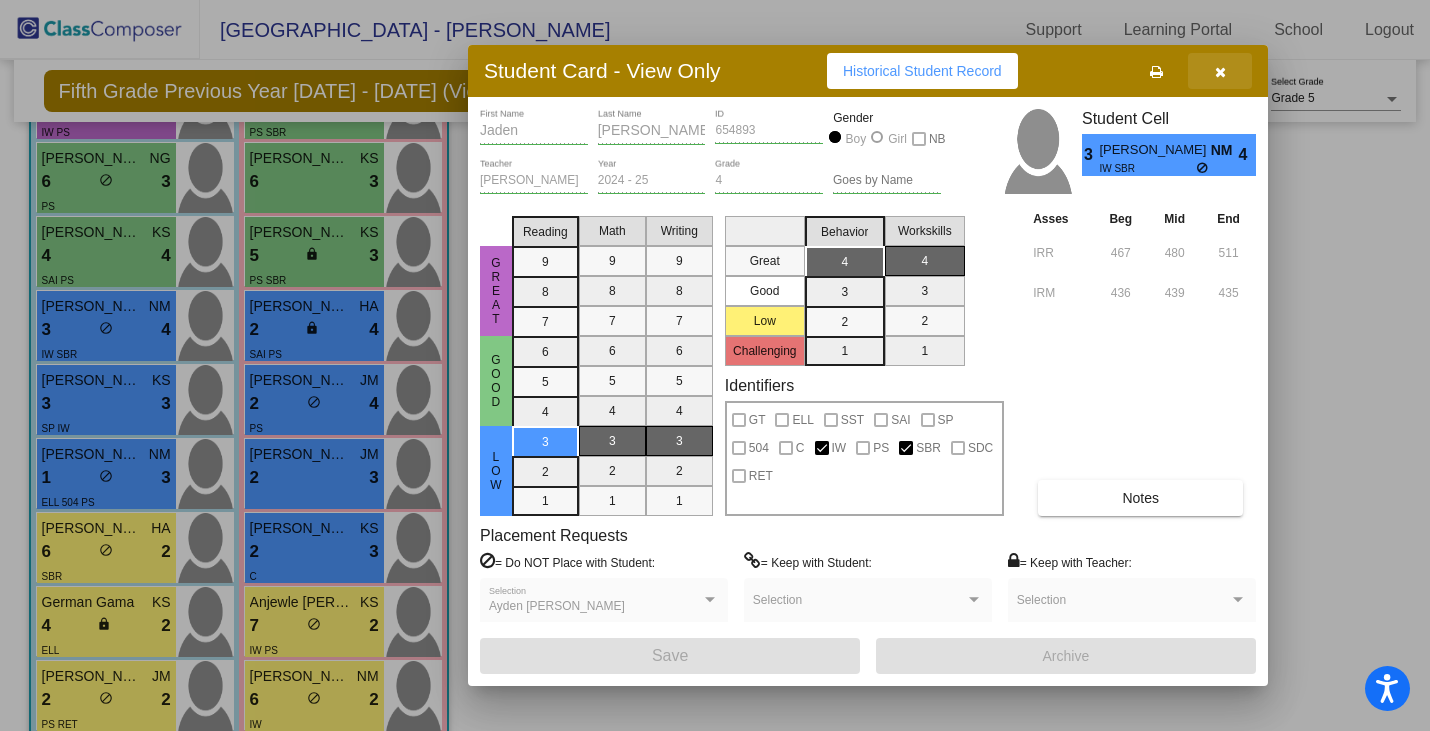 click at bounding box center (1220, 71) 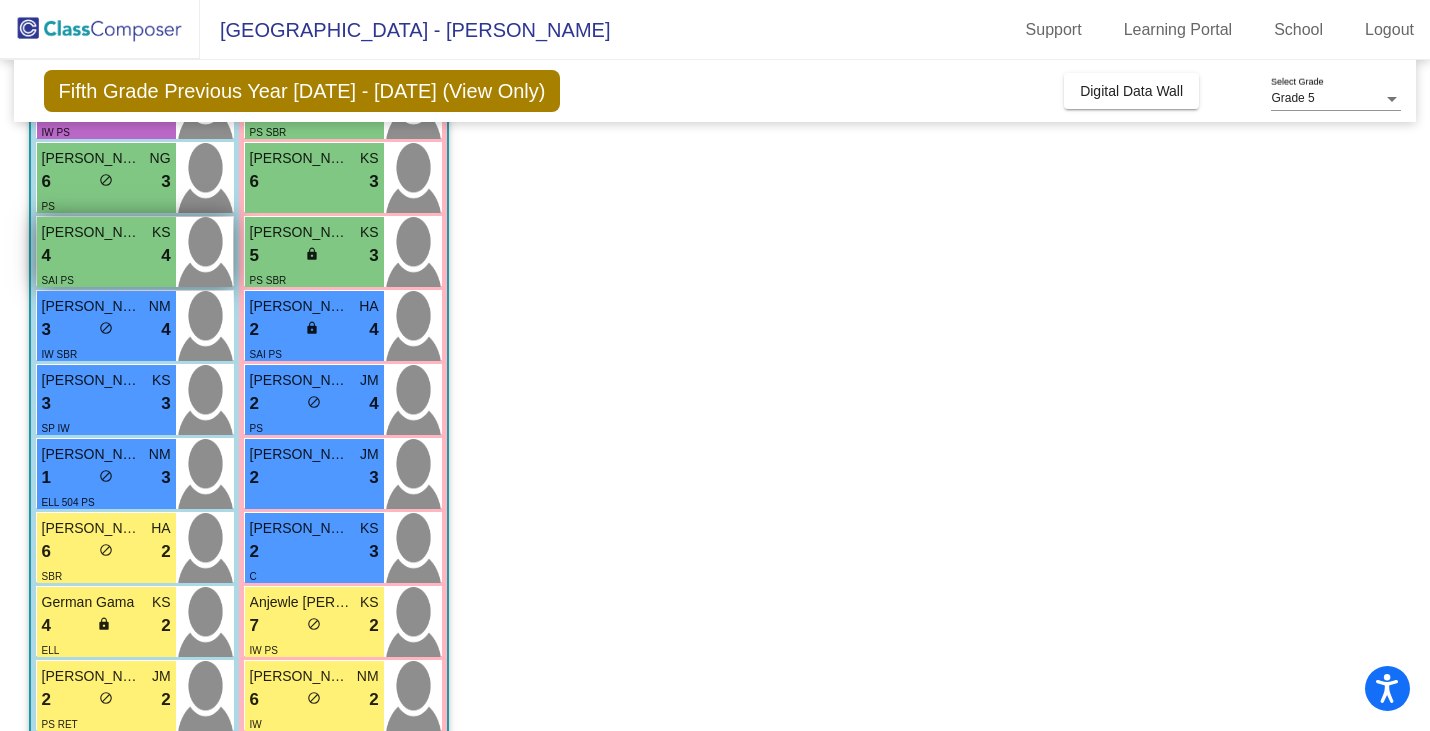 click on "4 lock do_not_disturb_alt 4" at bounding box center [106, 256] 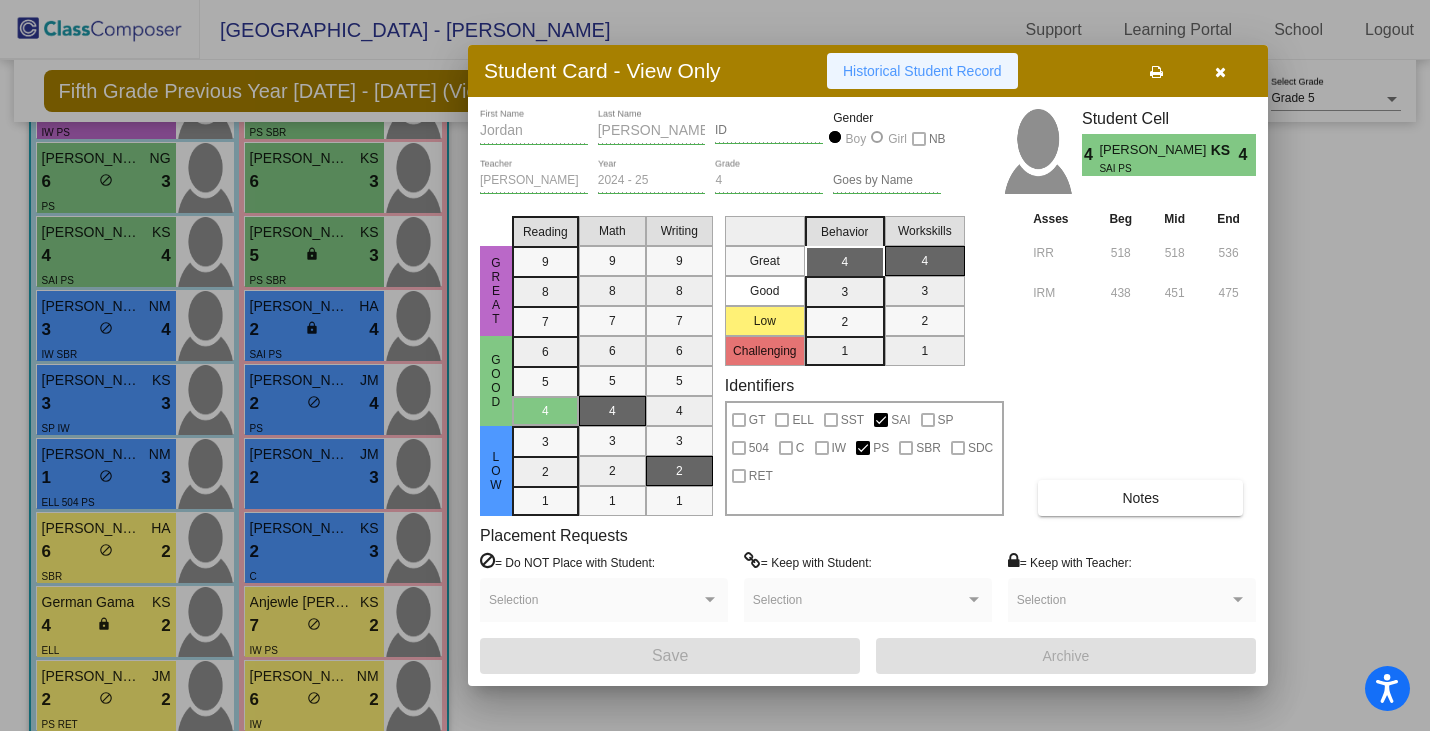 click on "Historical Student Record" at bounding box center (922, 71) 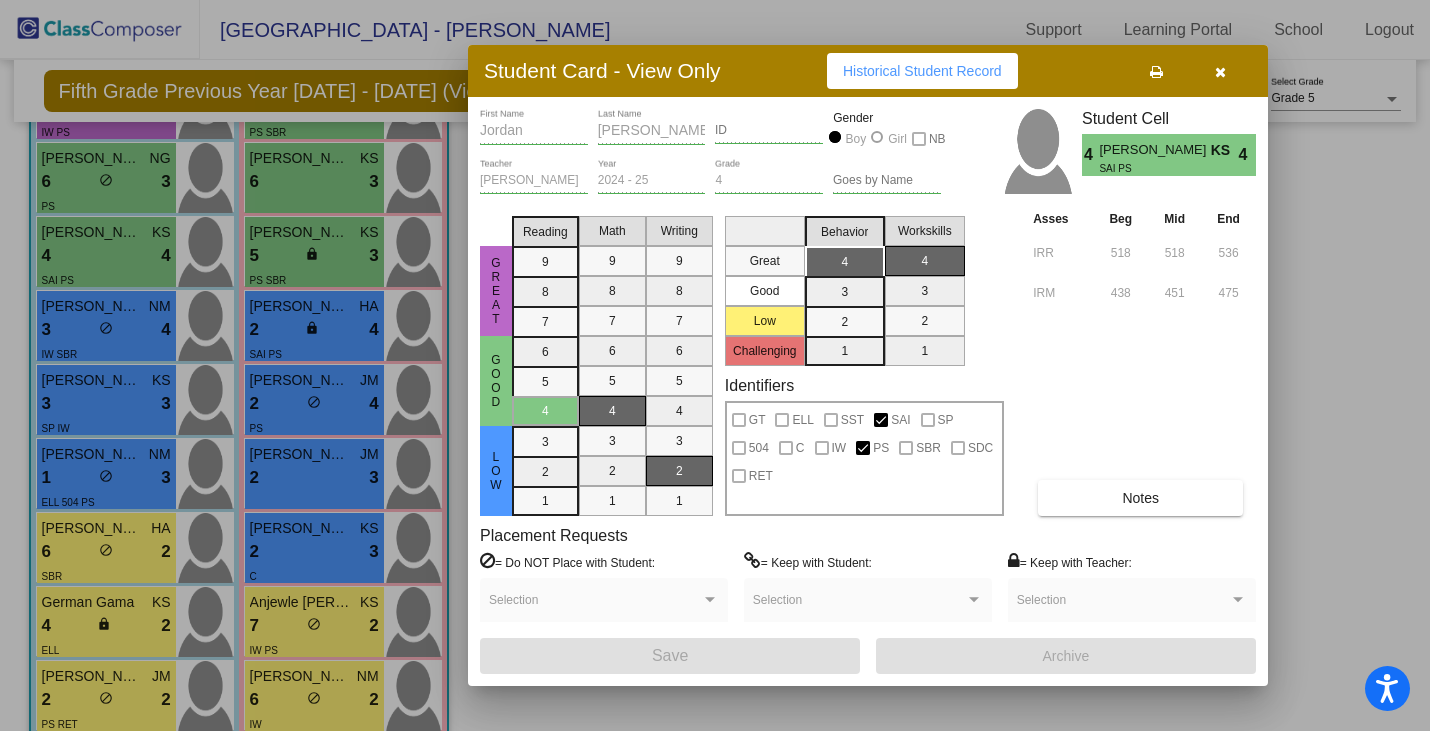 click at bounding box center [1220, 71] 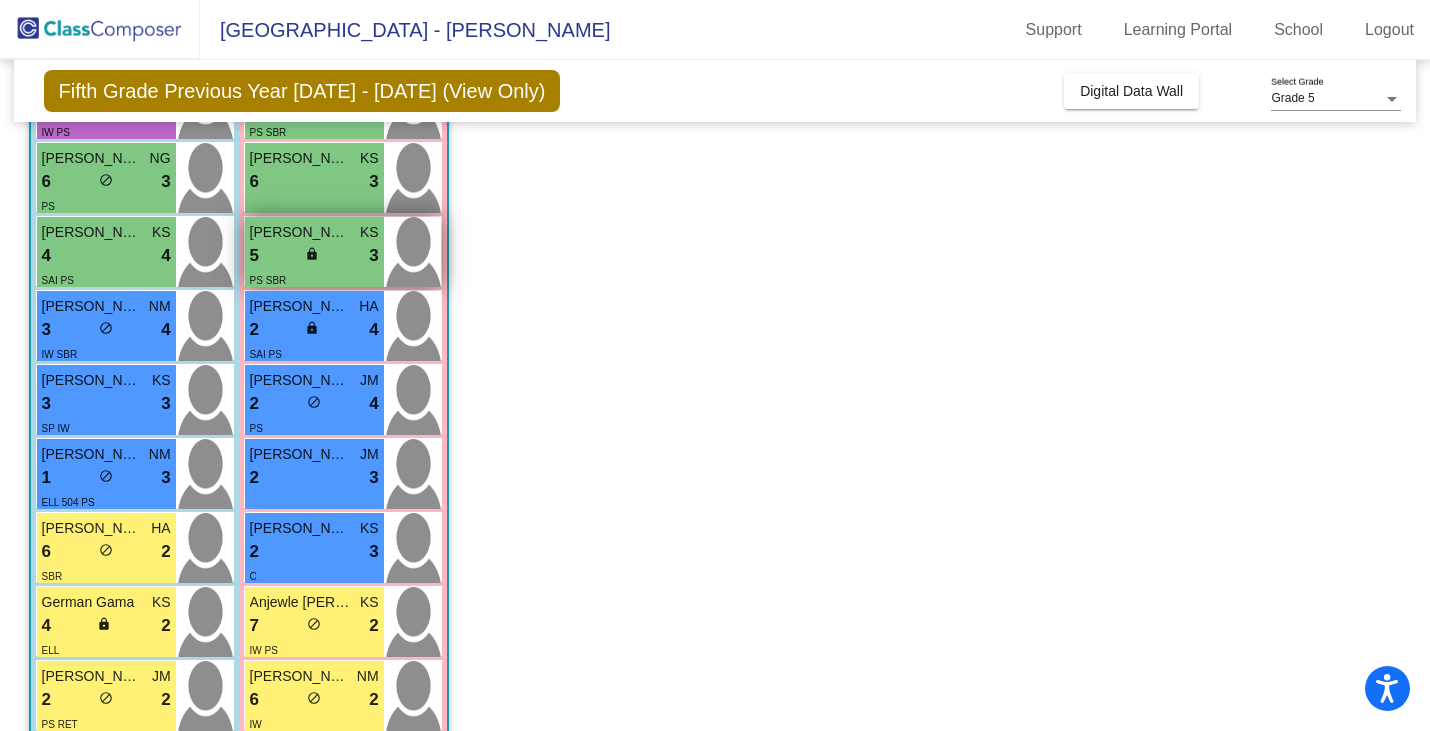 click on "5 lock do_not_disturb_alt 3" at bounding box center [314, 256] 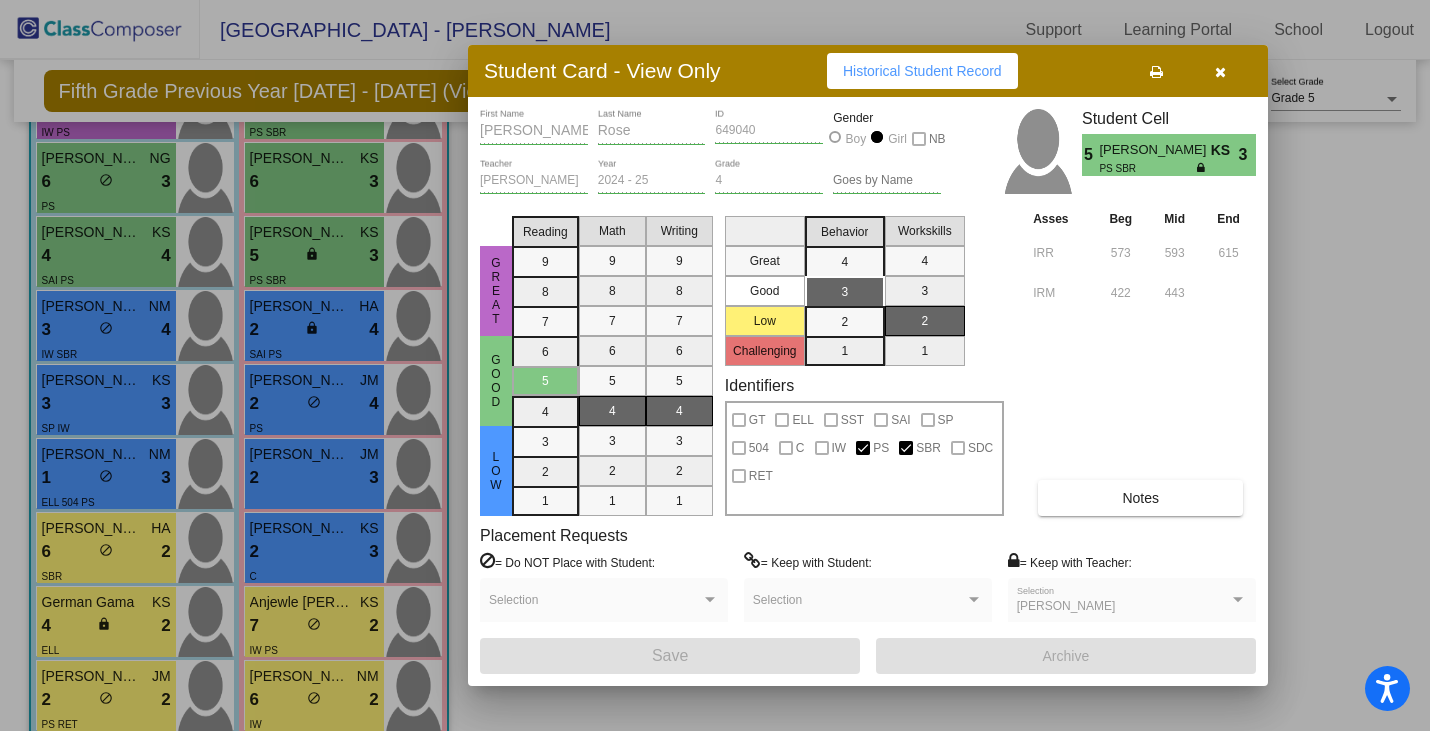 click on "Historical Student Record" at bounding box center (922, 71) 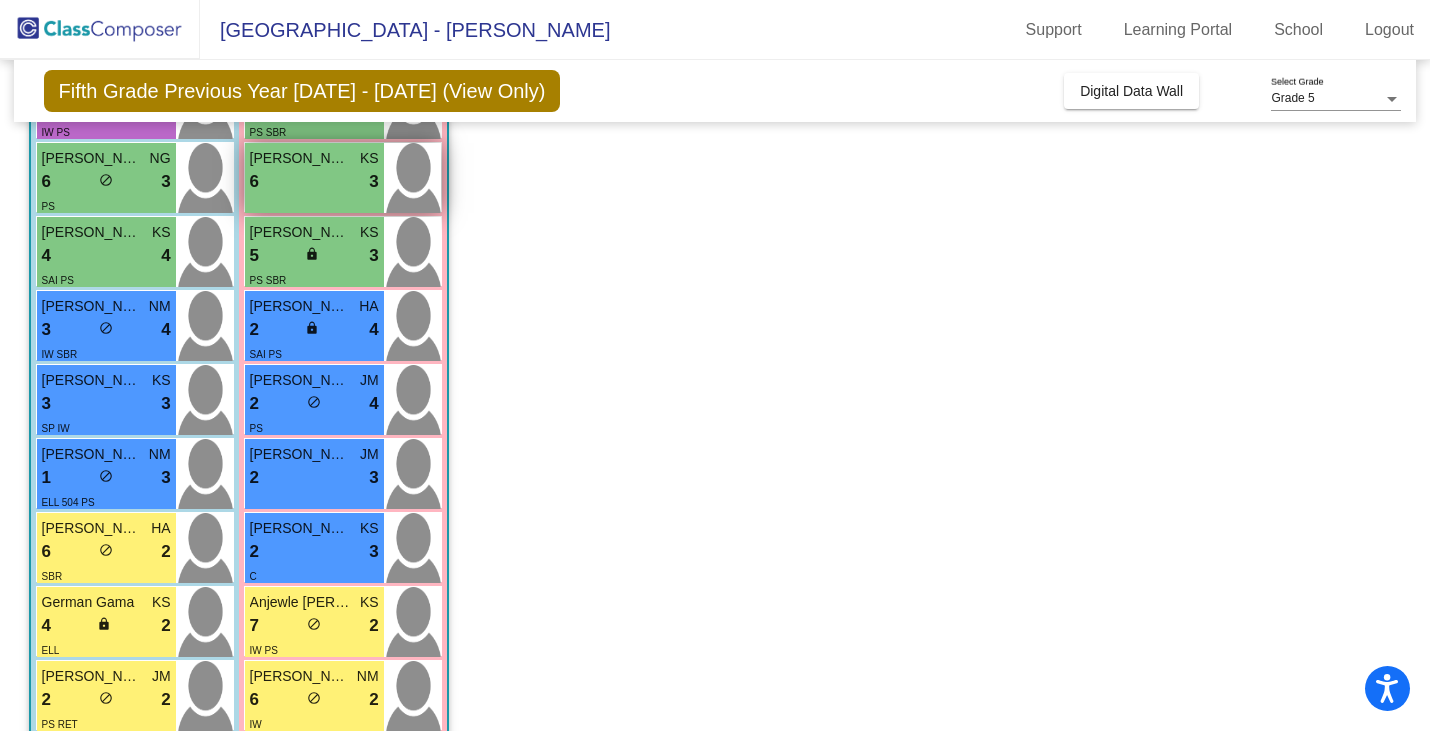 click on "6 lock do_not_disturb_alt 3" at bounding box center [314, 182] 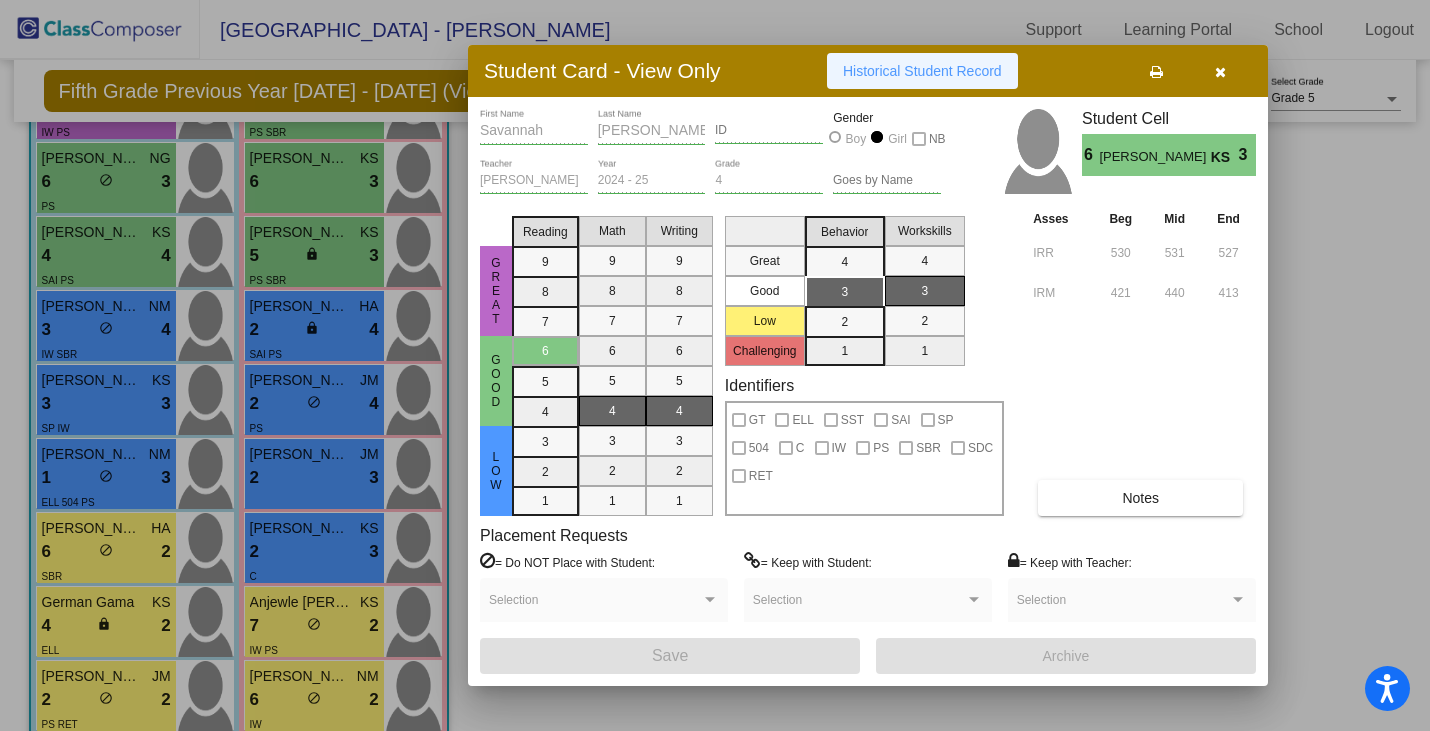 click on "Historical Student Record" at bounding box center [922, 71] 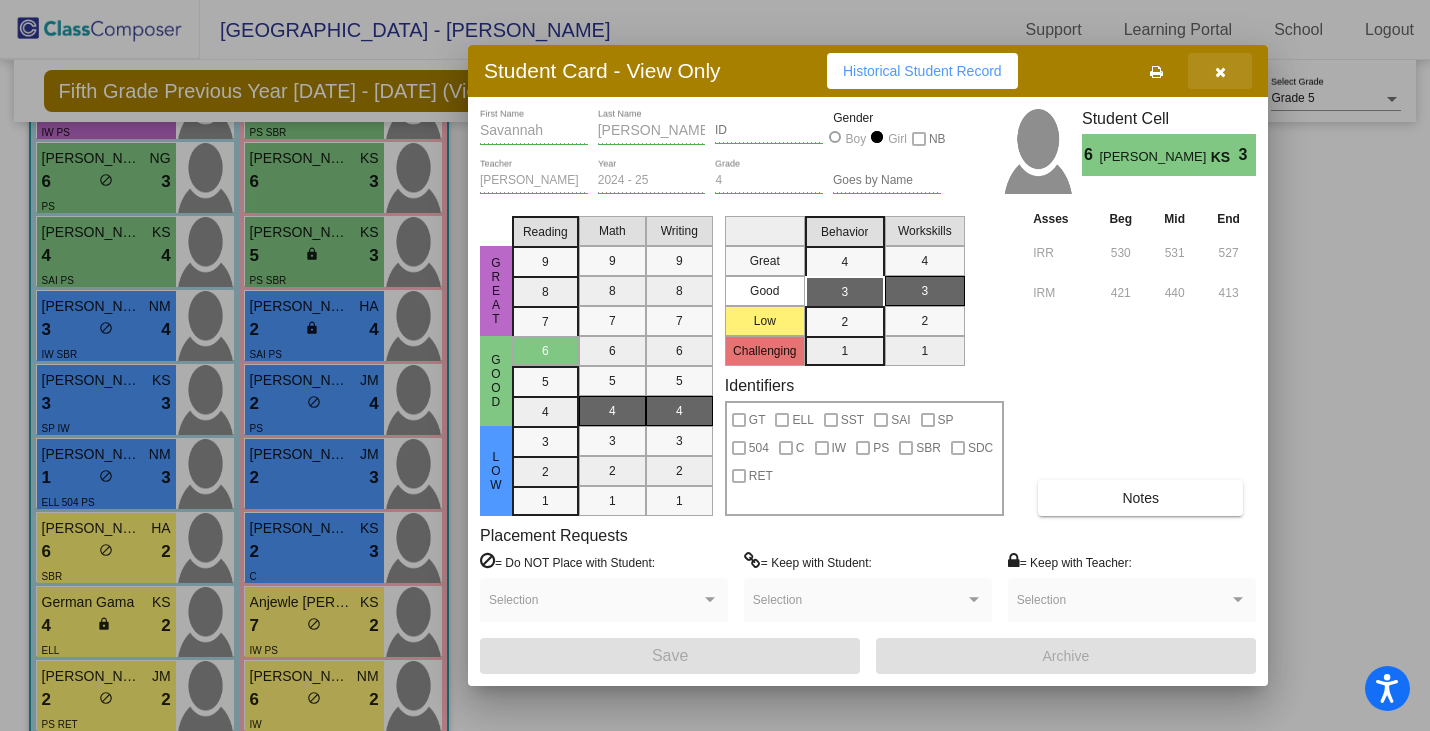 click at bounding box center [1220, 72] 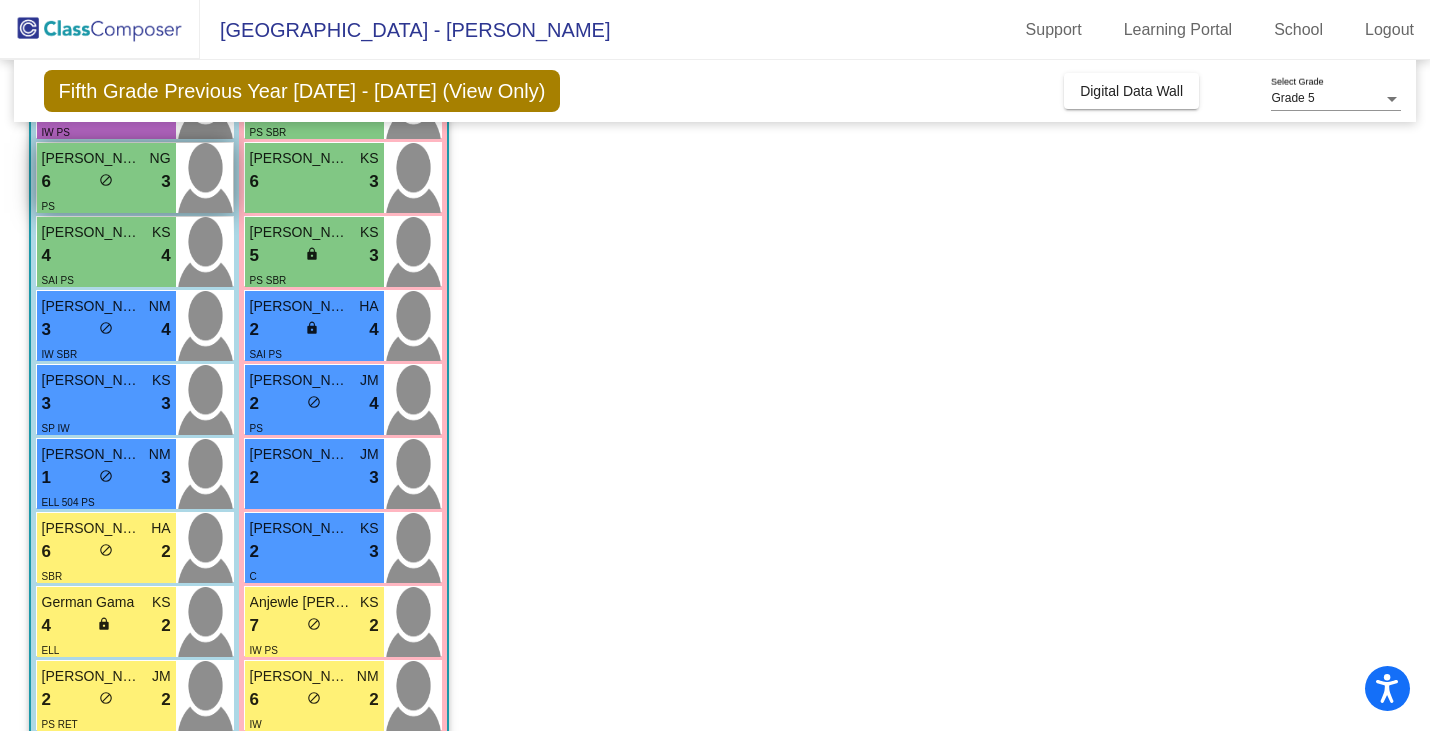 click on "do_not_disturb_alt" at bounding box center [106, 180] 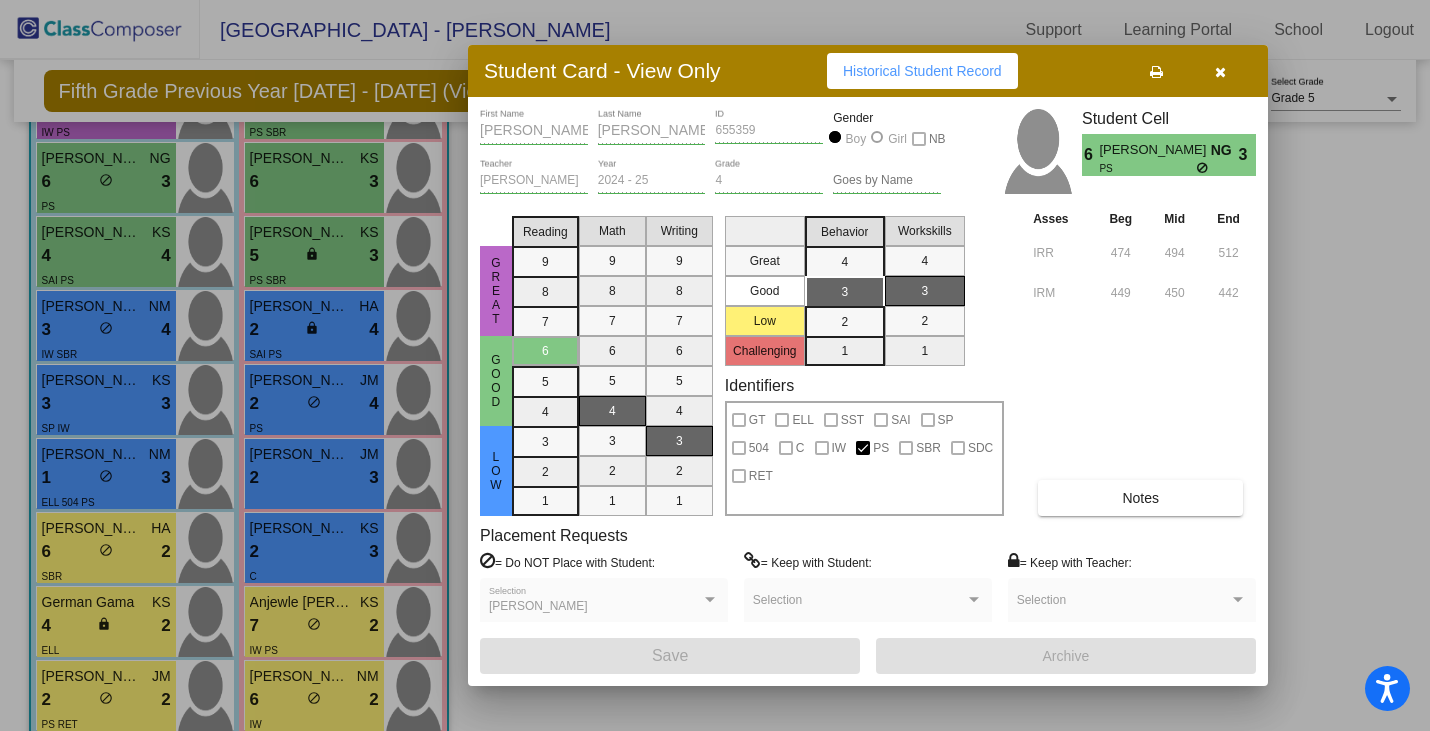 click on "Historical Student Record" at bounding box center (922, 71) 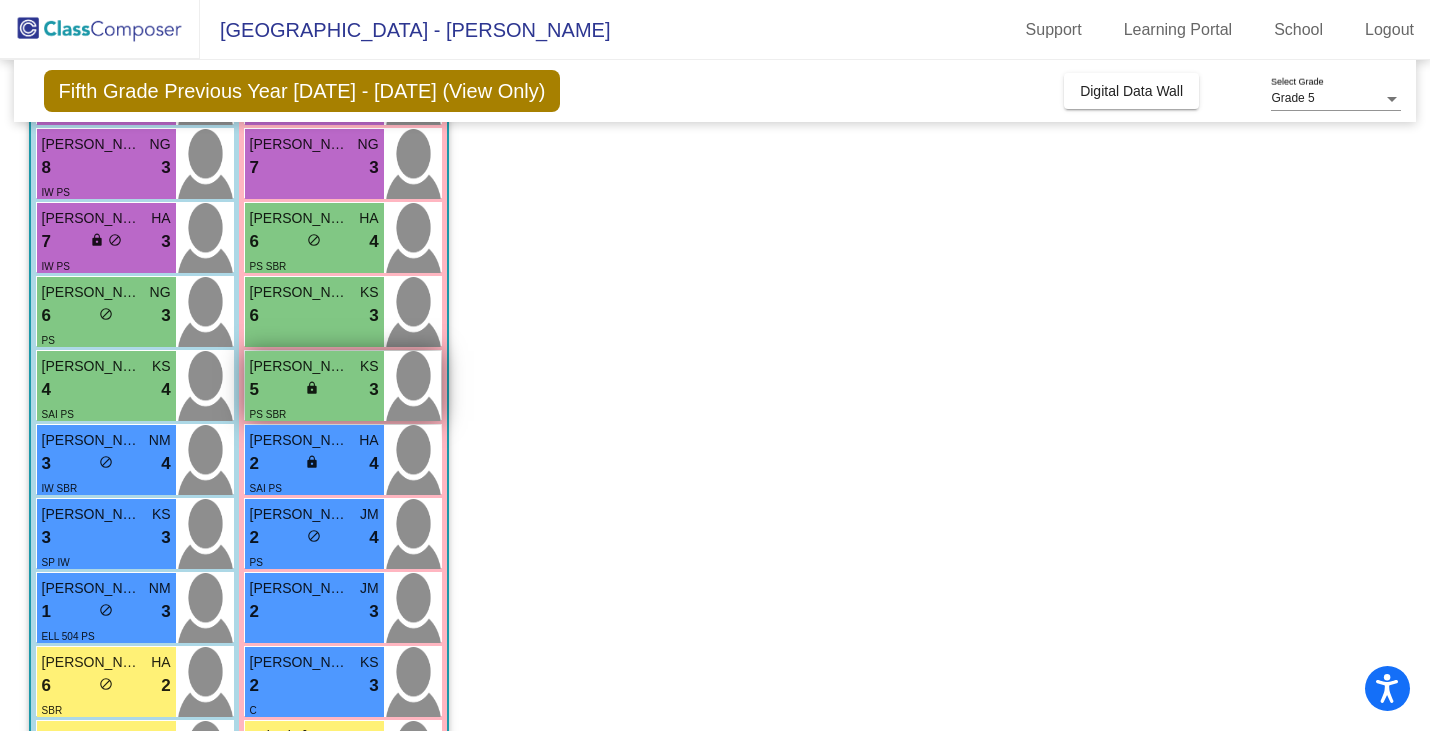 scroll, scrollTop: 217, scrollLeft: 0, axis: vertical 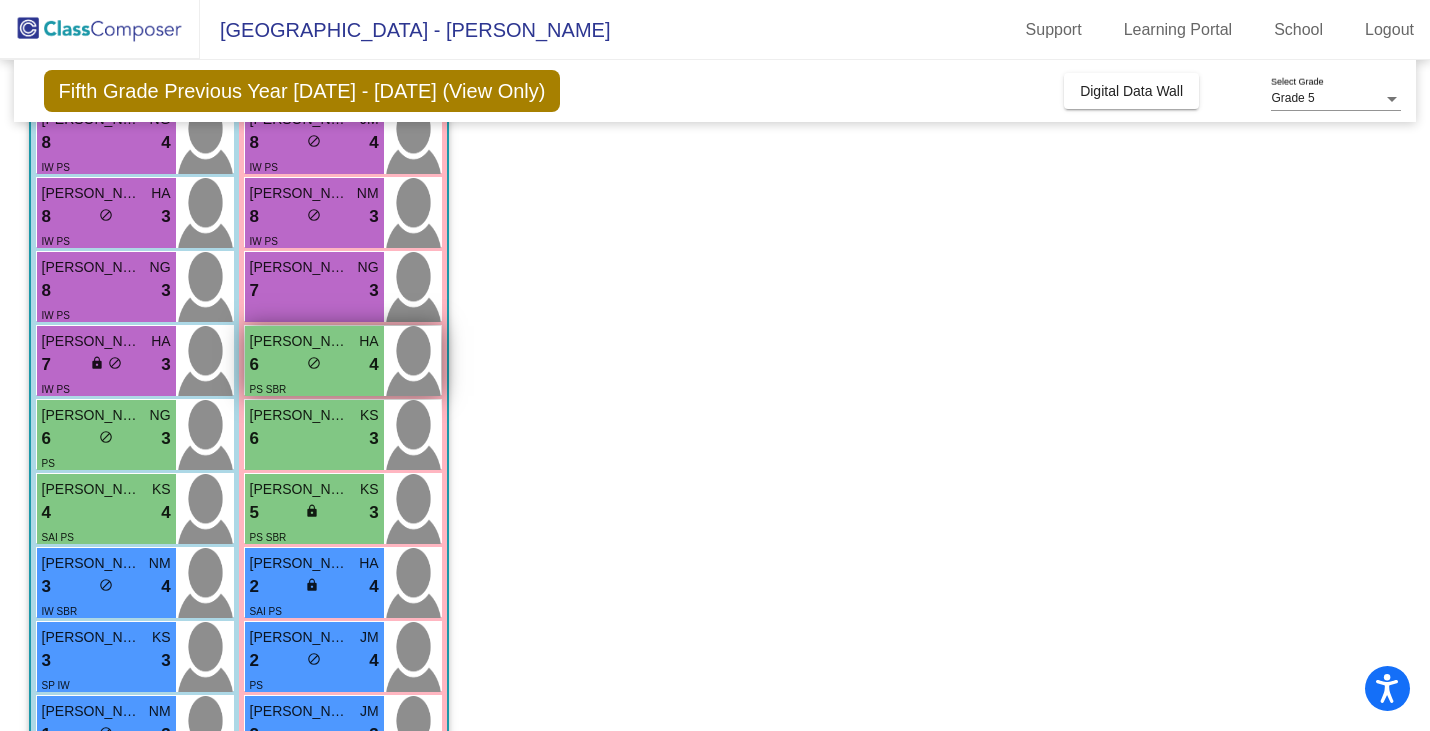 click on "[PERSON_NAME]" at bounding box center (300, 341) 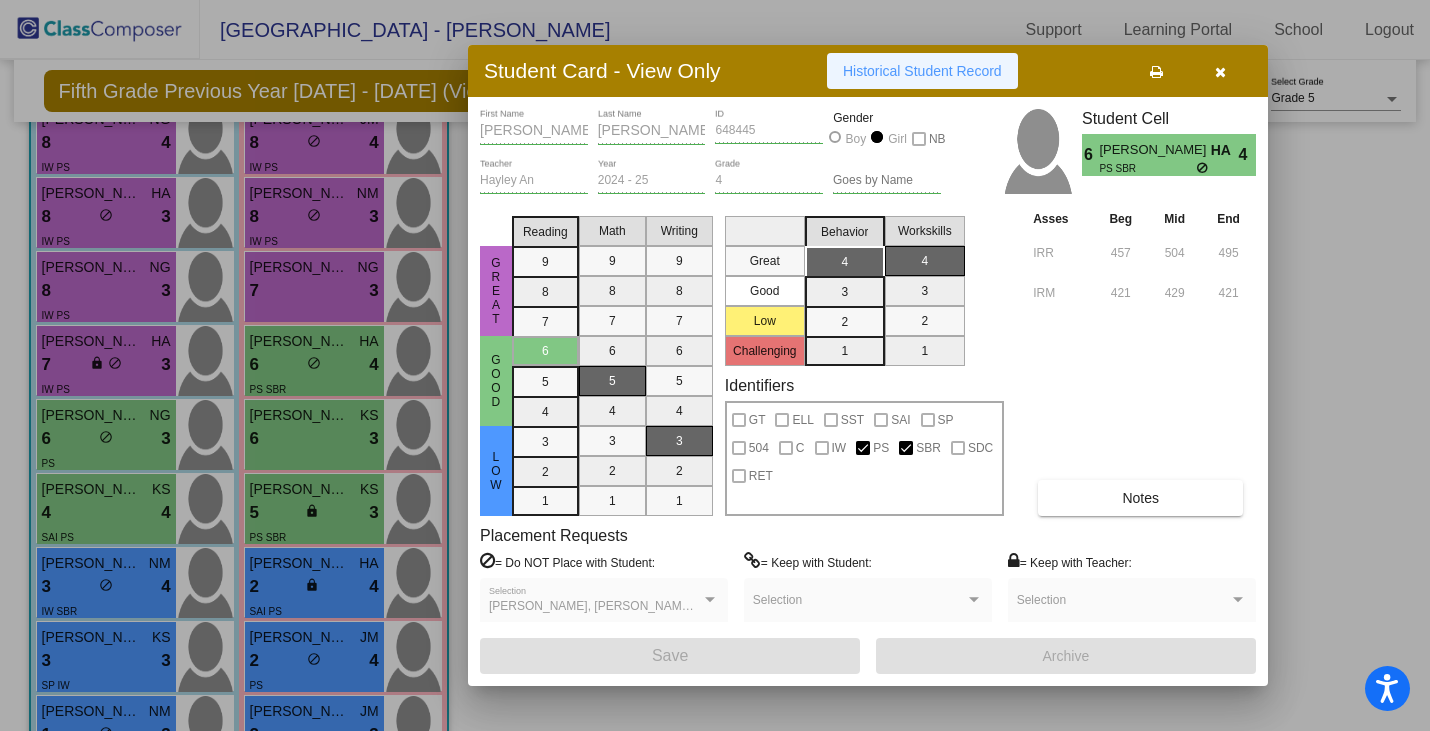 click on "Historical Student Record" at bounding box center [922, 71] 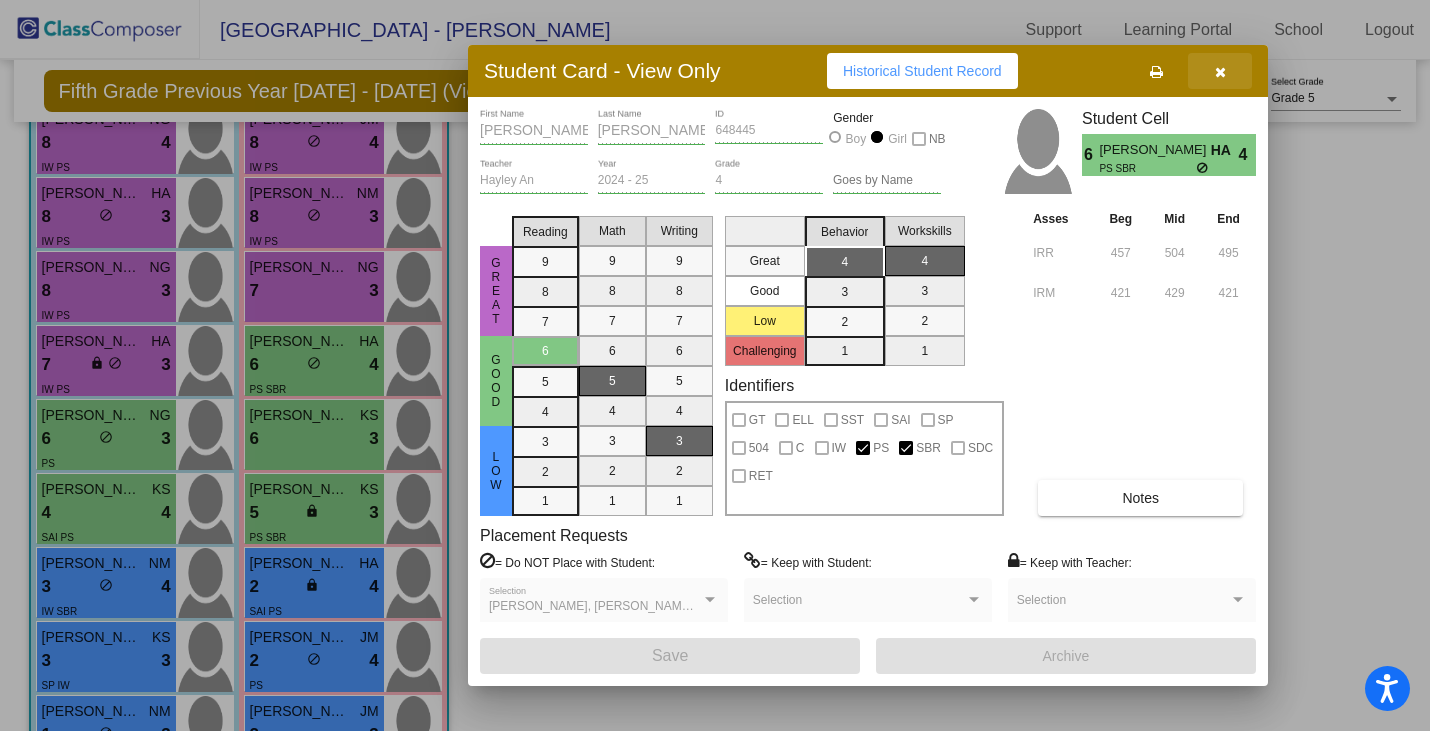 click at bounding box center (1220, 72) 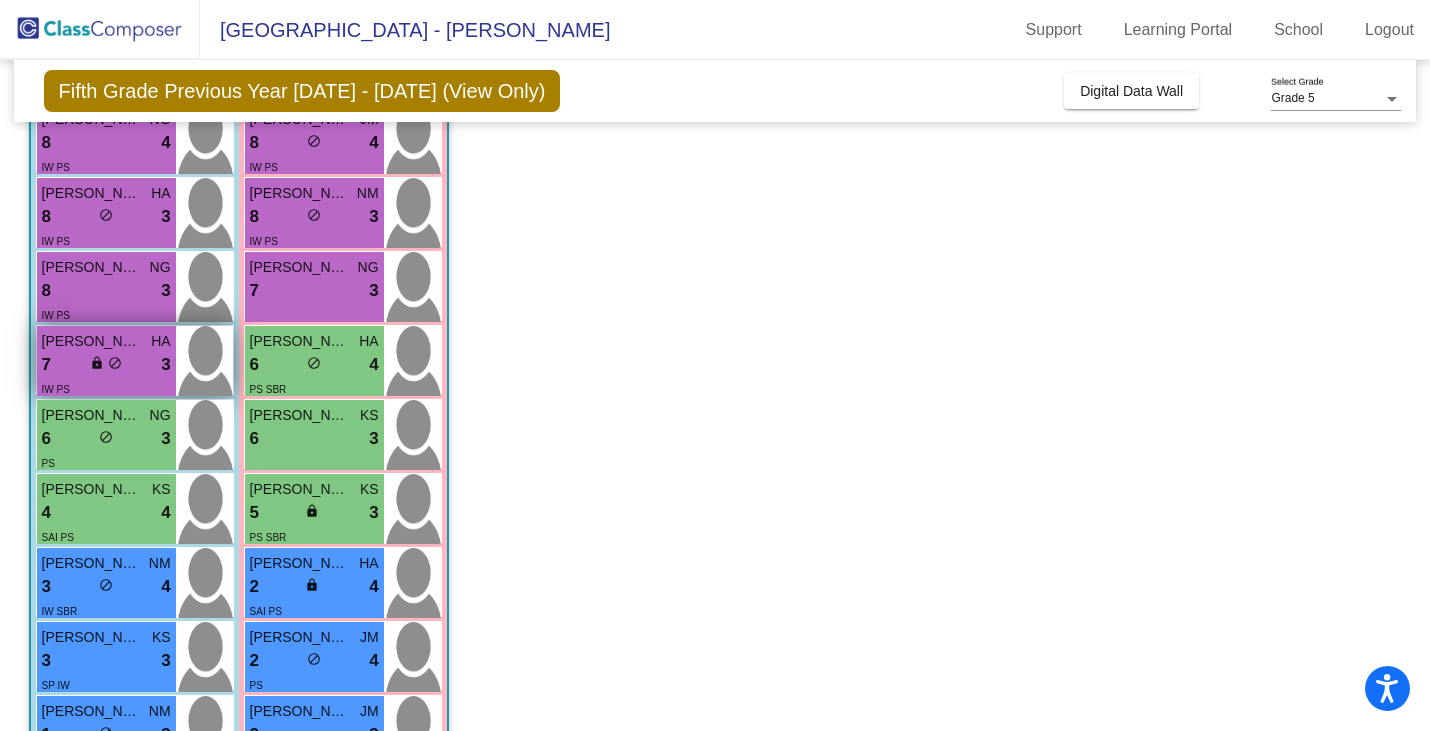 click on "7 lock do_not_disturb_alt 3" at bounding box center (106, 365) 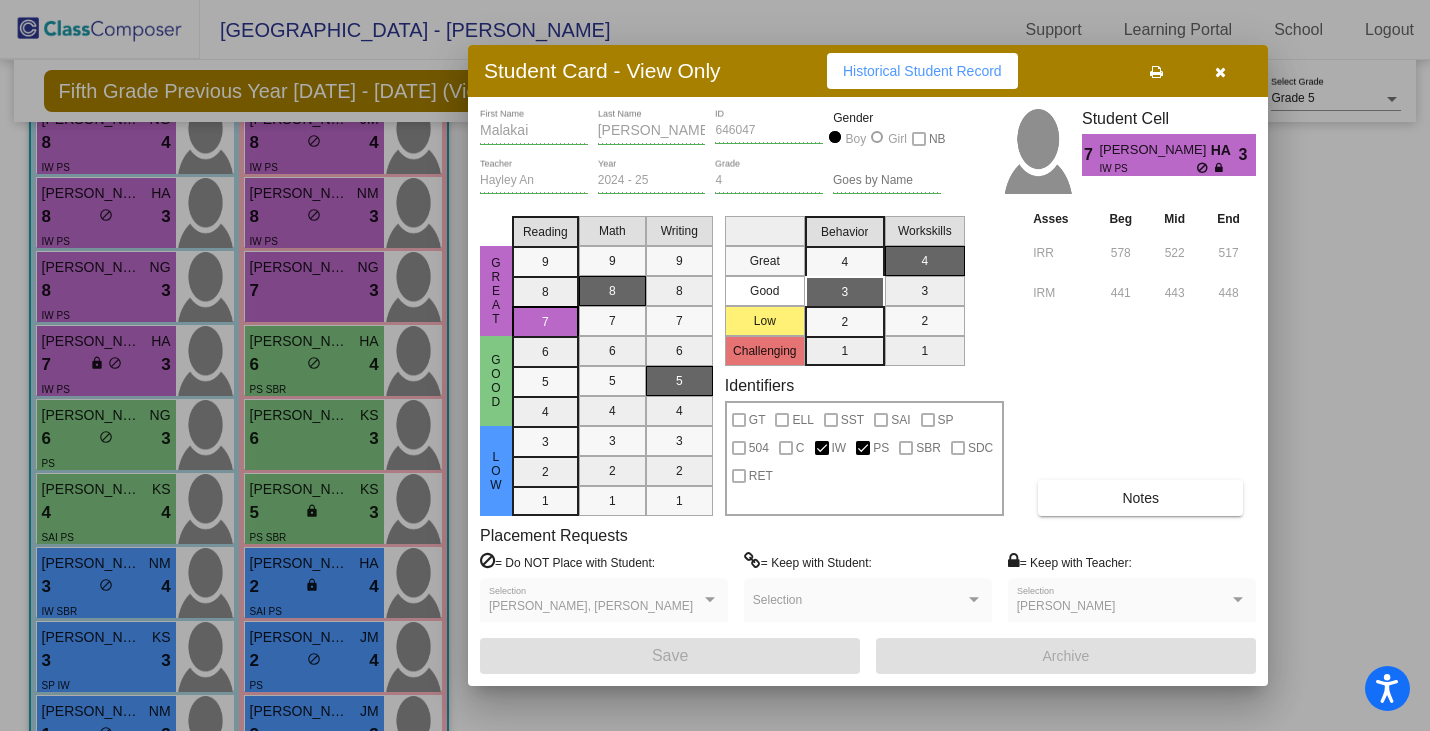 scroll, scrollTop: 0, scrollLeft: 0, axis: both 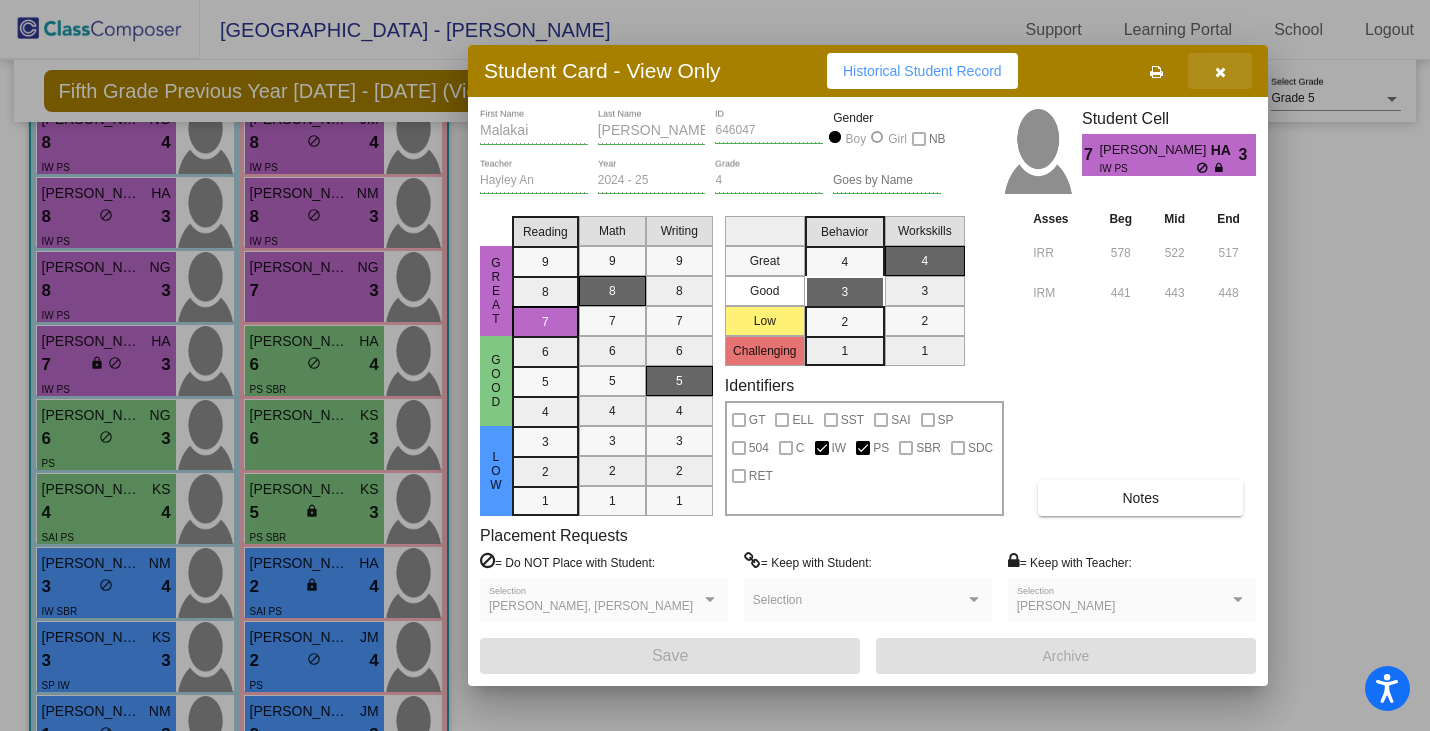 click at bounding box center (1220, 72) 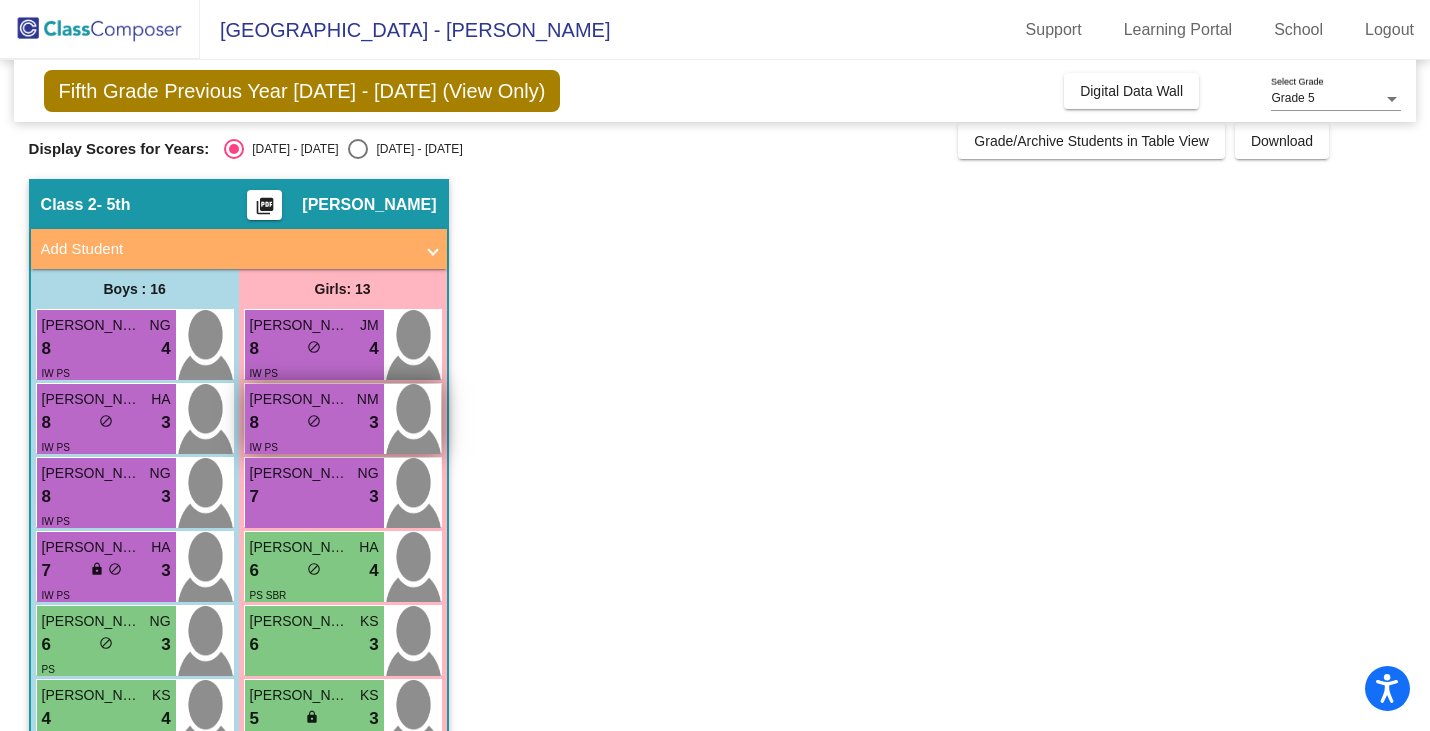 scroll, scrollTop: 10, scrollLeft: 0, axis: vertical 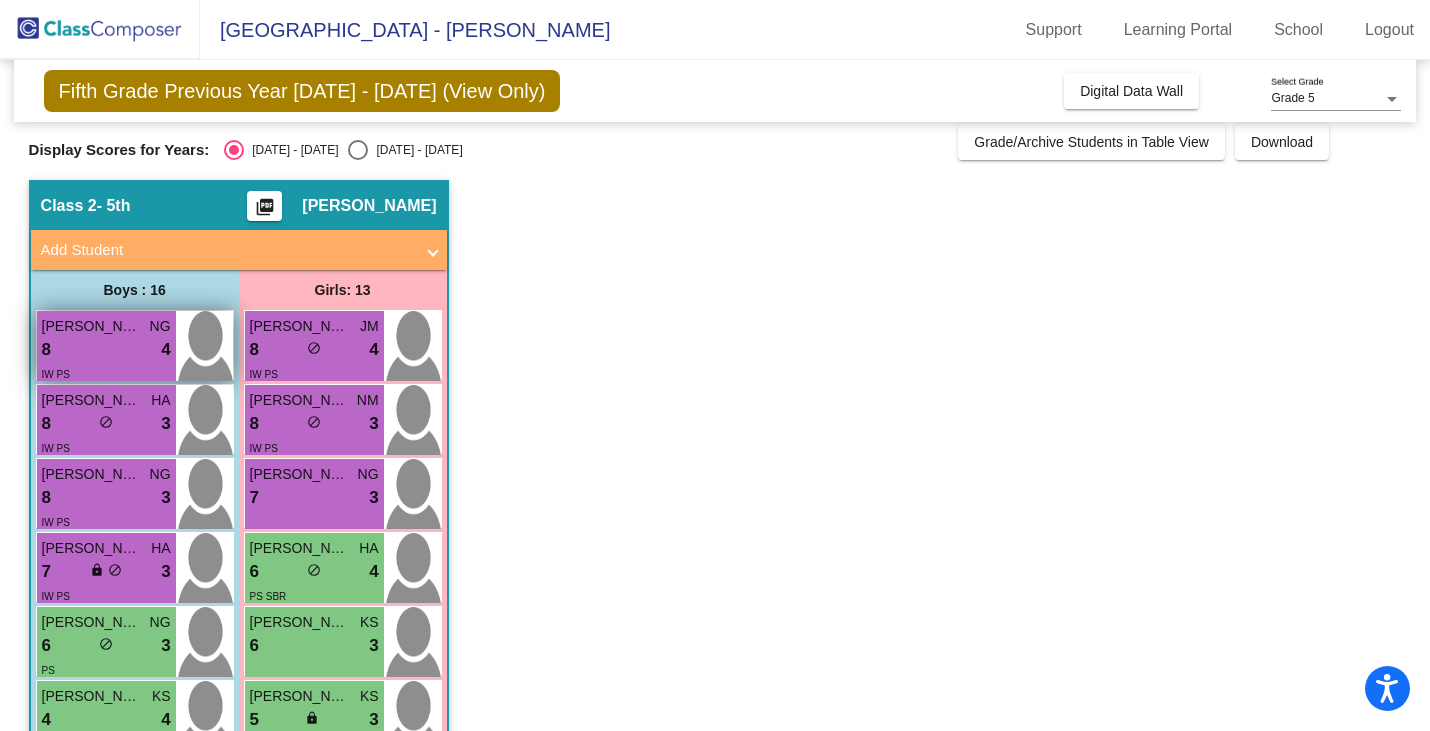 click on "IW PS" at bounding box center [106, 373] 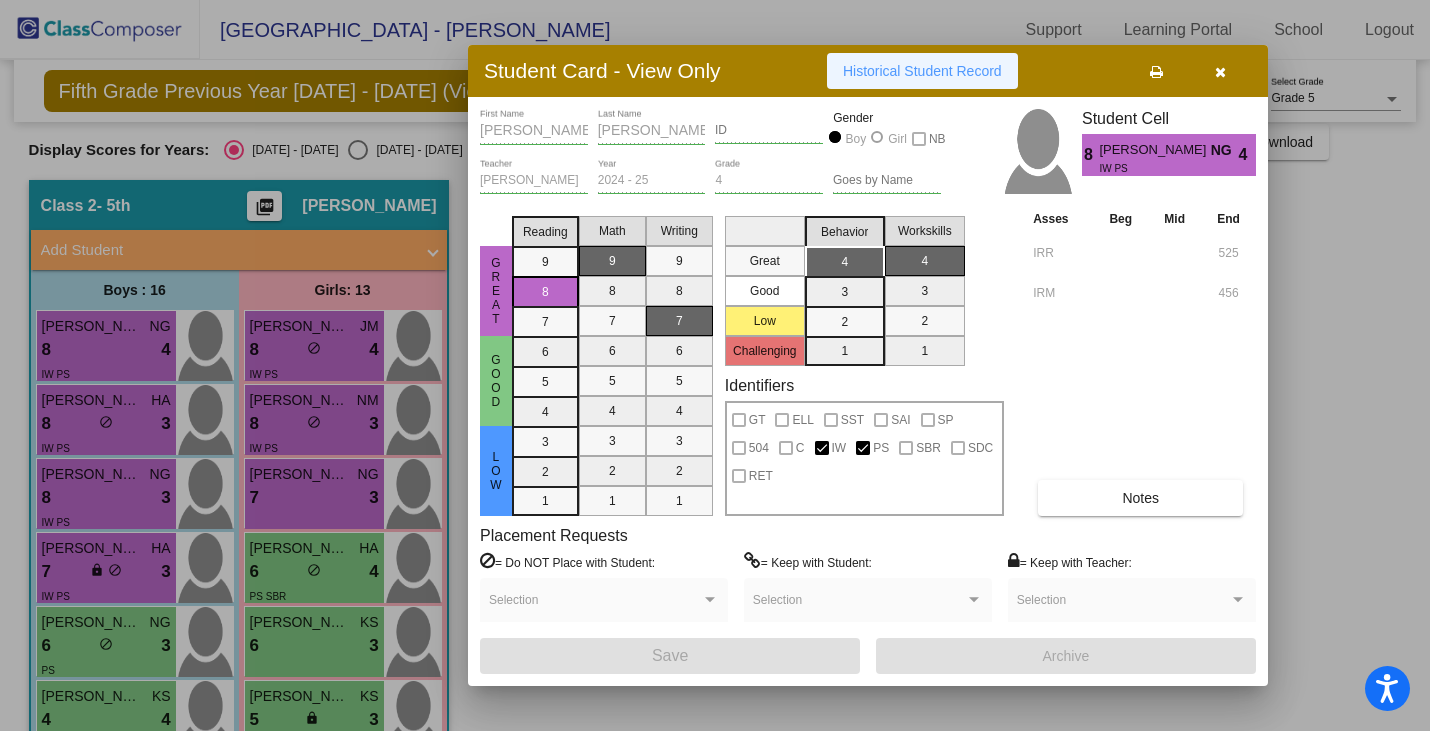 click on "Historical Student Record" at bounding box center (922, 71) 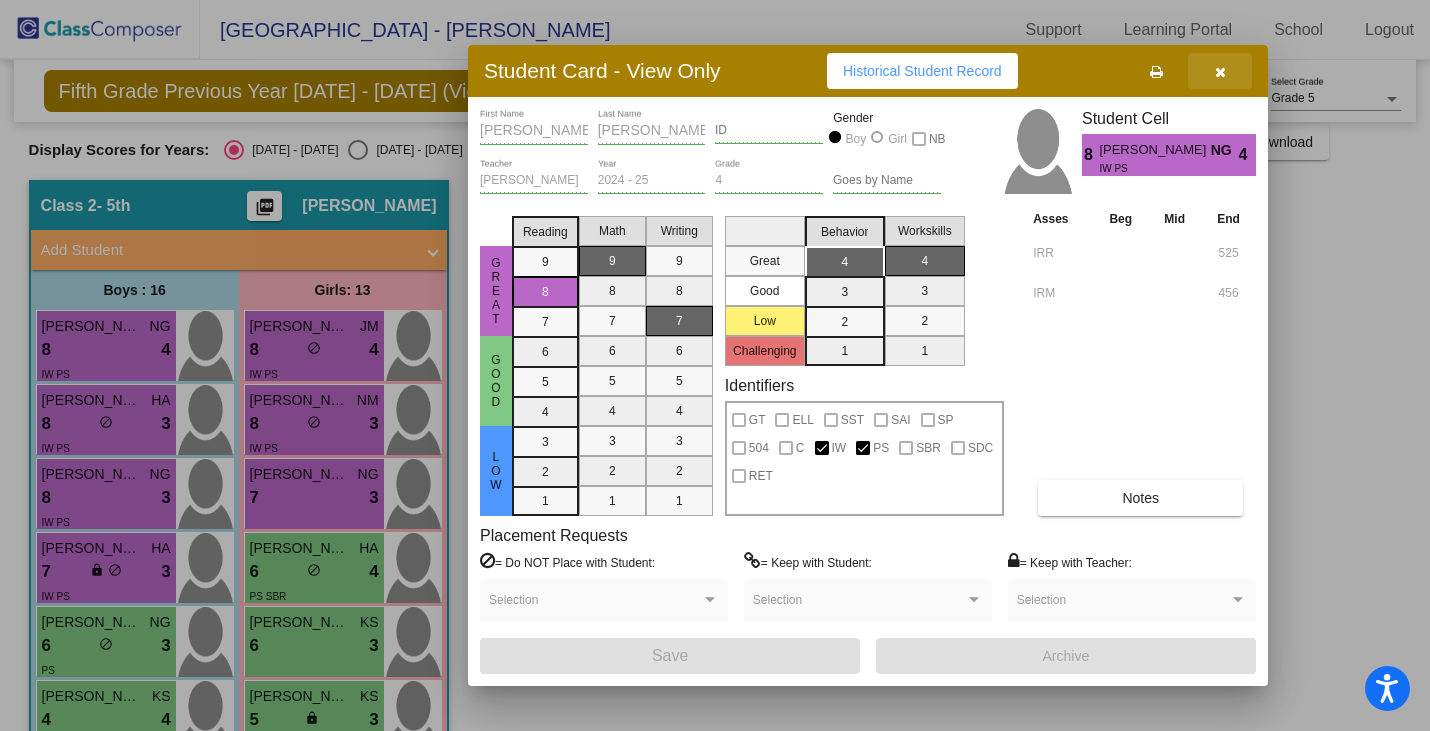 click at bounding box center (1220, 72) 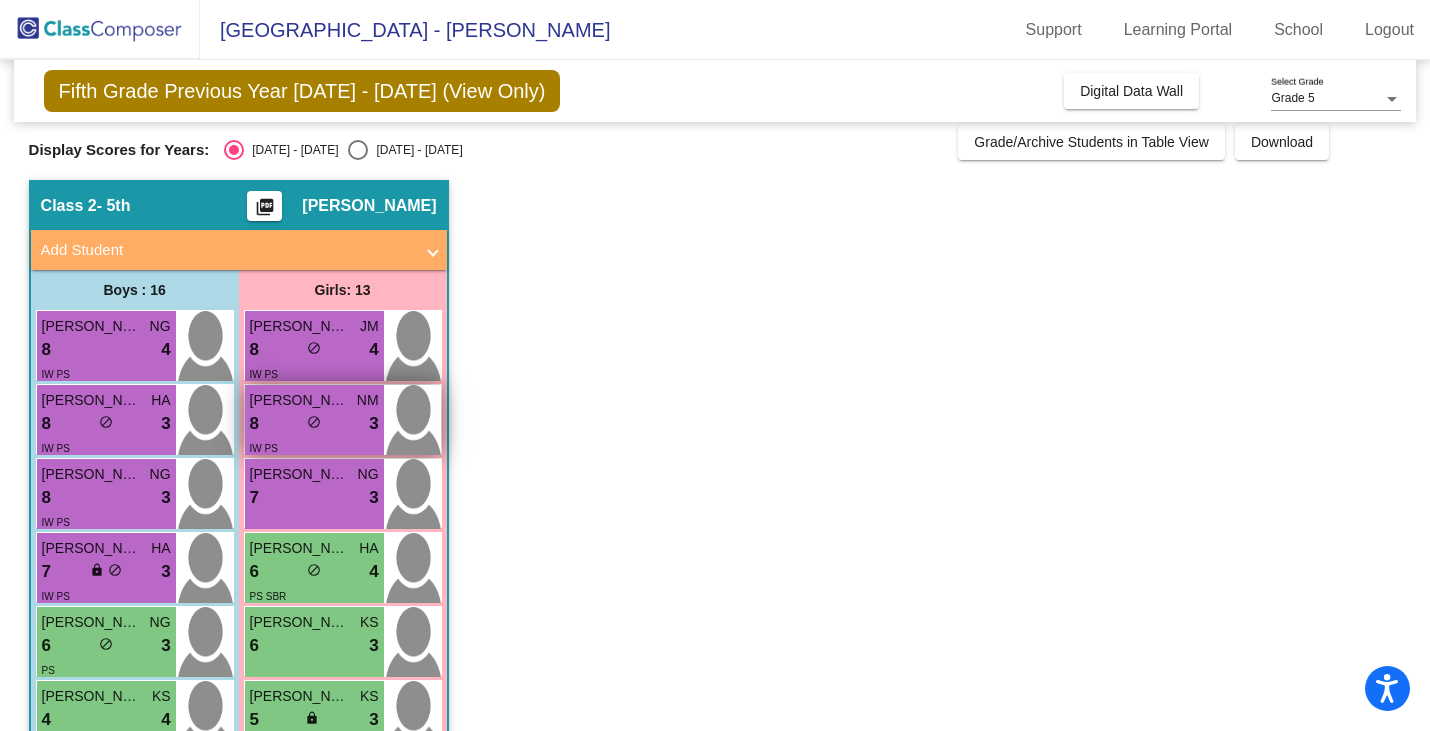 click on "[PERSON_NAME]" at bounding box center [300, 400] 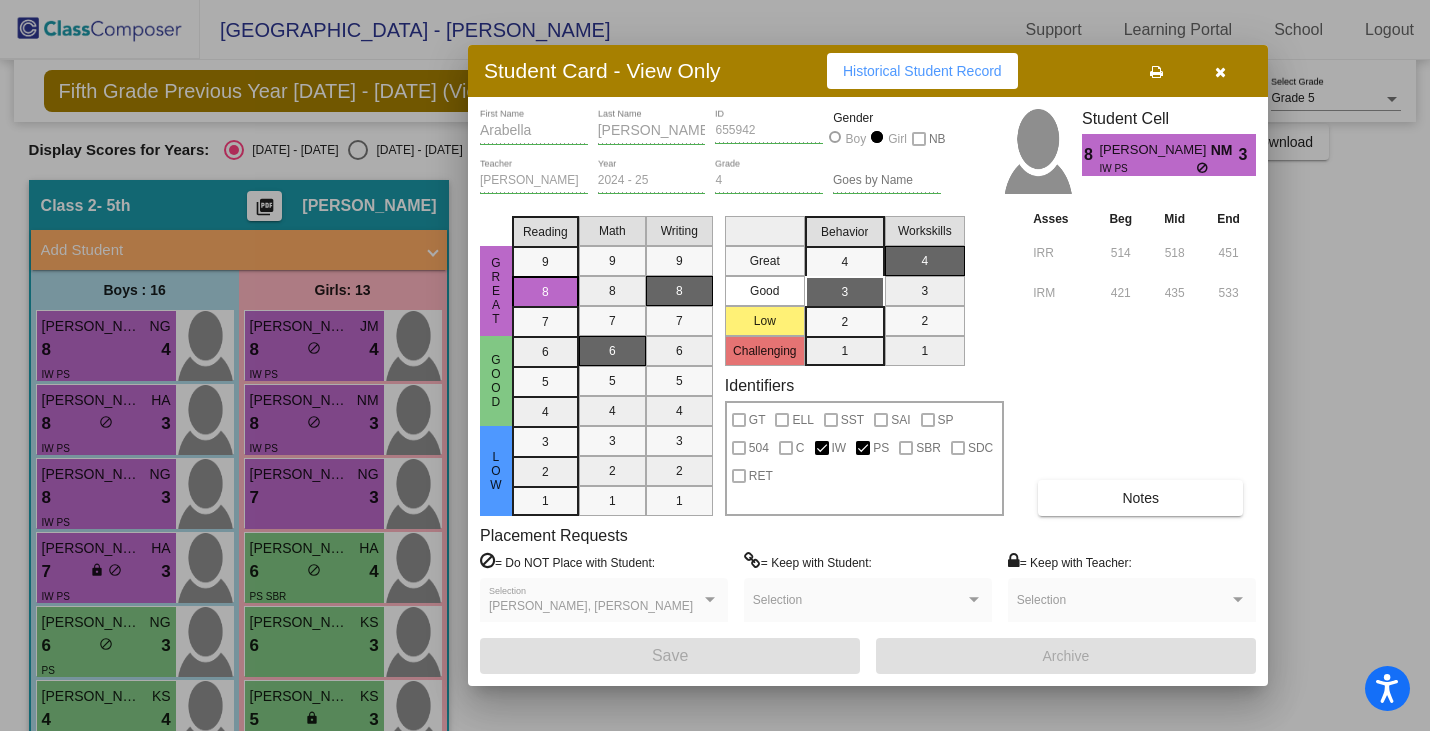 click on "Historical Student Record" at bounding box center [922, 71] 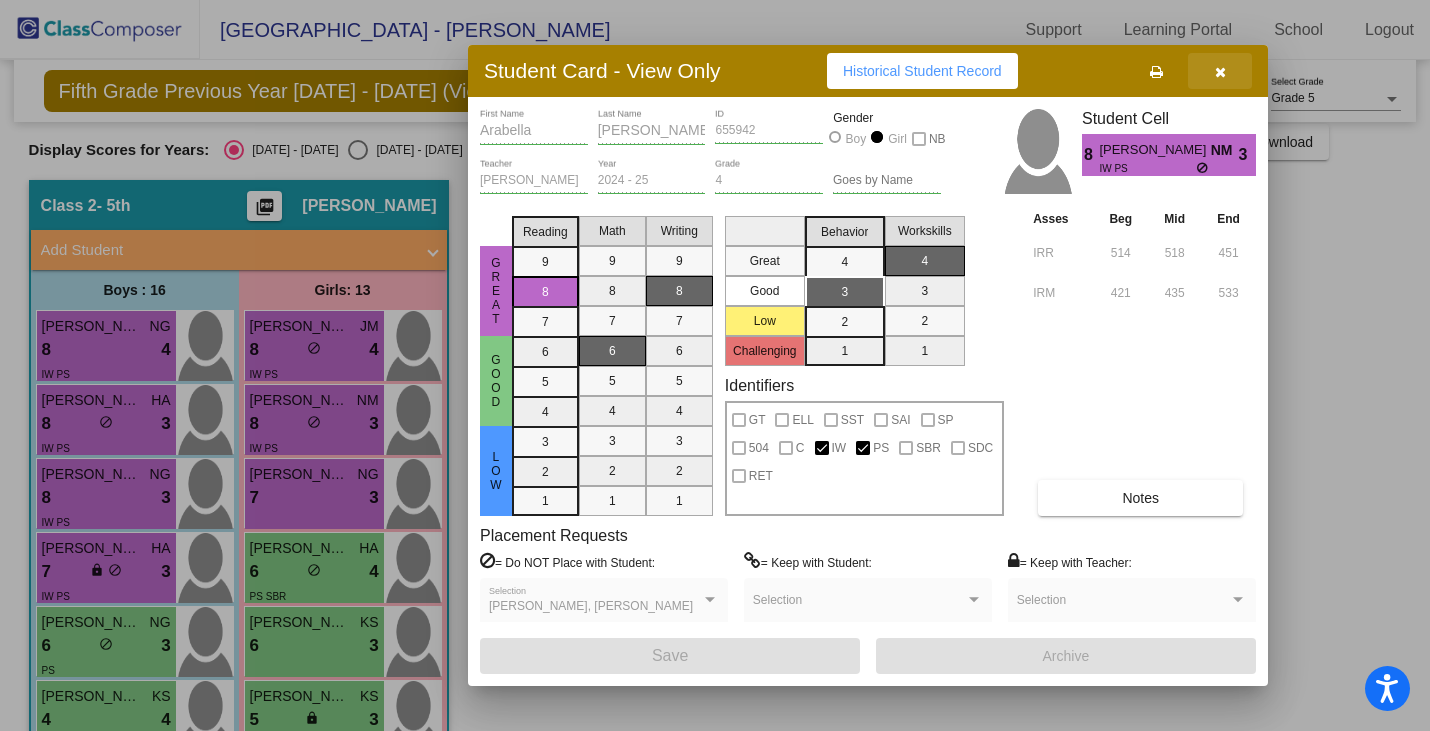 click at bounding box center (1220, 72) 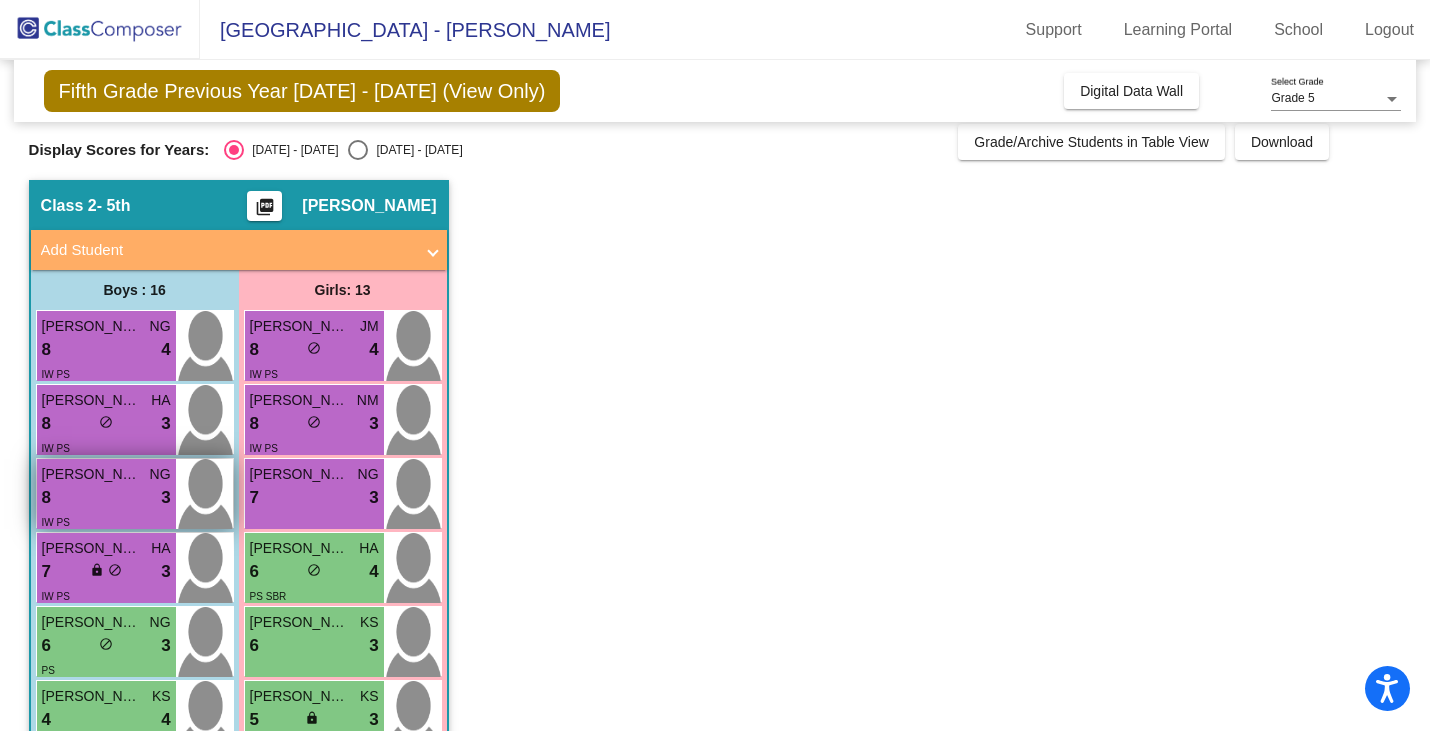 click on "[PERSON_NAME]" at bounding box center [92, 474] 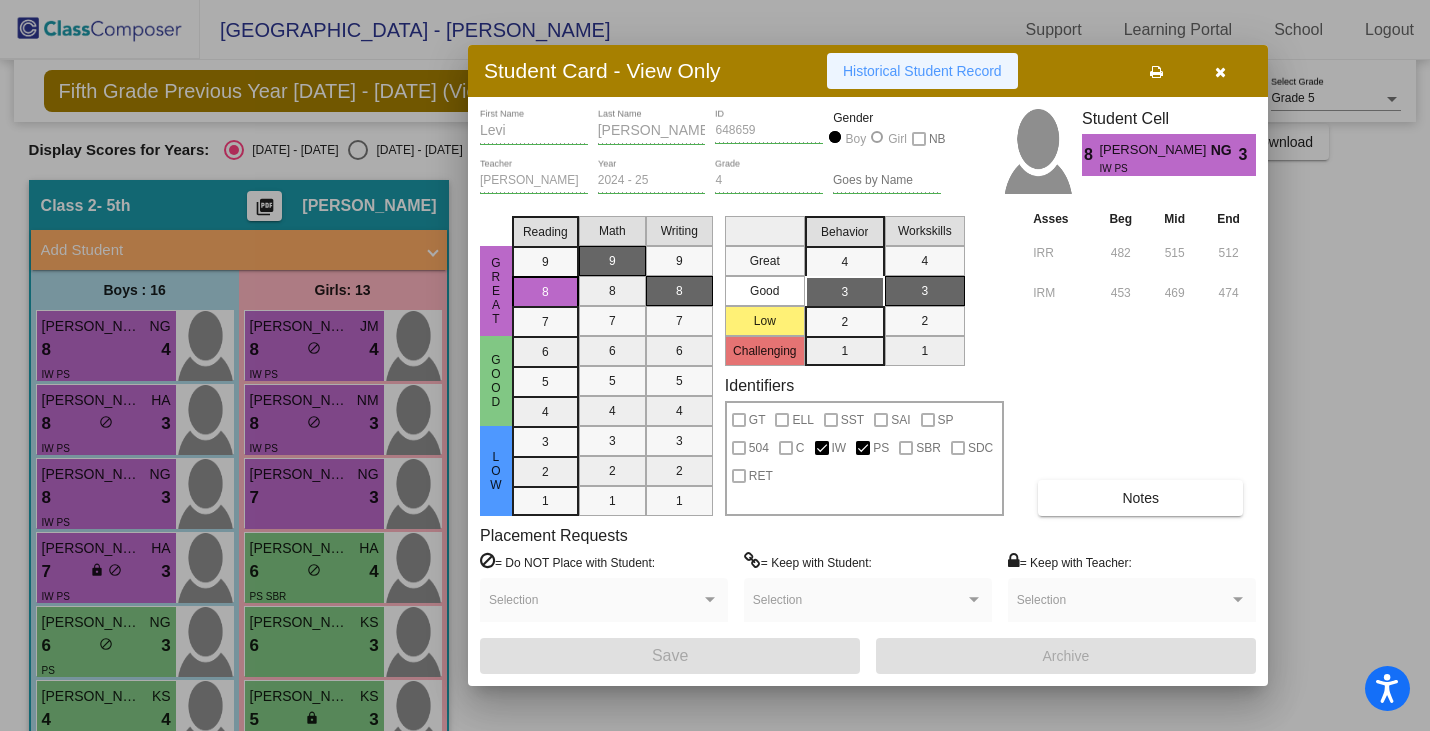 click on "Historical Student Record" at bounding box center (922, 71) 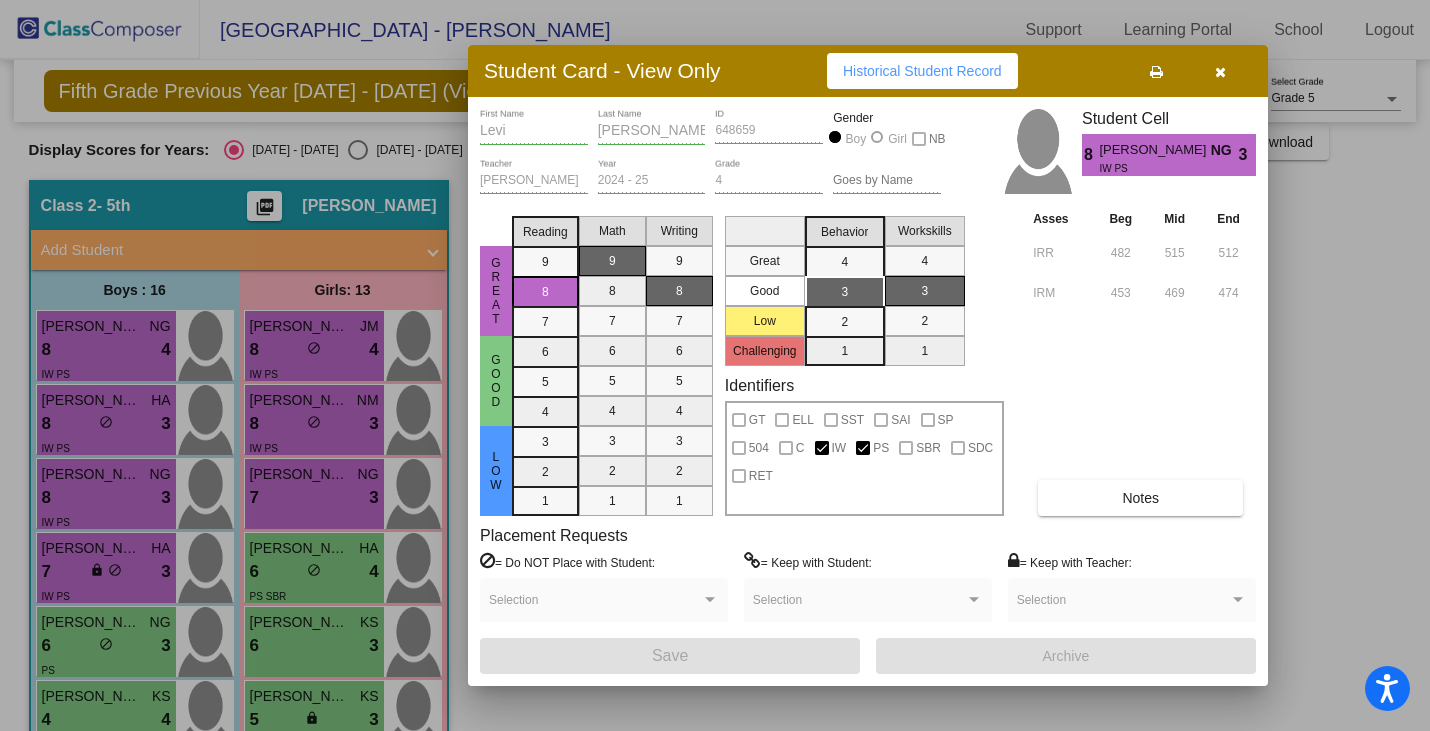 click at bounding box center [1220, 72] 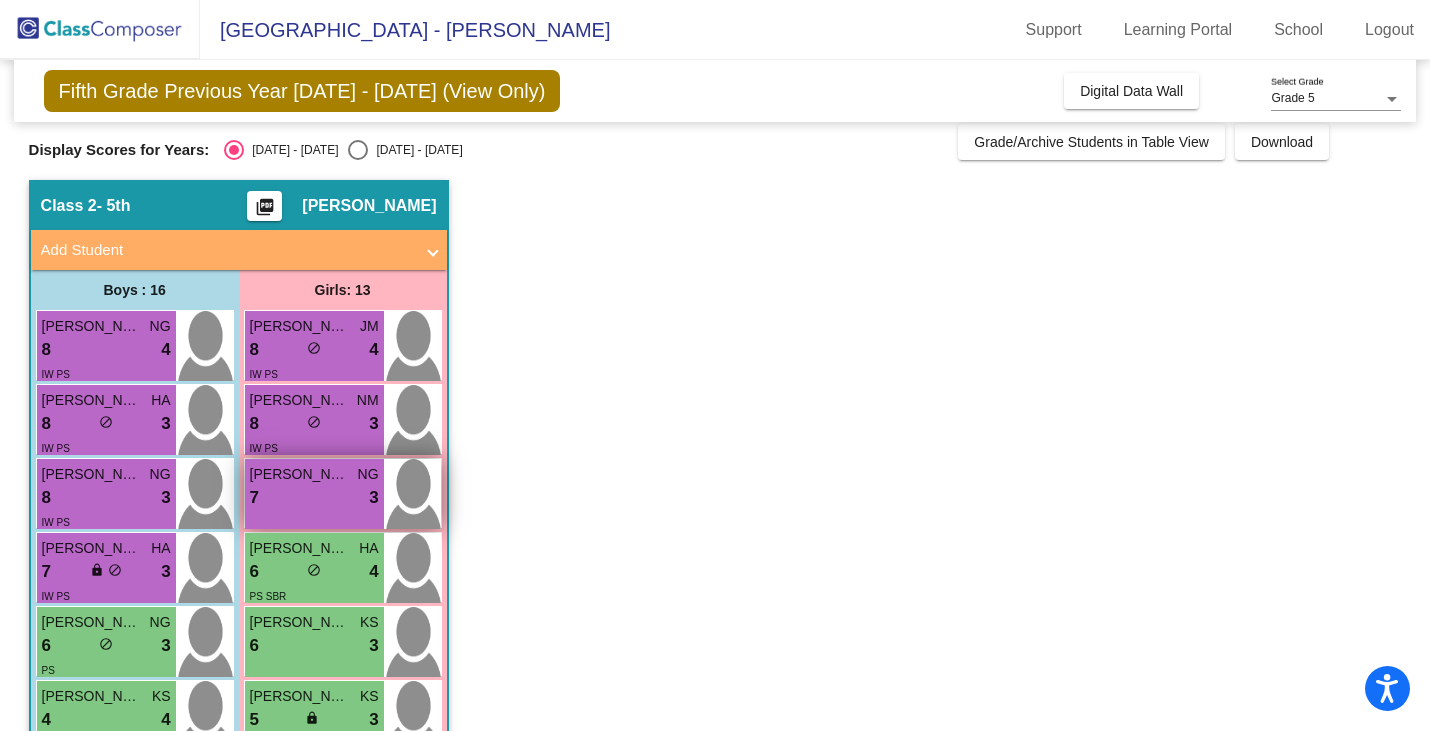 click on "7 lock do_not_disturb_alt 3" at bounding box center [314, 498] 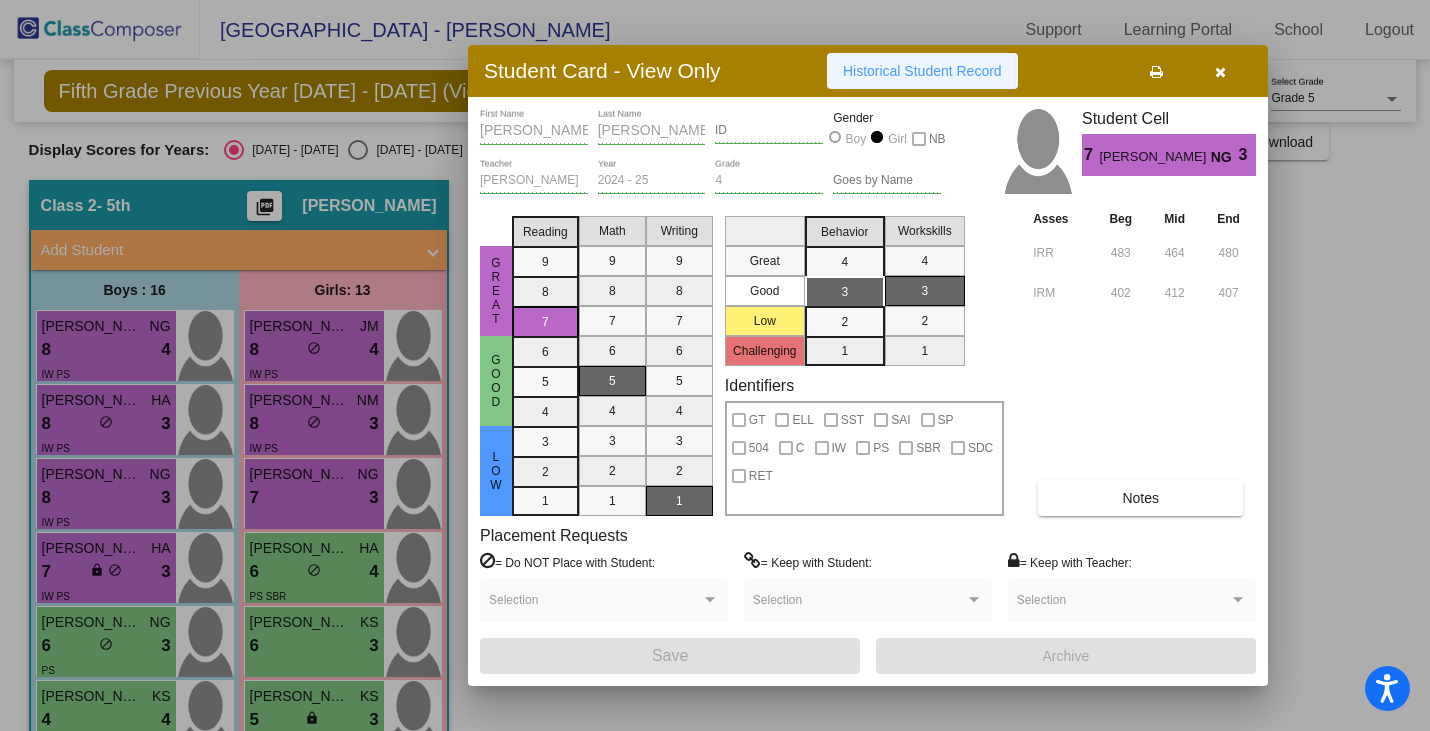 click on "Historical Student Record" at bounding box center [922, 71] 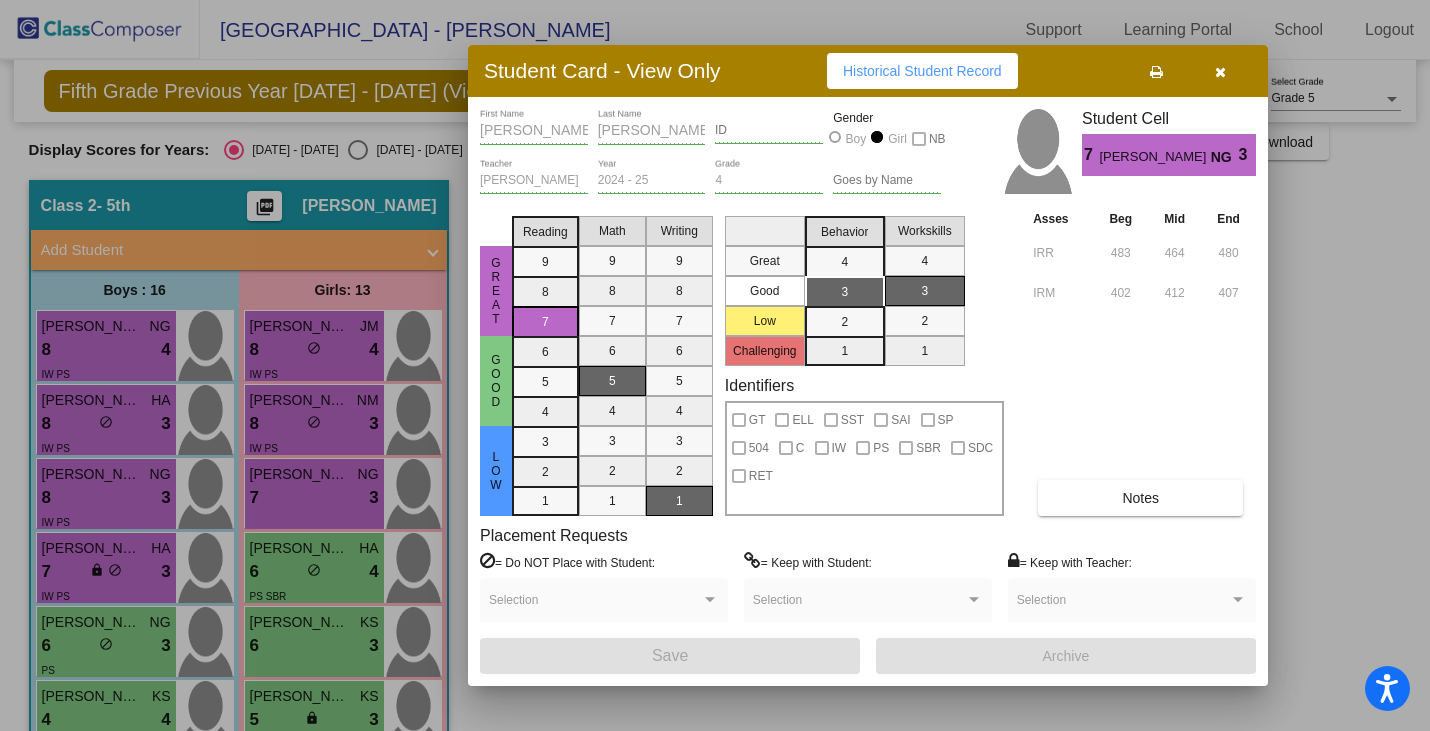 click at bounding box center [1220, 72] 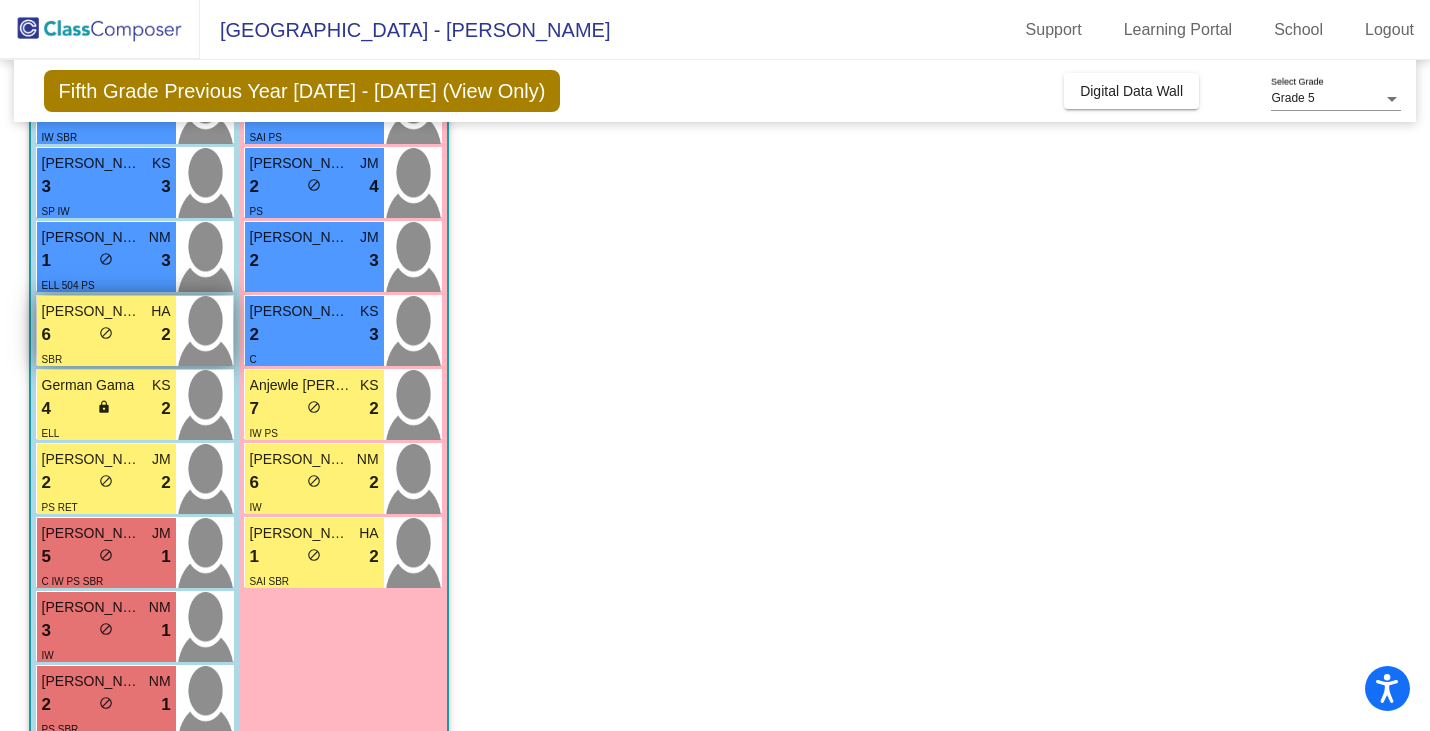 scroll, scrollTop: 689, scrollLeft: 0, axis: vertical 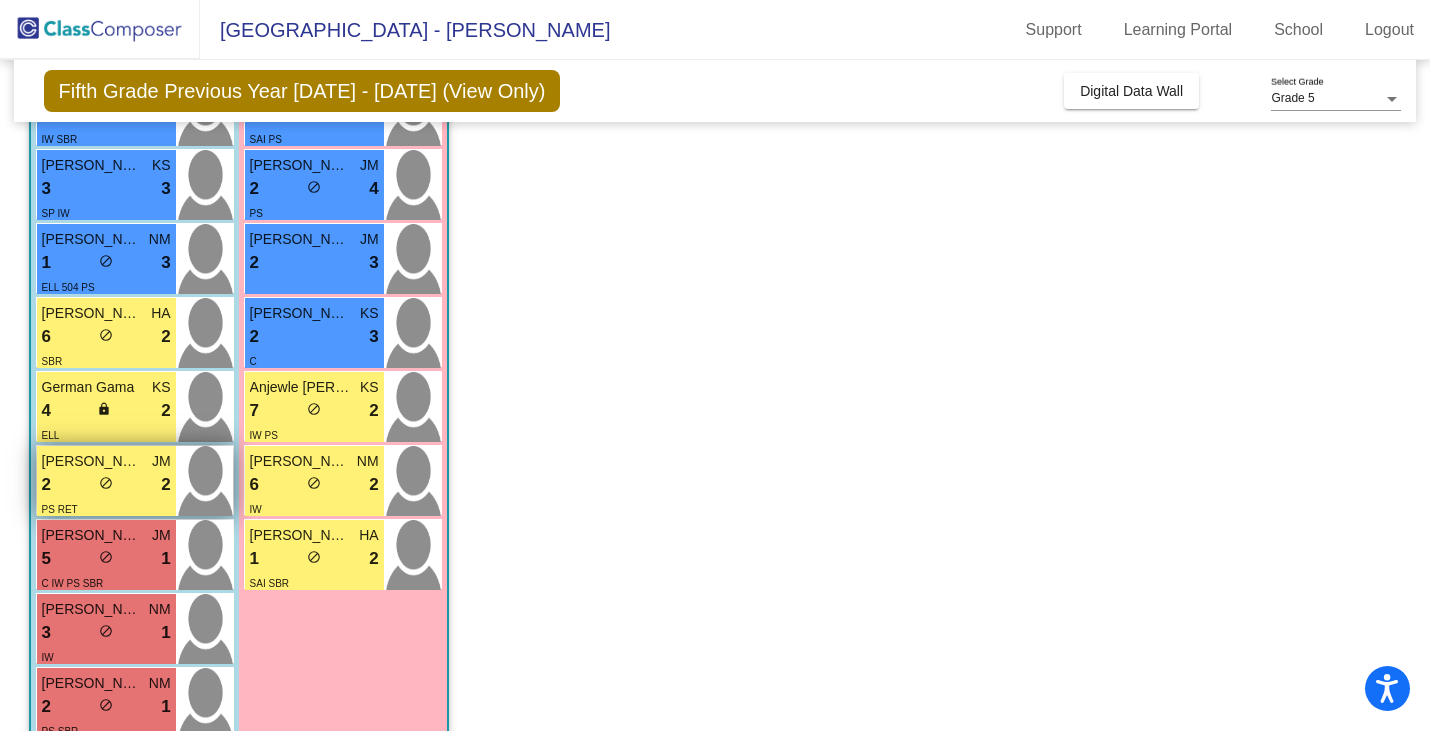 click on "lock do_not_disturb_alt" at bounding box center [106, 485] 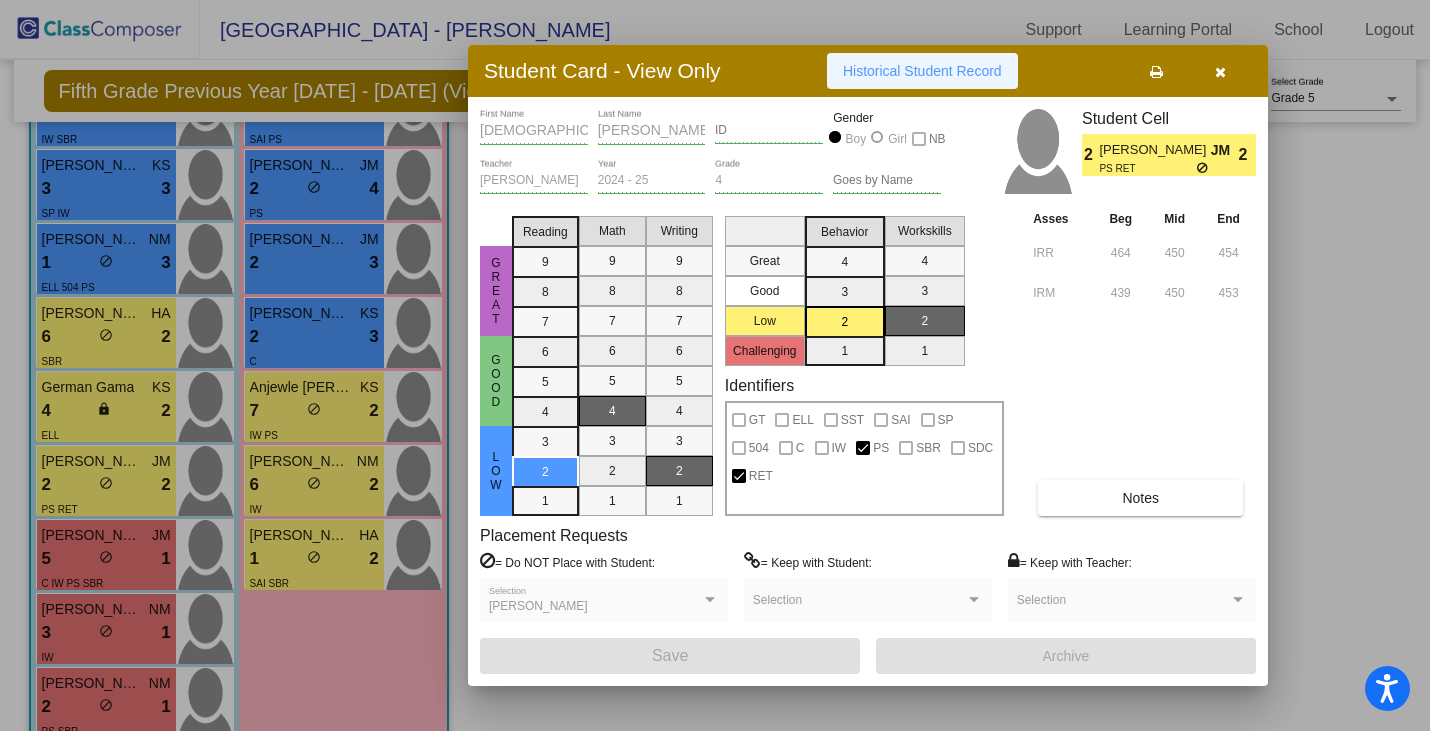 click on "Historical Student Record" at bounding box center [922, 71] 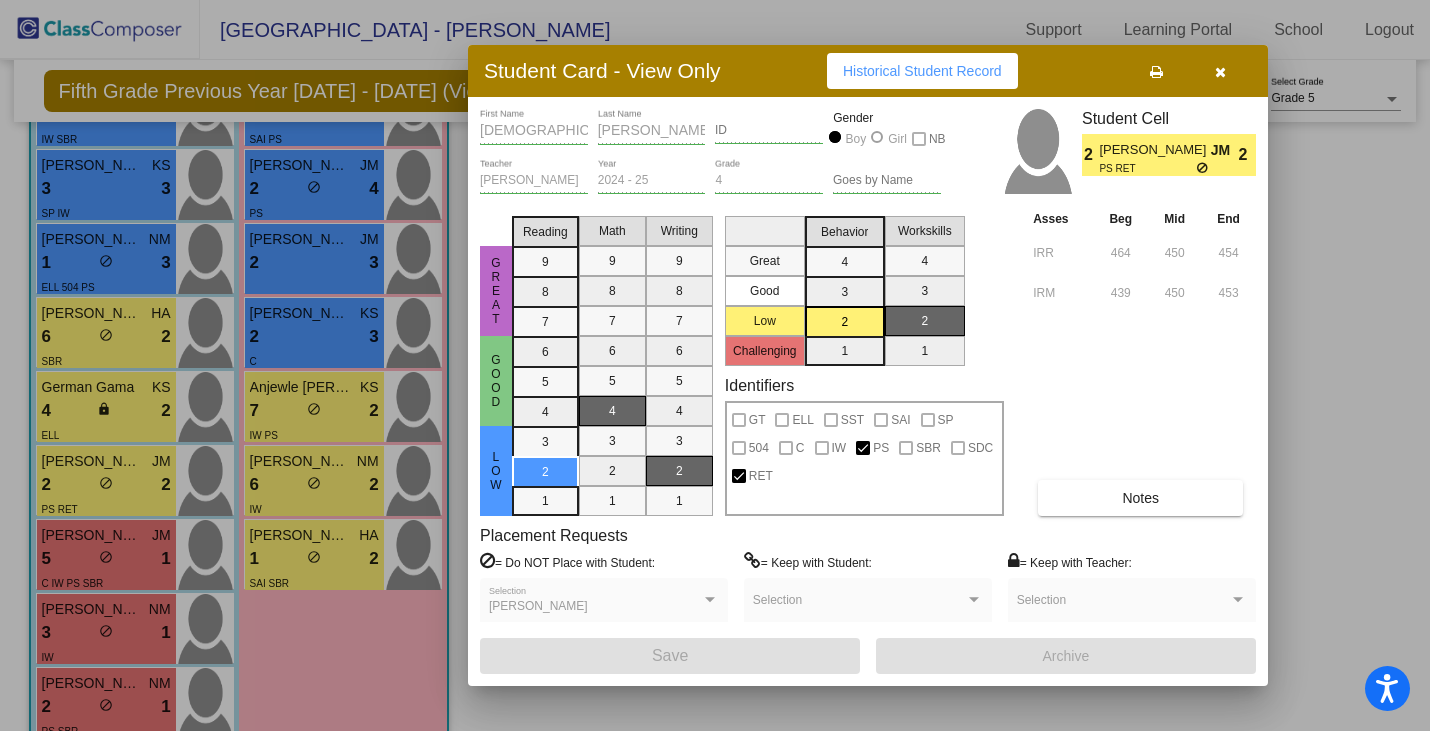 scroll, scrollTop: 0, scrollLeft: 0, axis: both 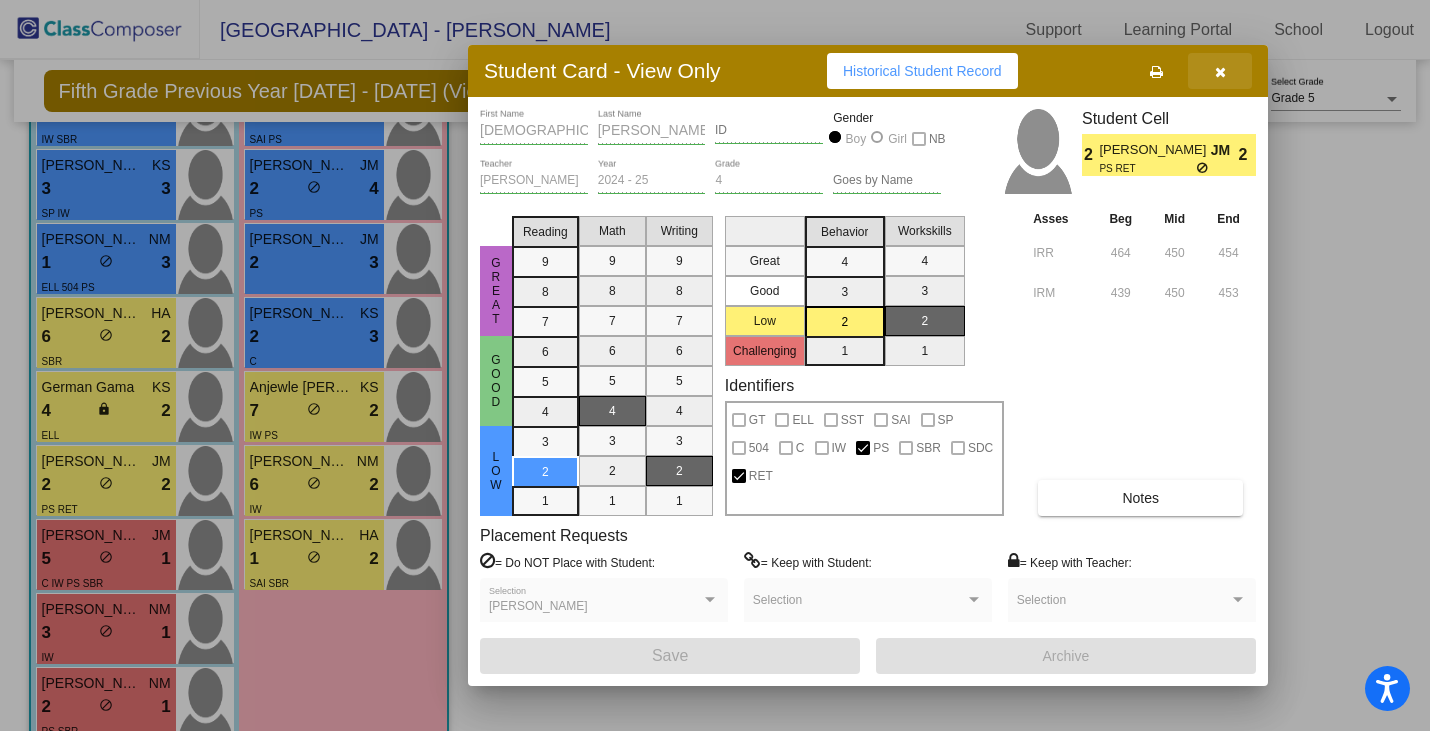 click at bounding box center (1220, 72) 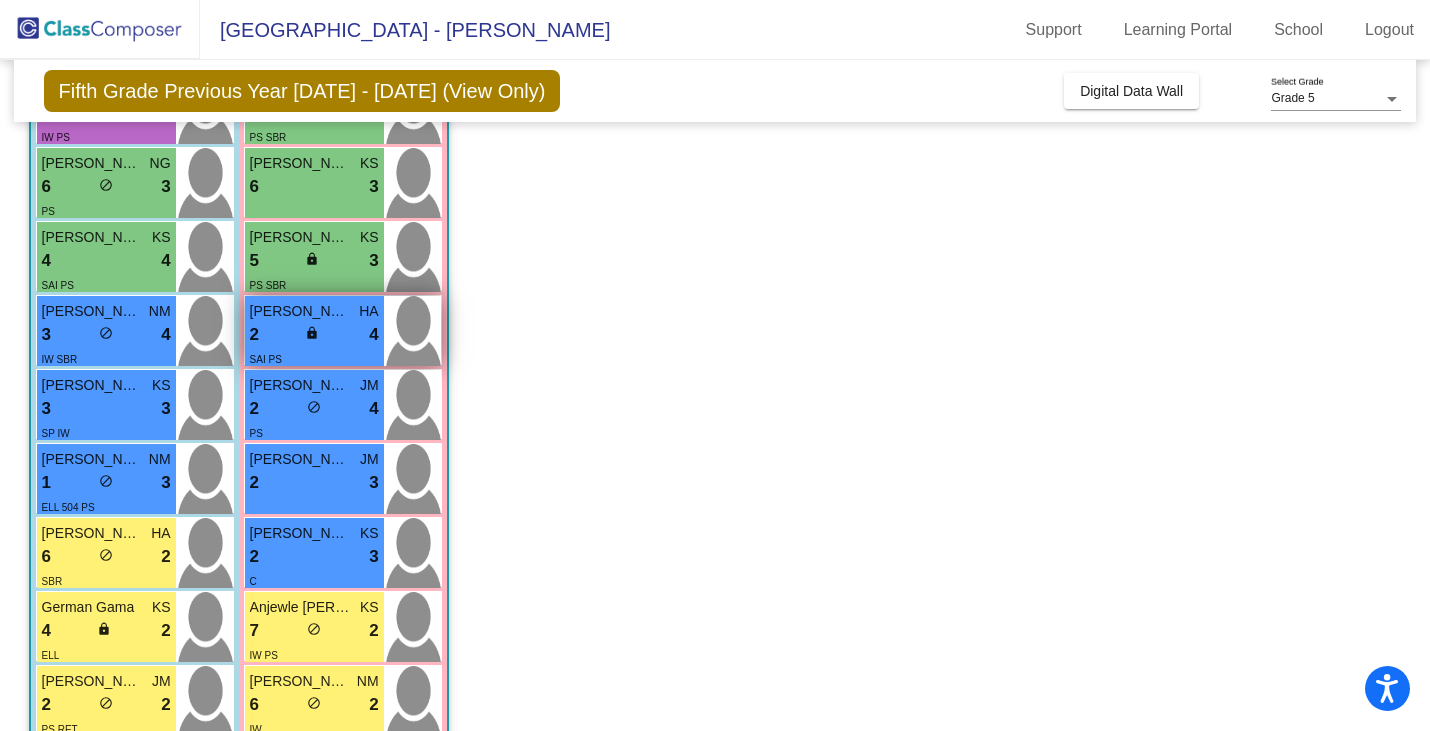 scroll, scrollTop: 468, scrollLeft: 0, axis: vertical 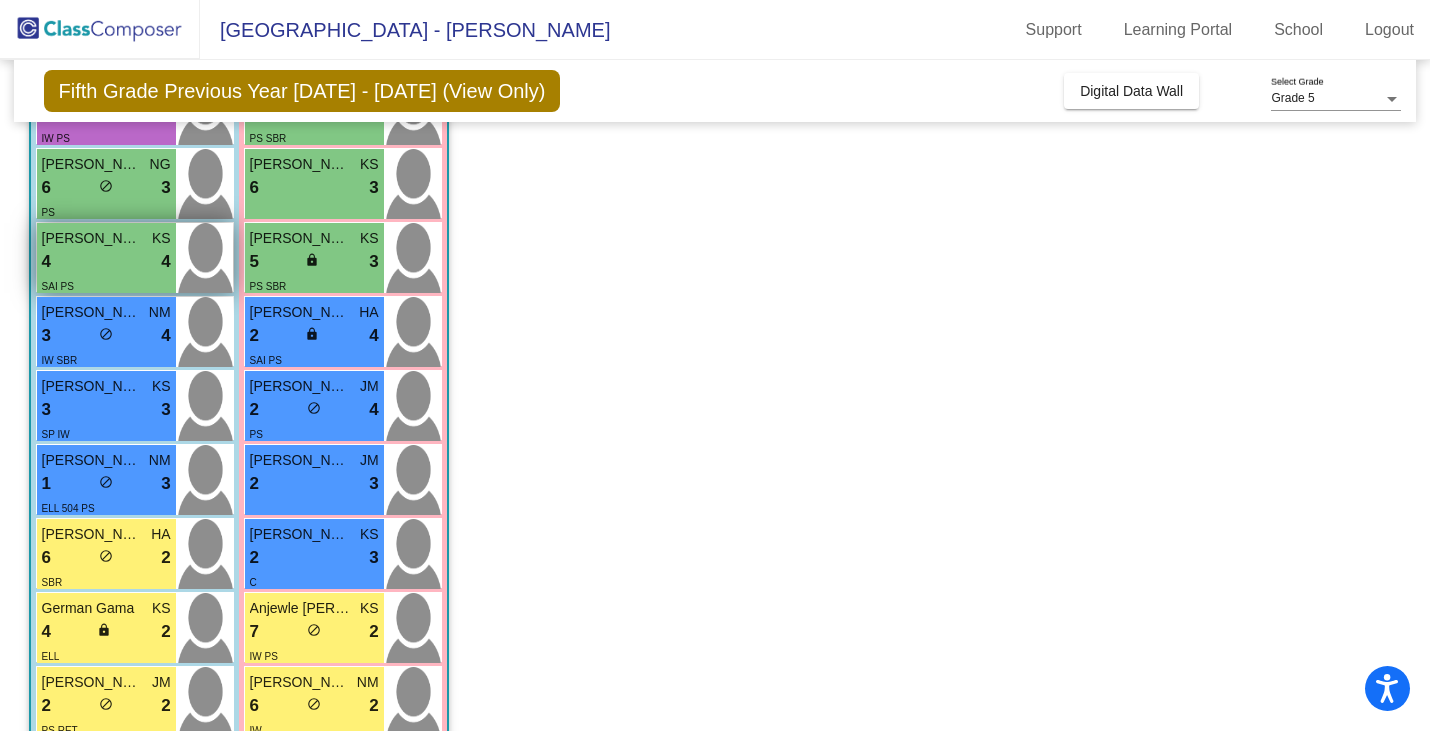 click on "SAI PS" at bounding box center [106, 285] 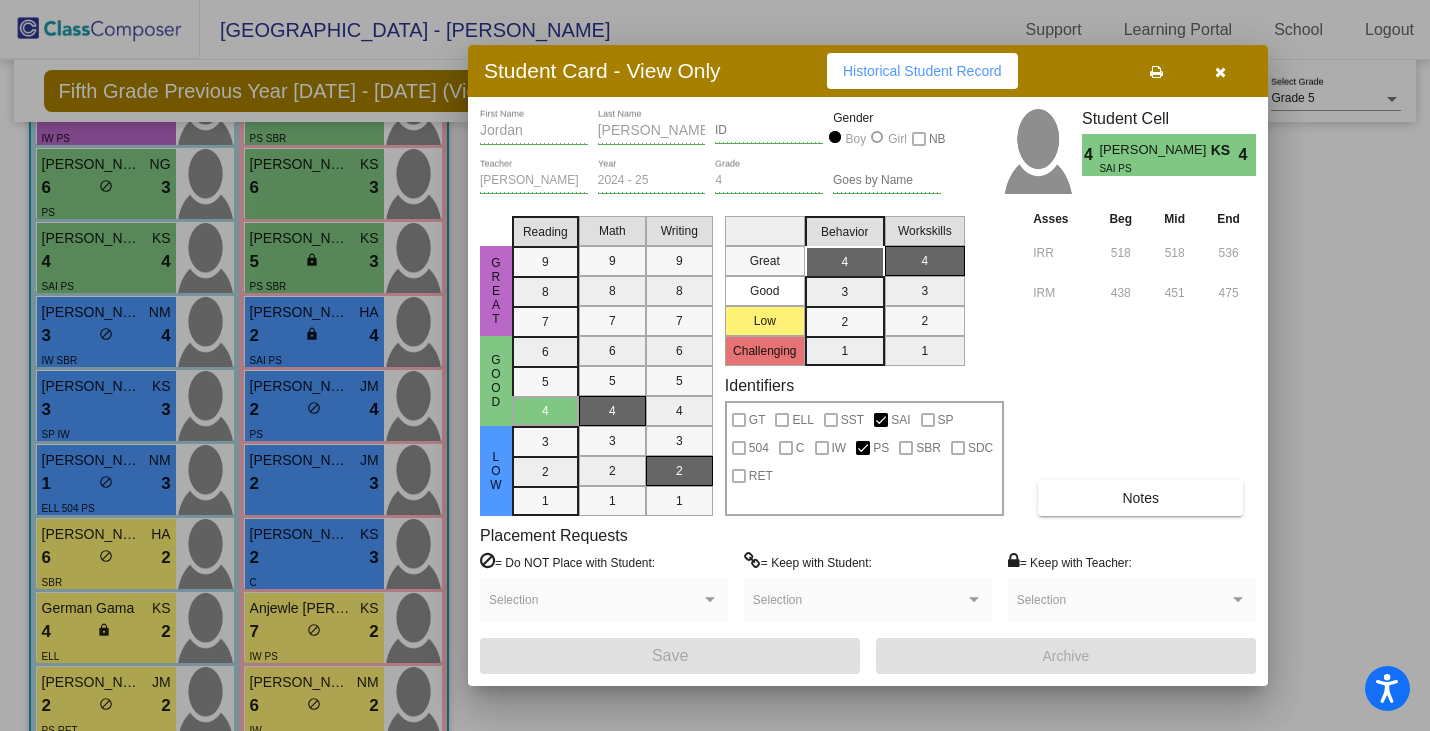 click on "Student Card - View Only   Historical Student Record" at bounding box center (868, 71) 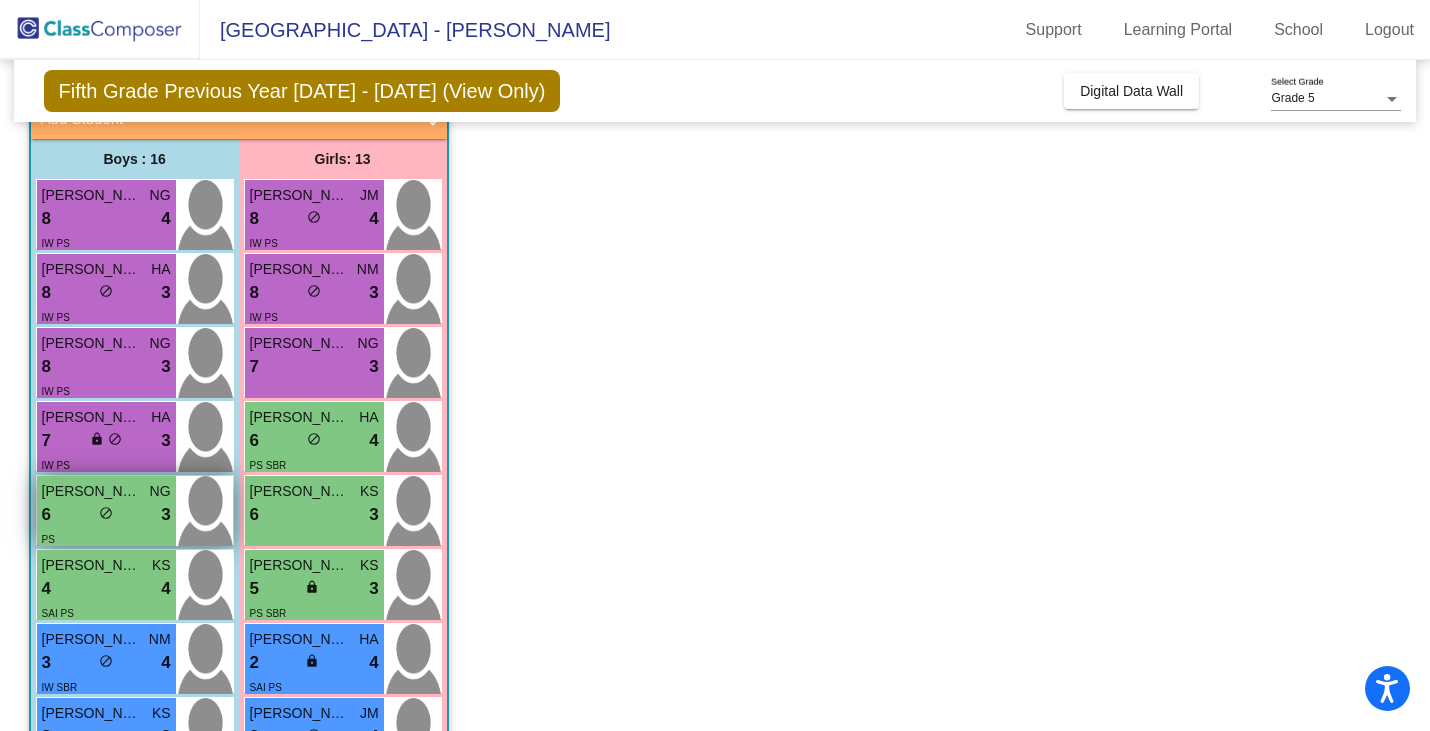scroll, scrollTop: 140, scrollLeft: 0, axis: vertical 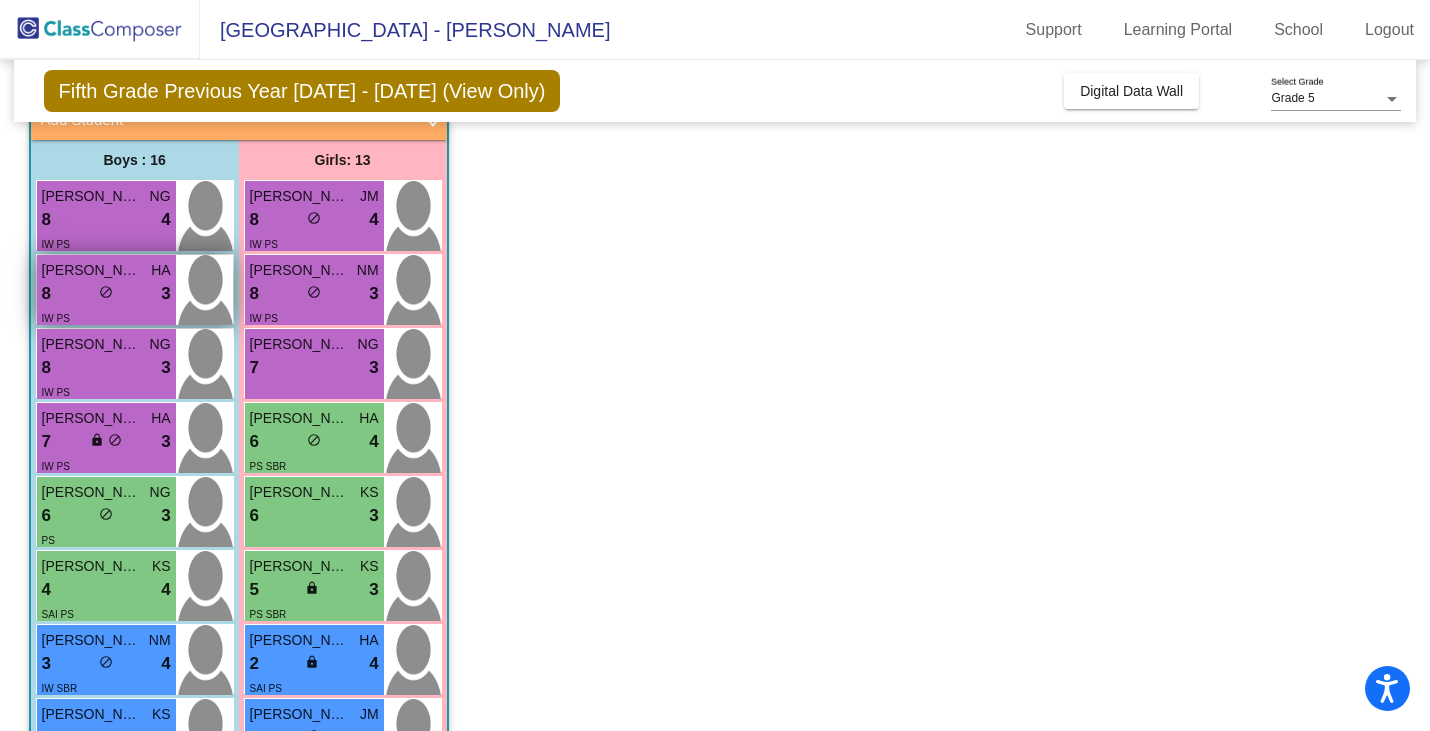 click on "8 lock do_not_disturb_alt 3" at bounding box center [106, 294] 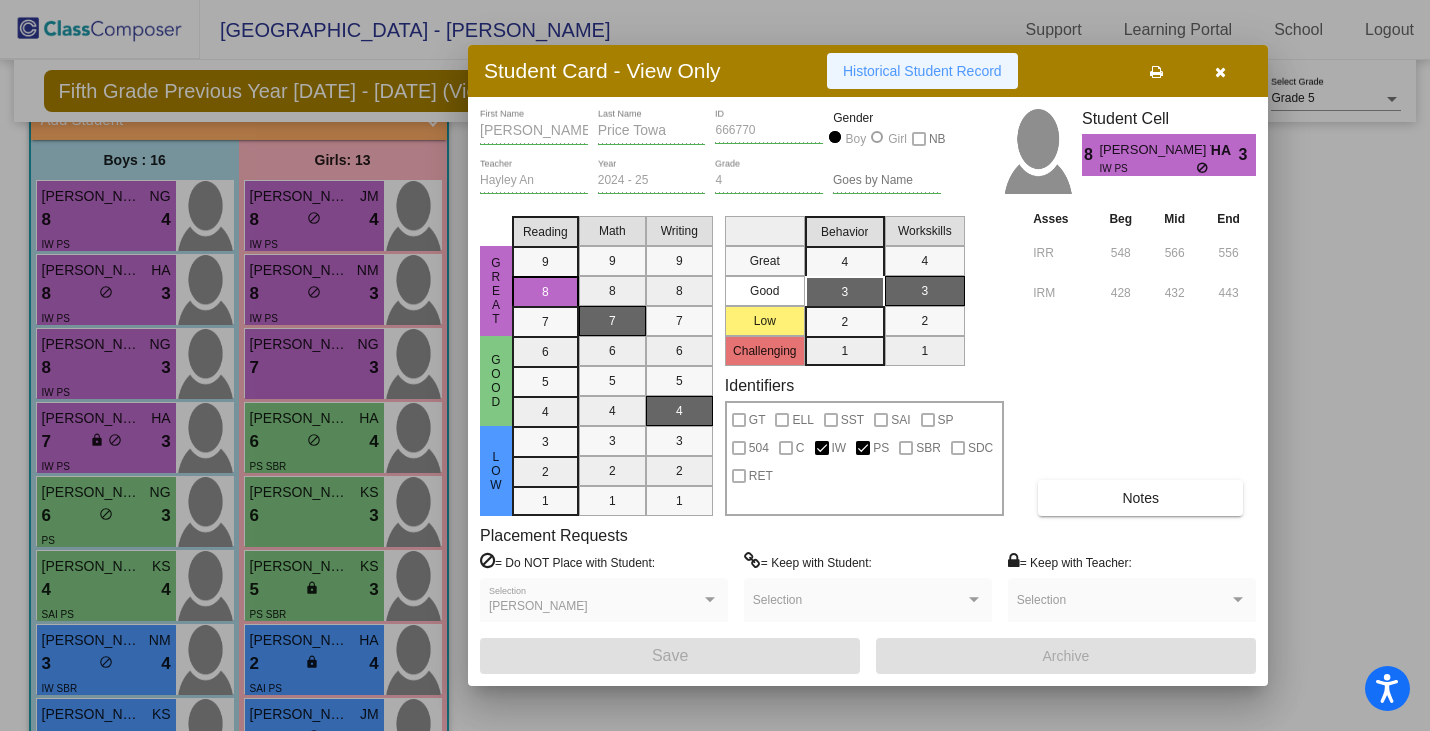 click on "Historical Student Record" at bounding box center (922, 71) 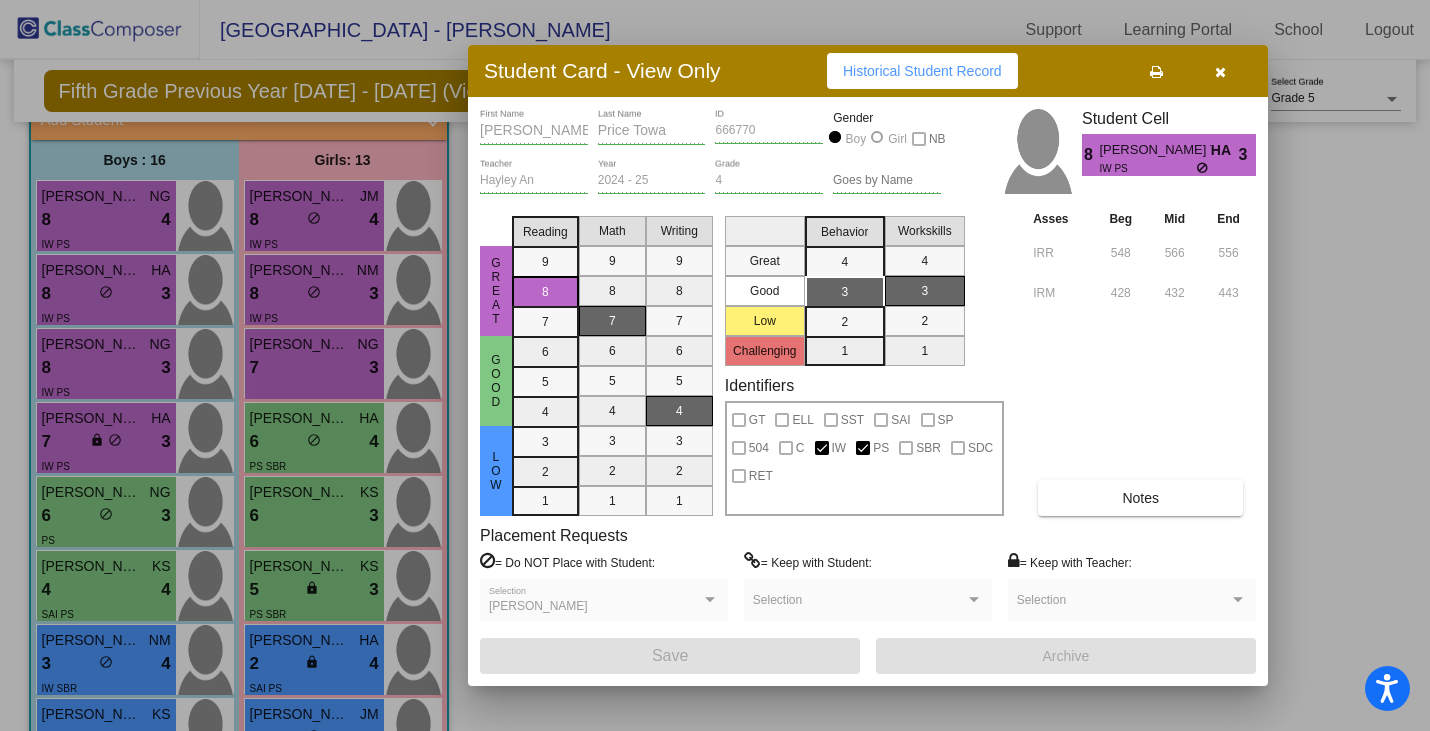 click at bounding box center (1220, 72) 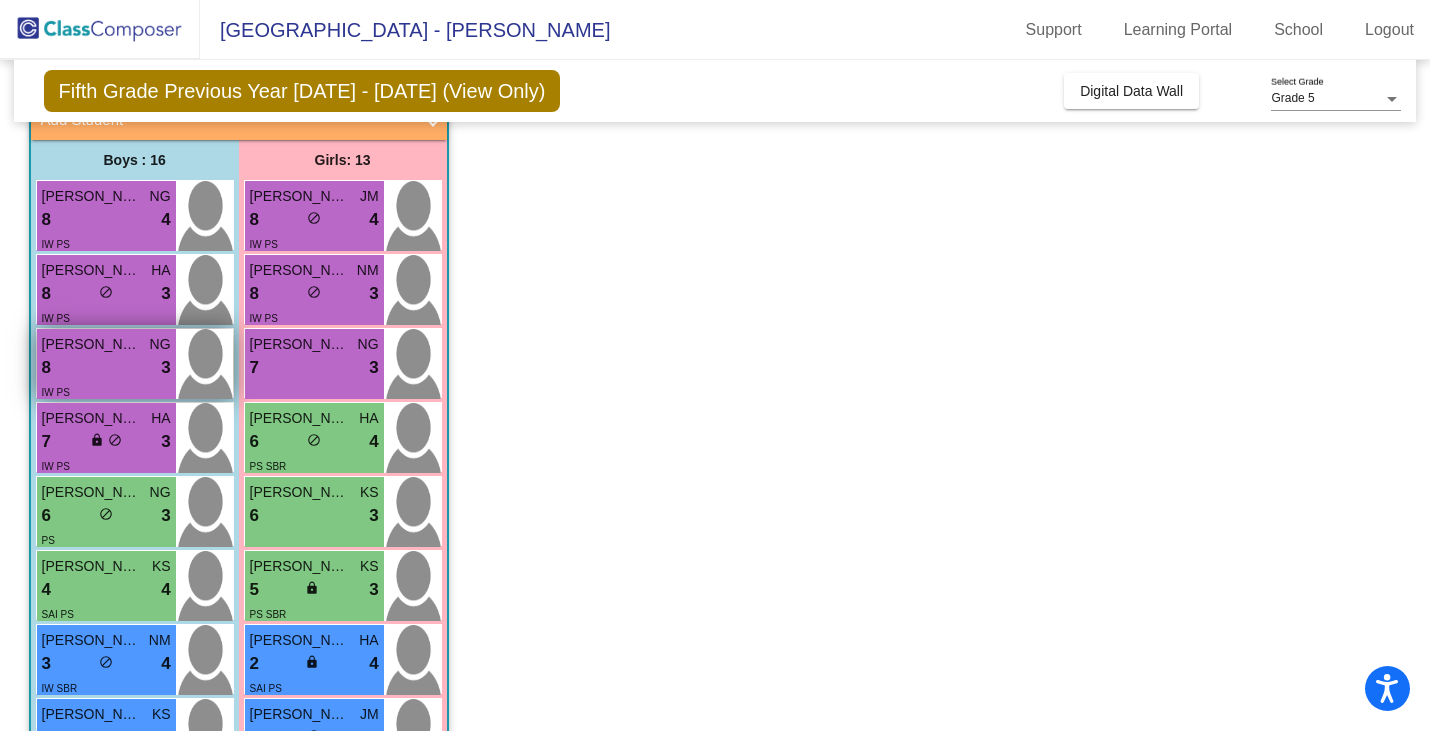 click on "8 lock do_not_disturb_alt 3" at bounding box center (106, 368) 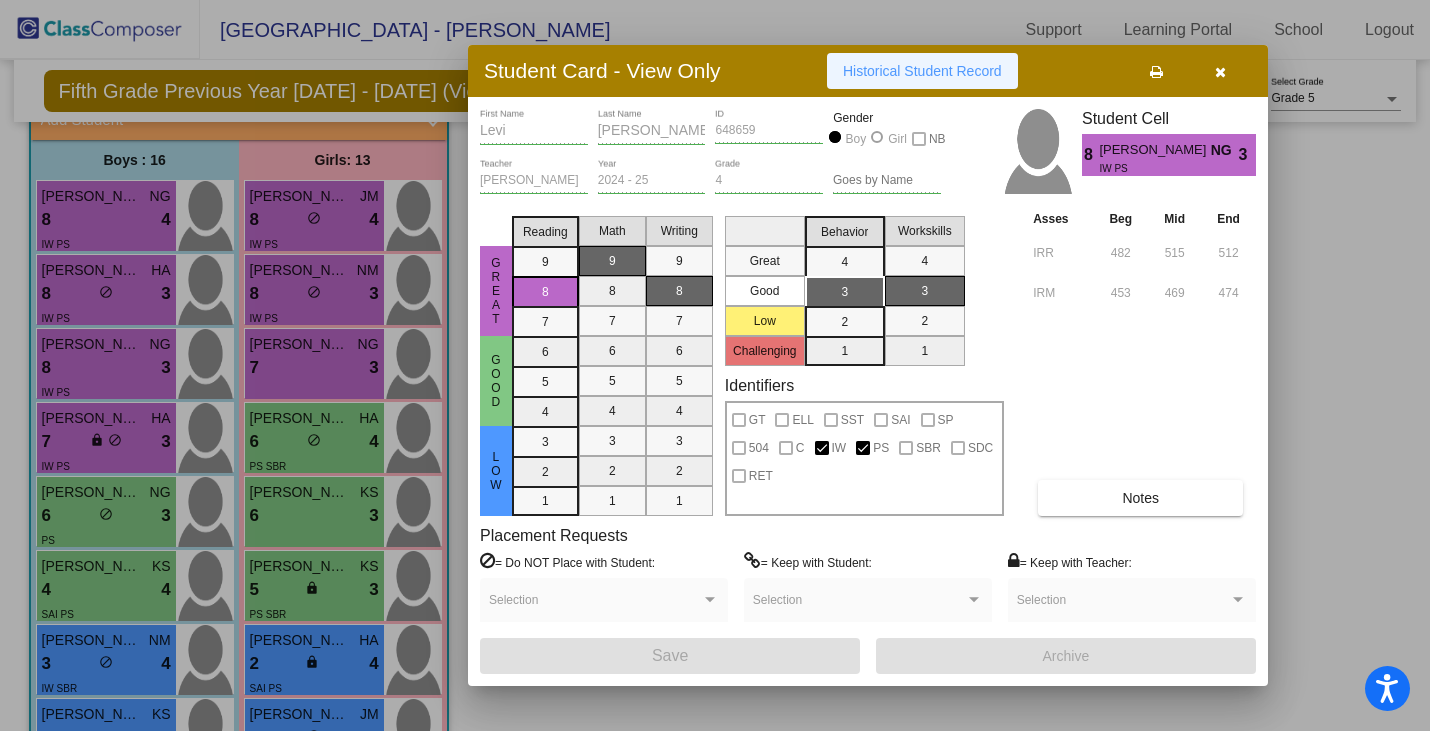 click on "Historical Student Record" at bounding box center (922, 71) 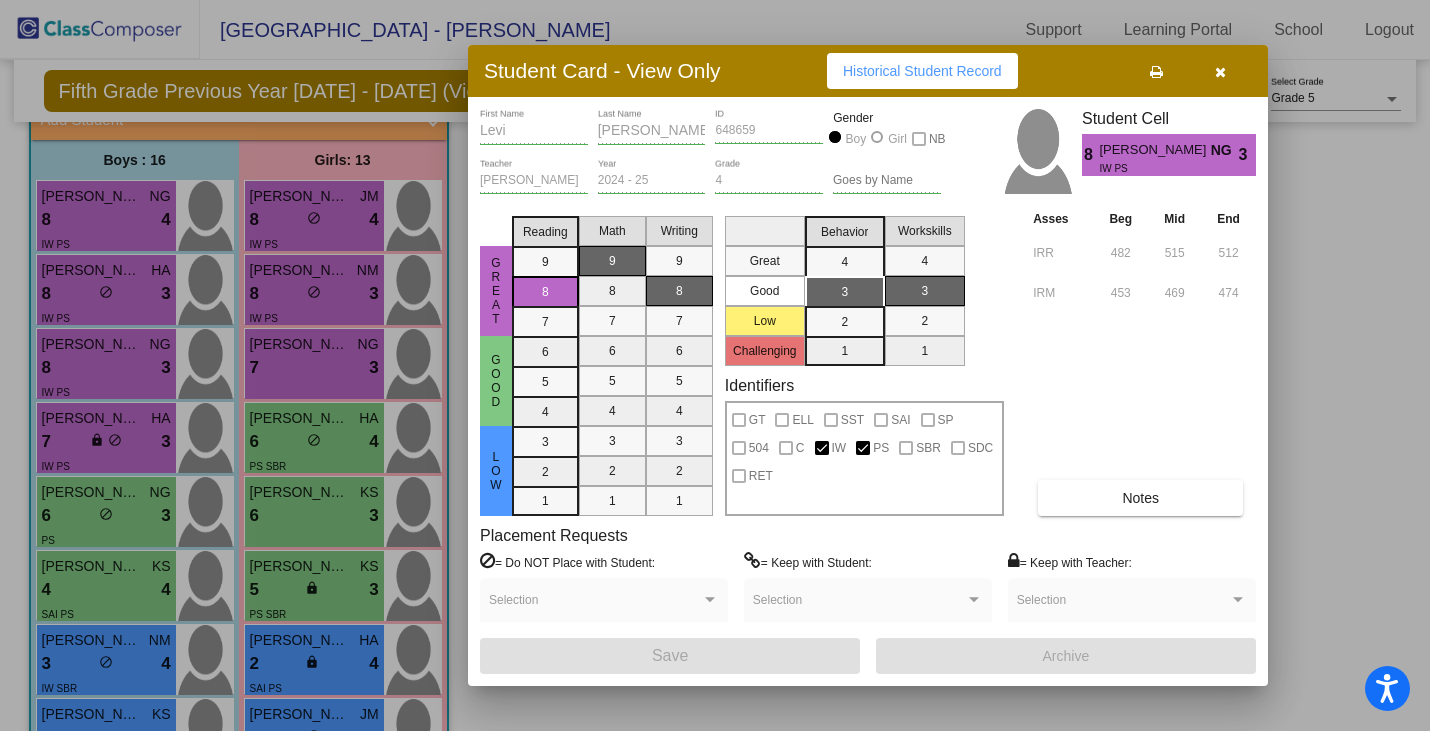 click at bounding box center (1220, 72) 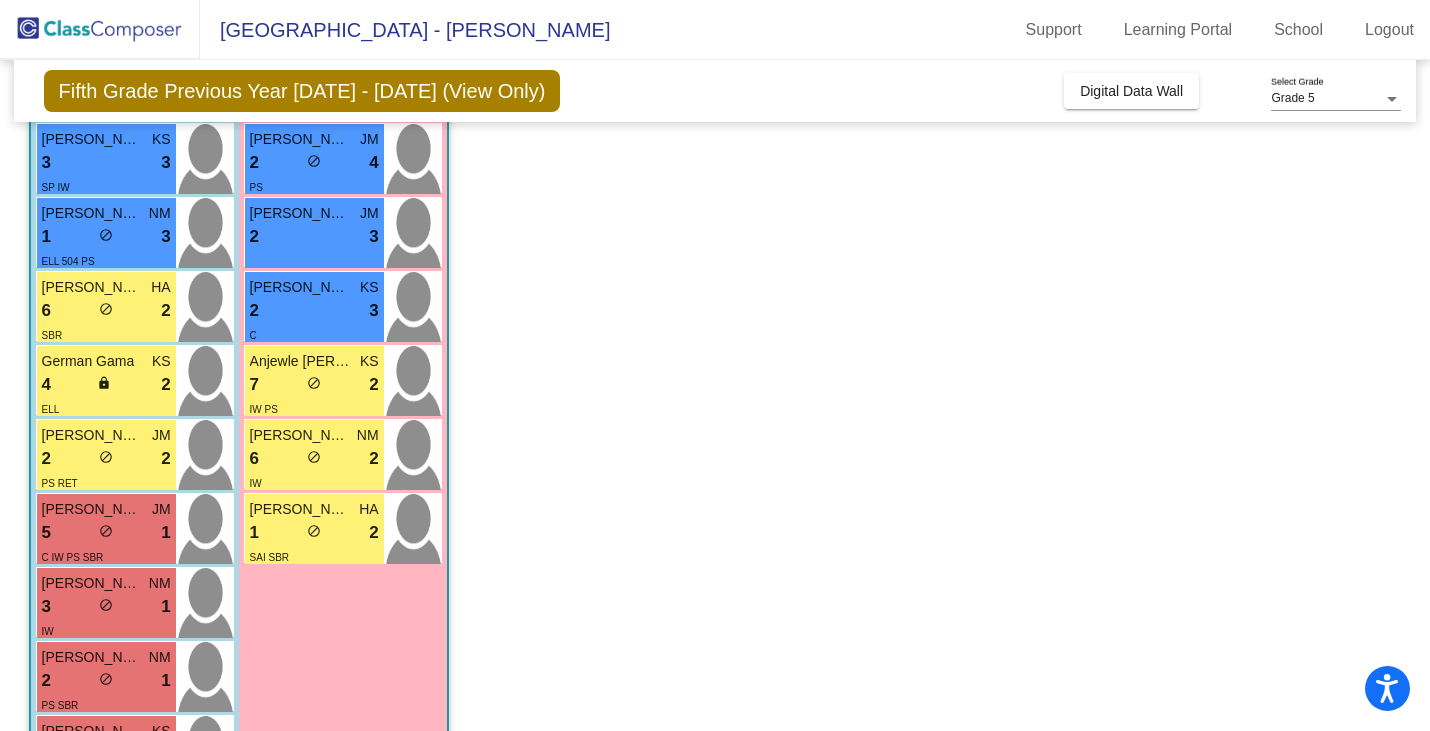 scroll, scrollTop: 805, scrollLeft: 0, axis: vertical 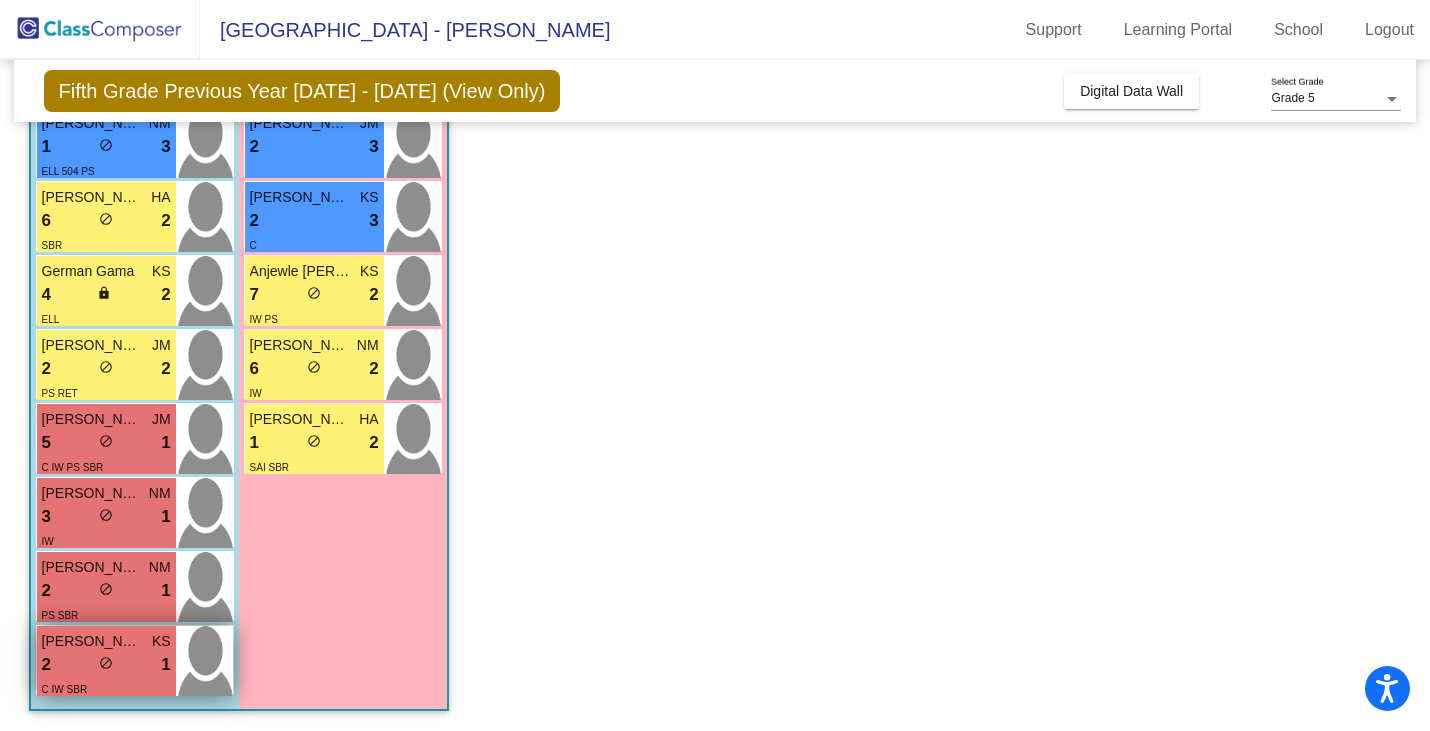 click on "C IW SBR" at bounding box center [106, 688] 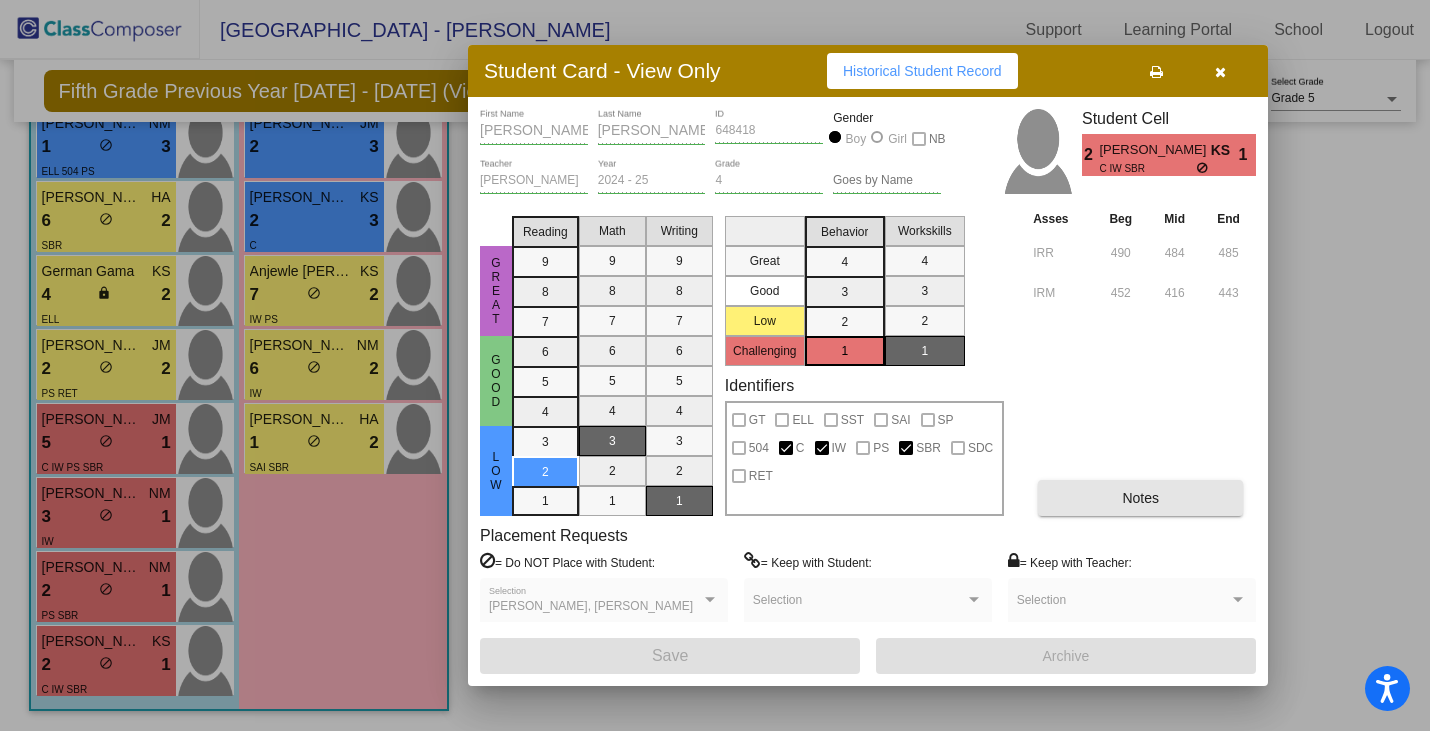 click on "Notes" at bounding box center [1140, 498] 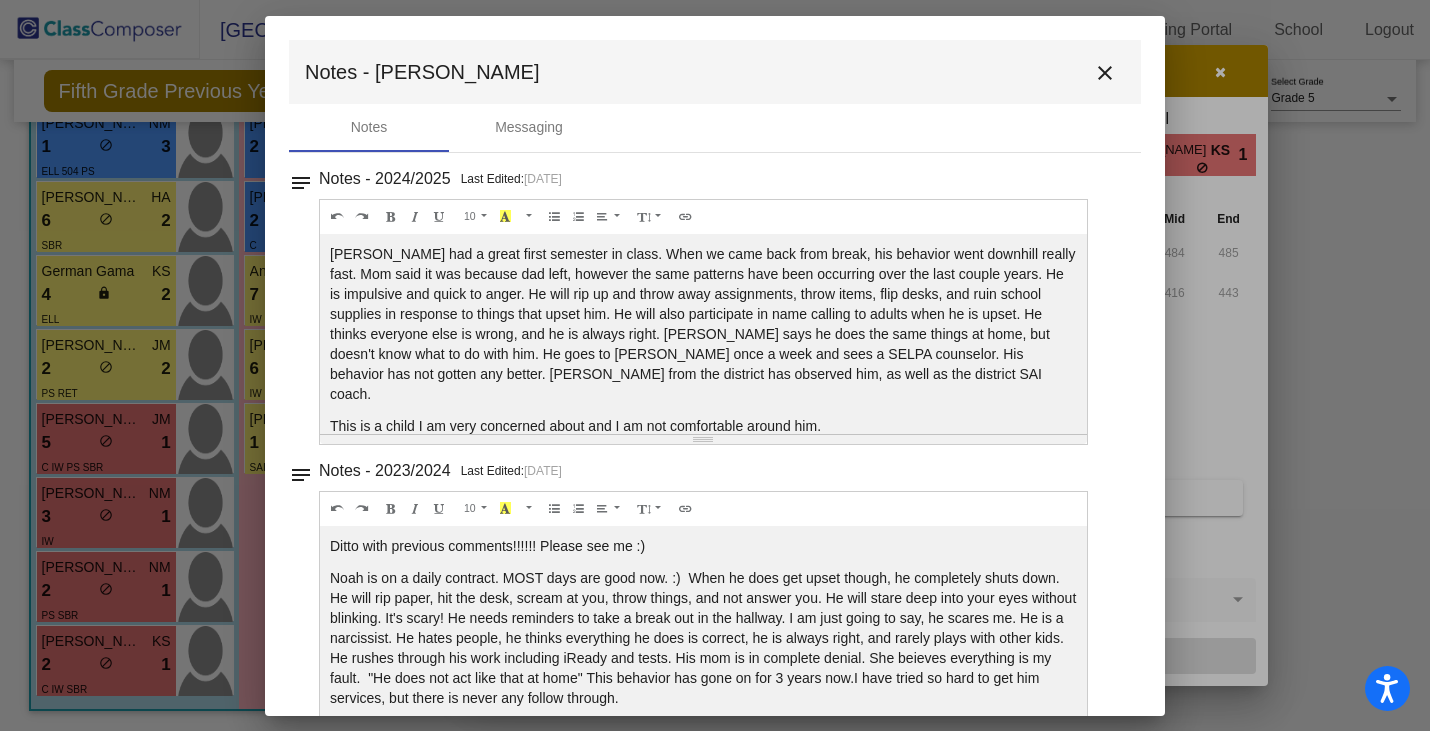 click on "close" at bounding box center (1105, 73) 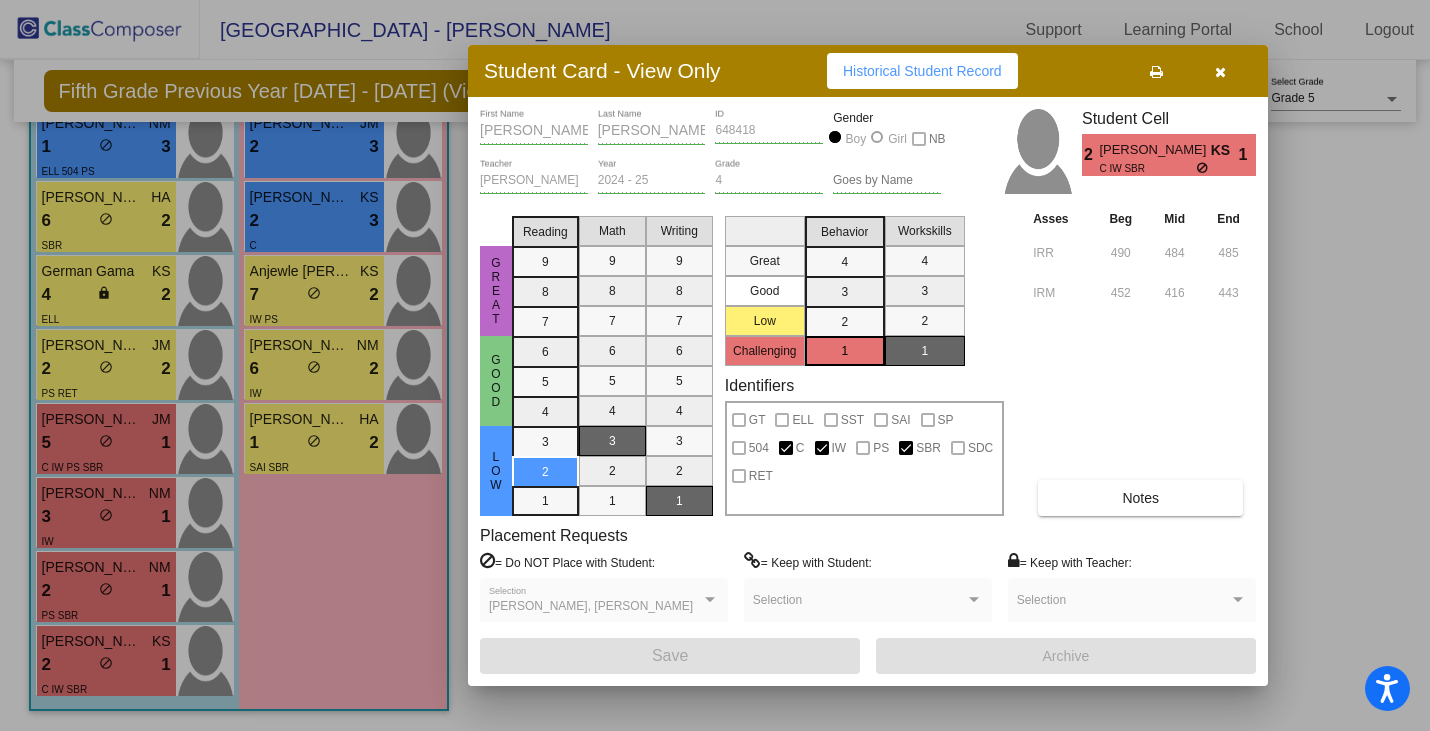 click on "Historical Student Record" at bounding box center [922, 71] 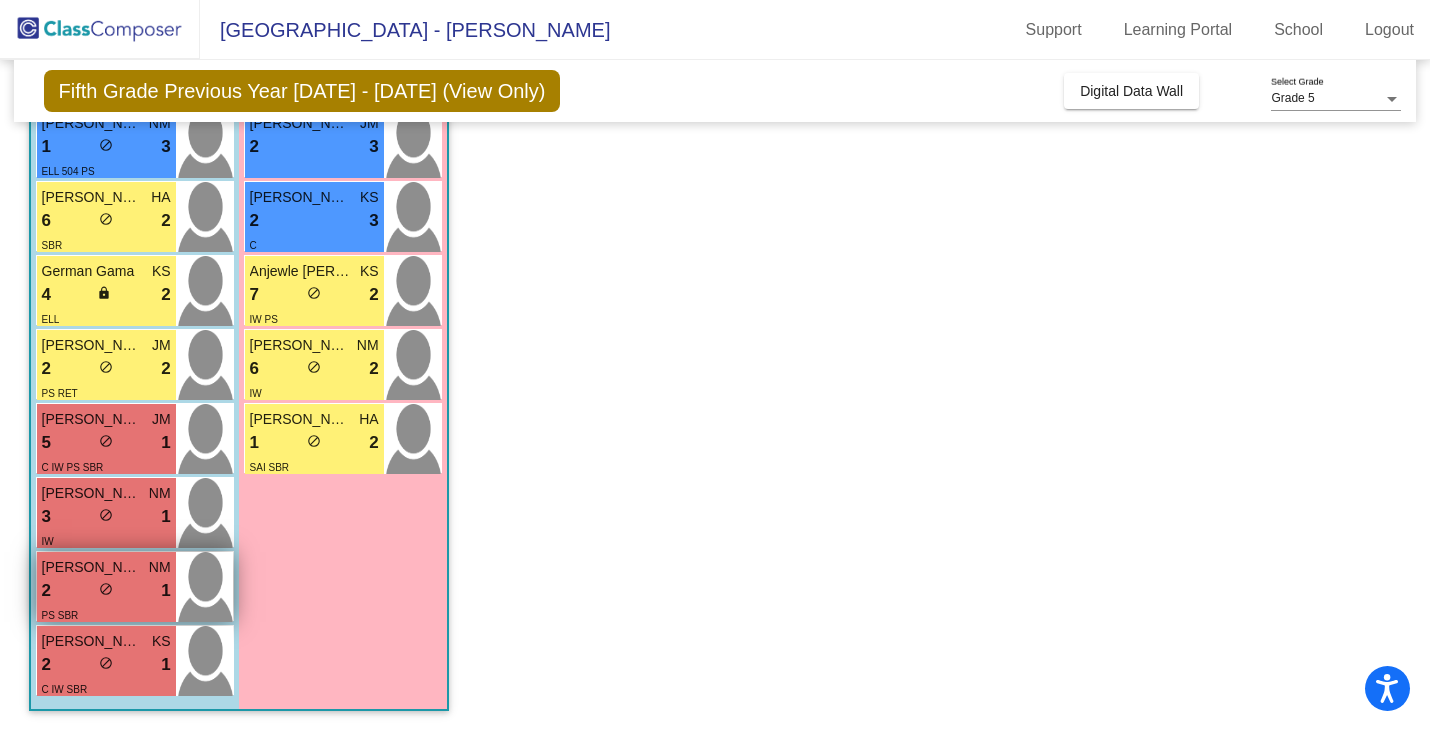 click on "2 lock do_not_disturb_alt 1" at bounding box center [106, 591] 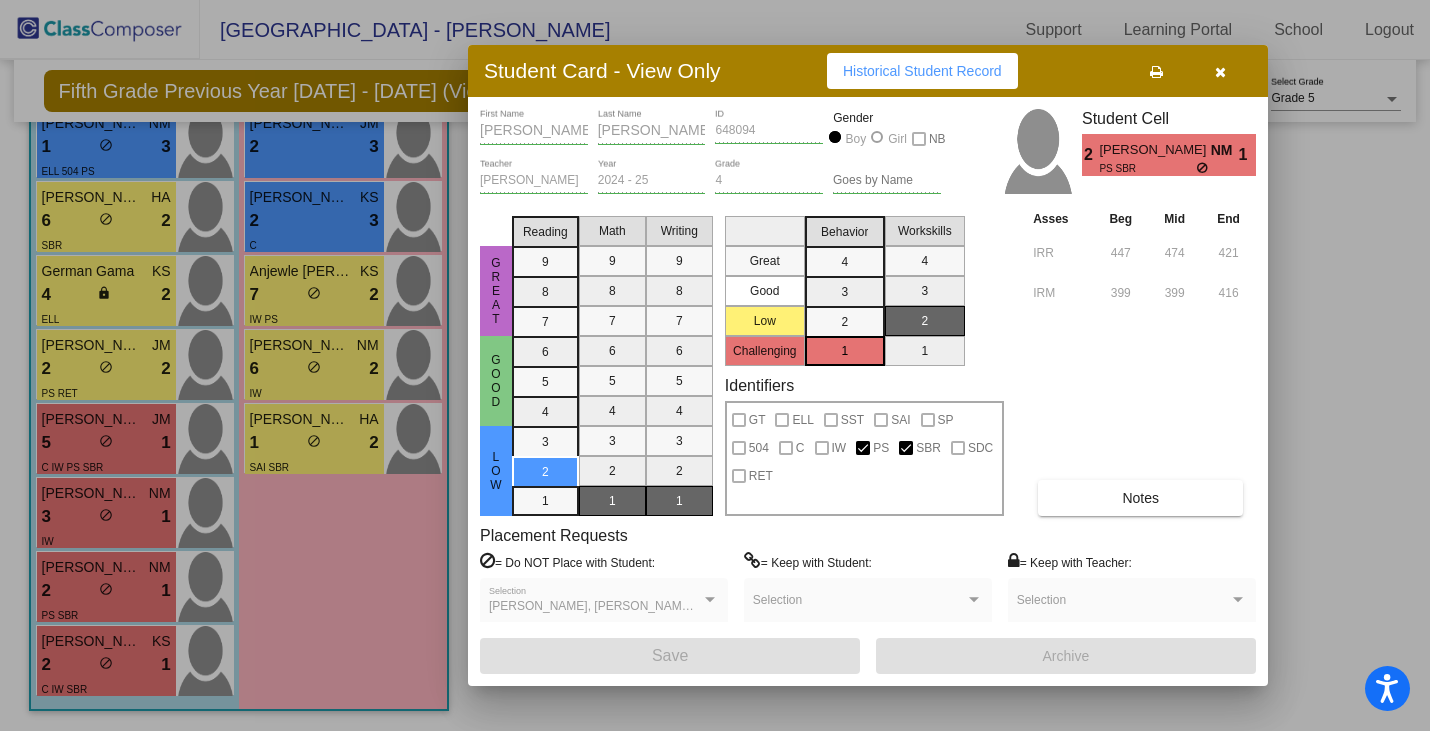 click on "Historical Student Record" at bounding box center (922, 71) 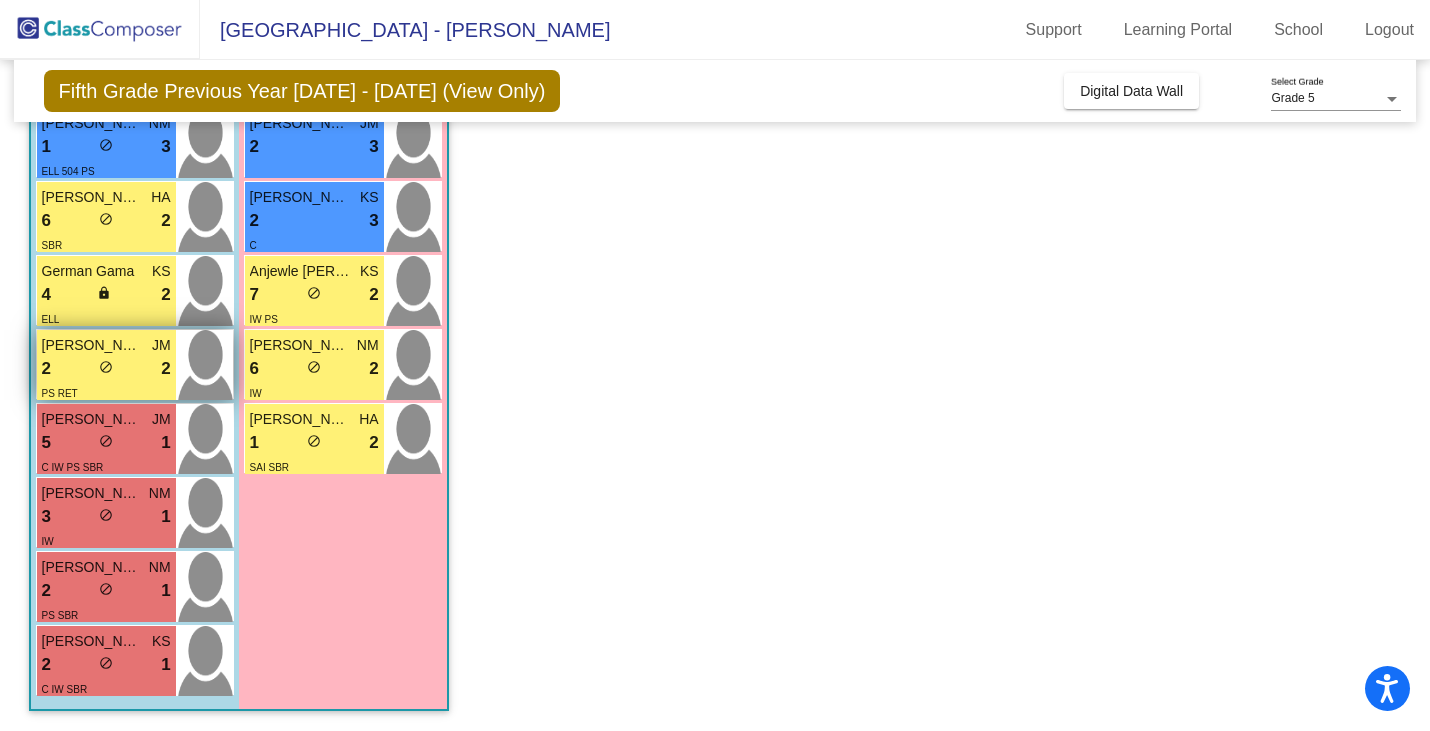 scroll, scrollTop: 0, scrollLeft: 0, axis: both 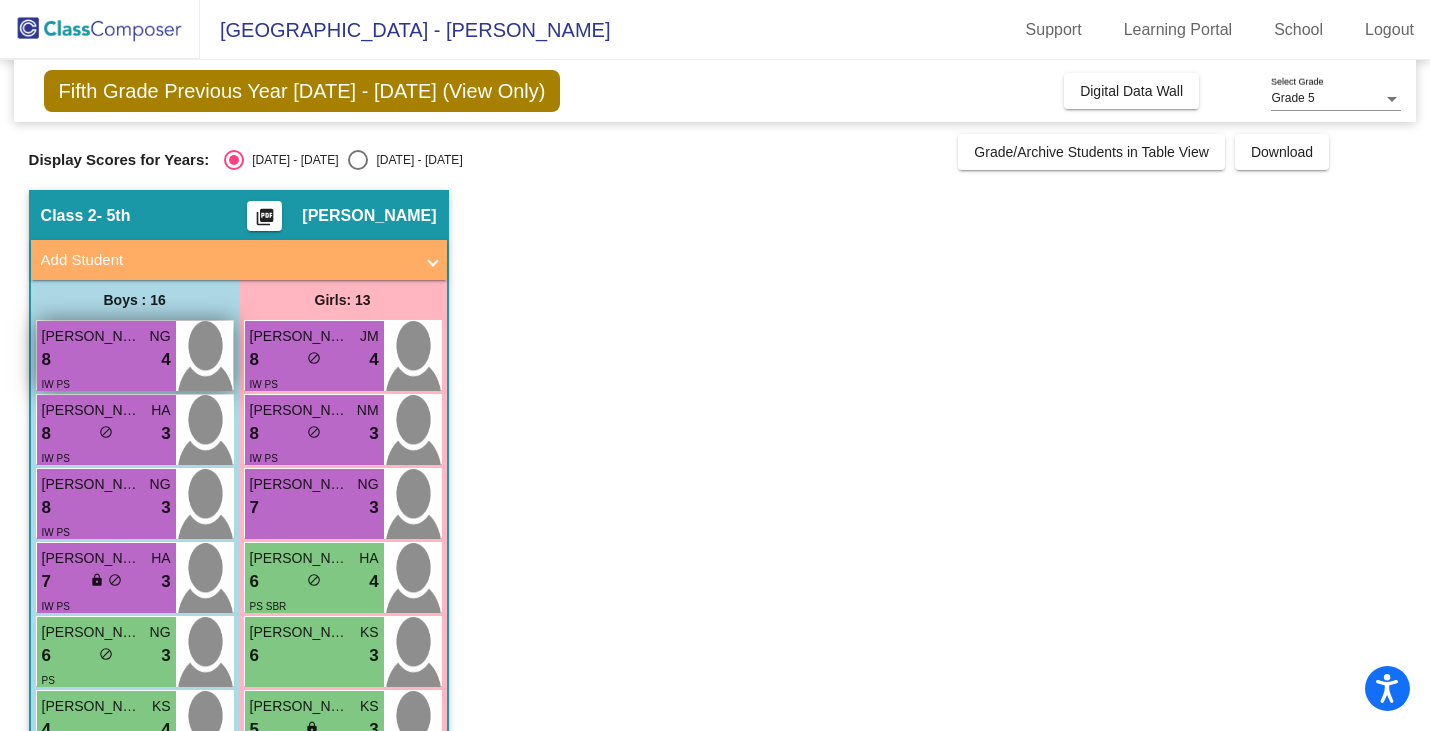 click on "8 lock do_not_disturb_alt 4" at bounding box center [106, 360] 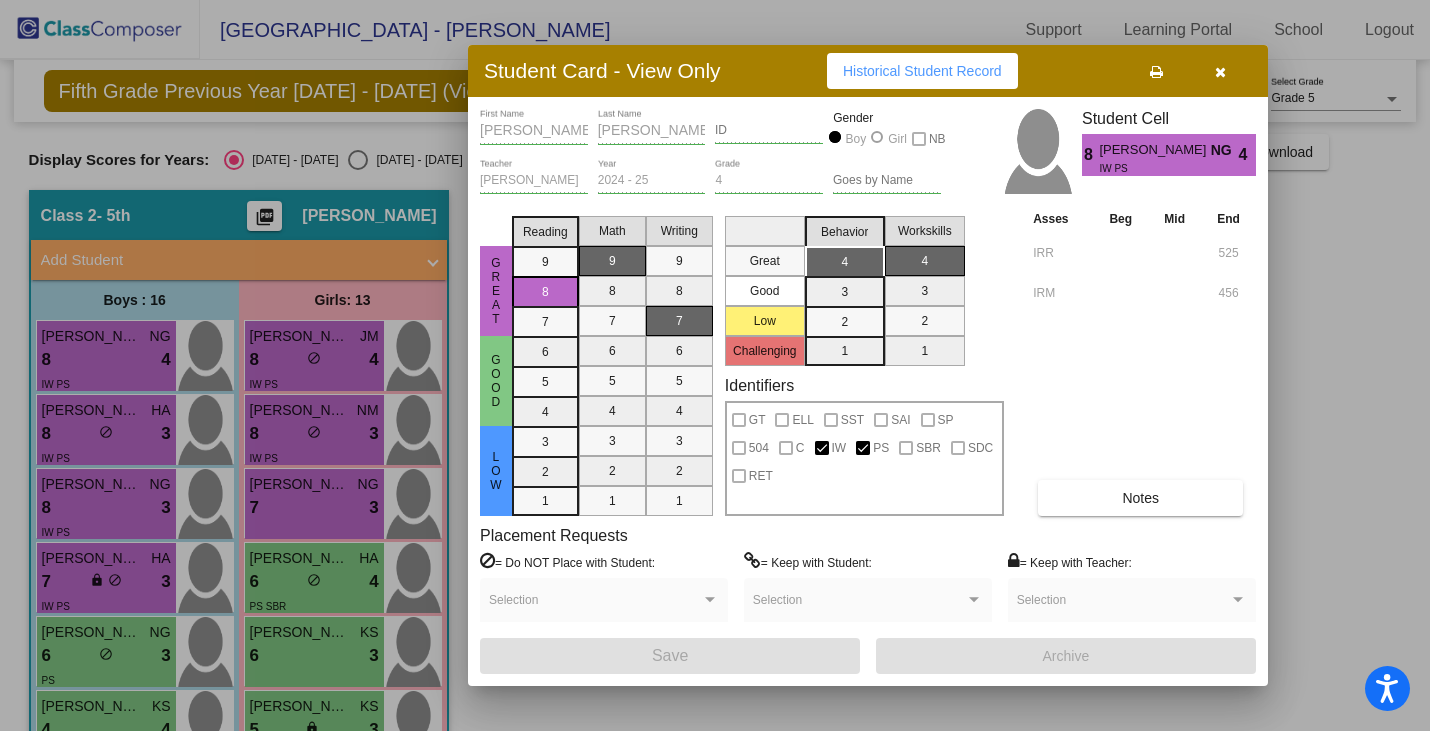 click on "Student Card - View Only   Historical Student Record" at bounding box center (868, 71) 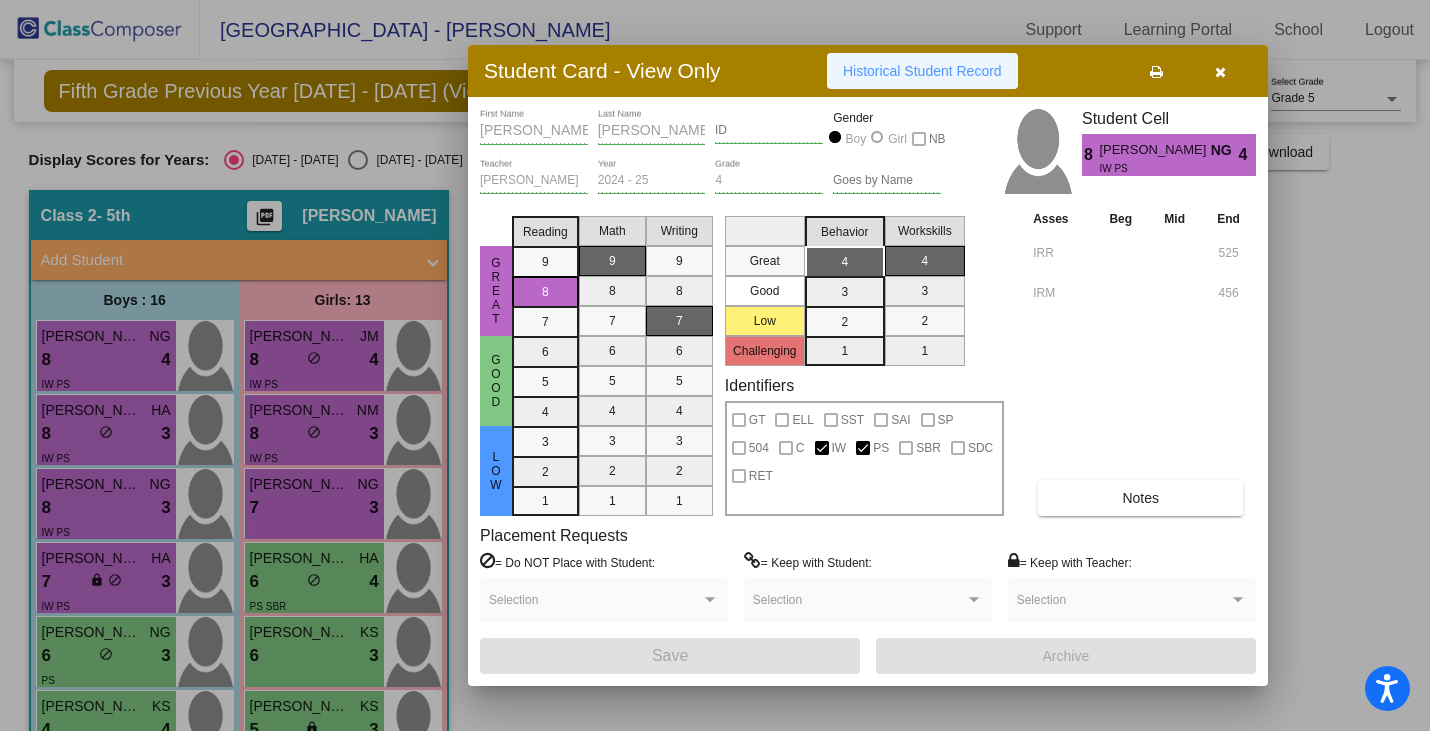 click on "Historical Student Record" at bounding box center (922, 71) 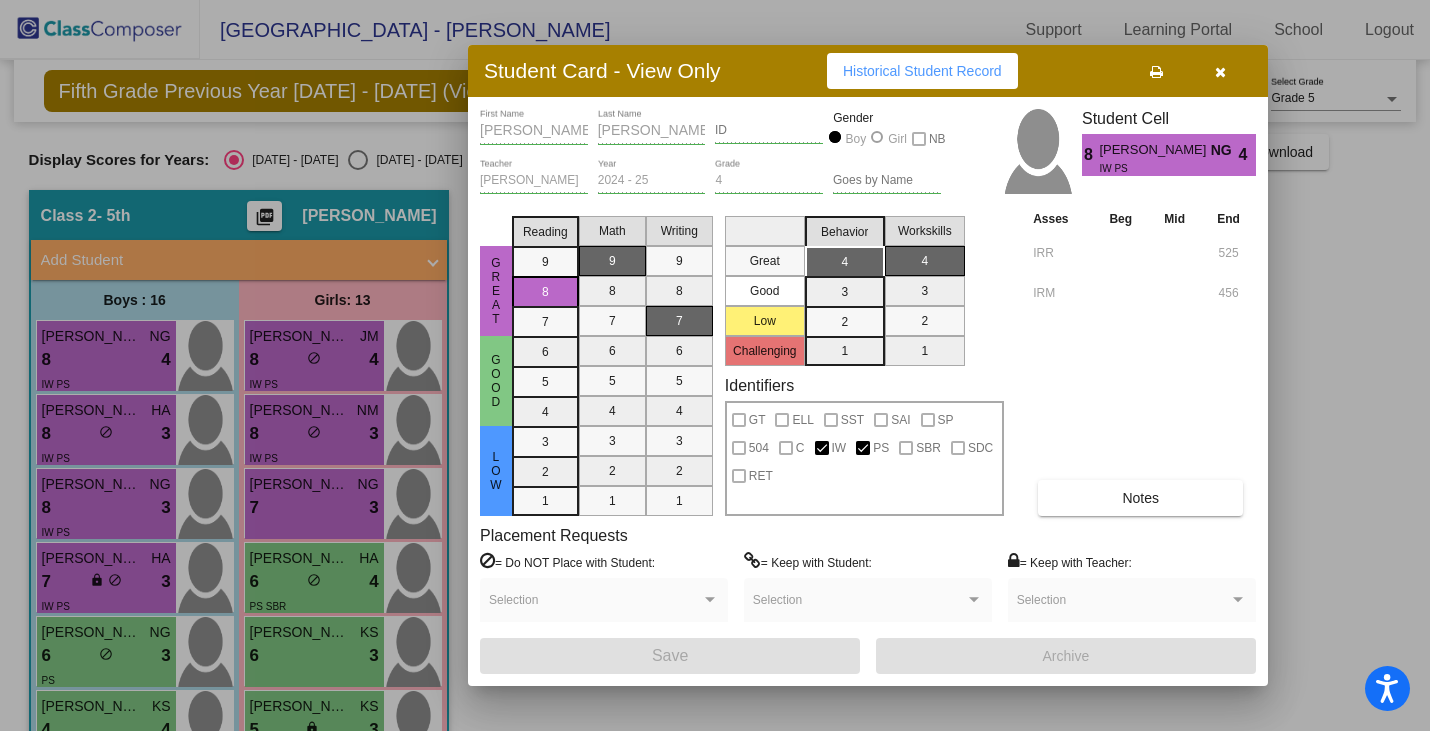 click at bounding box center (1220, 72) 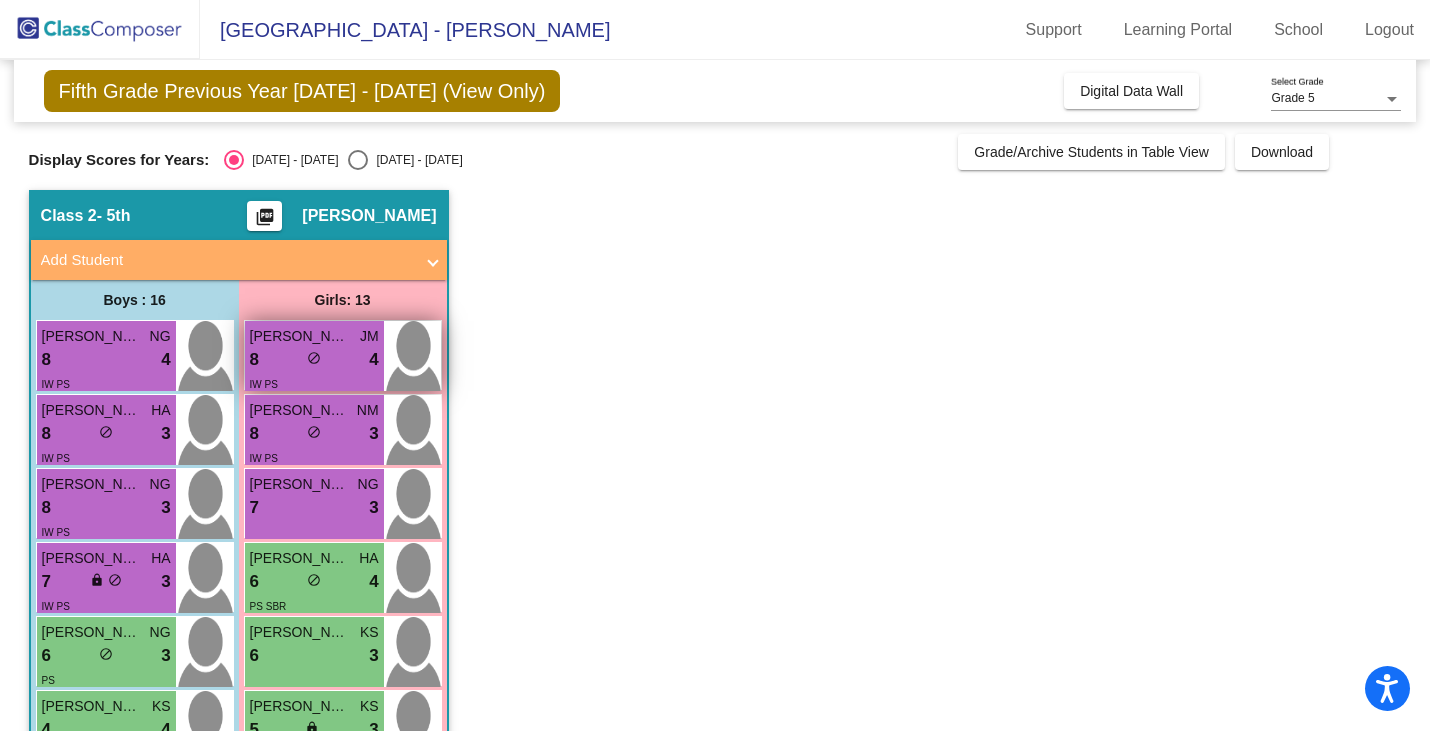 click on "8 lock do_not_disturb_alt 4" at bounding box center (314, 360) 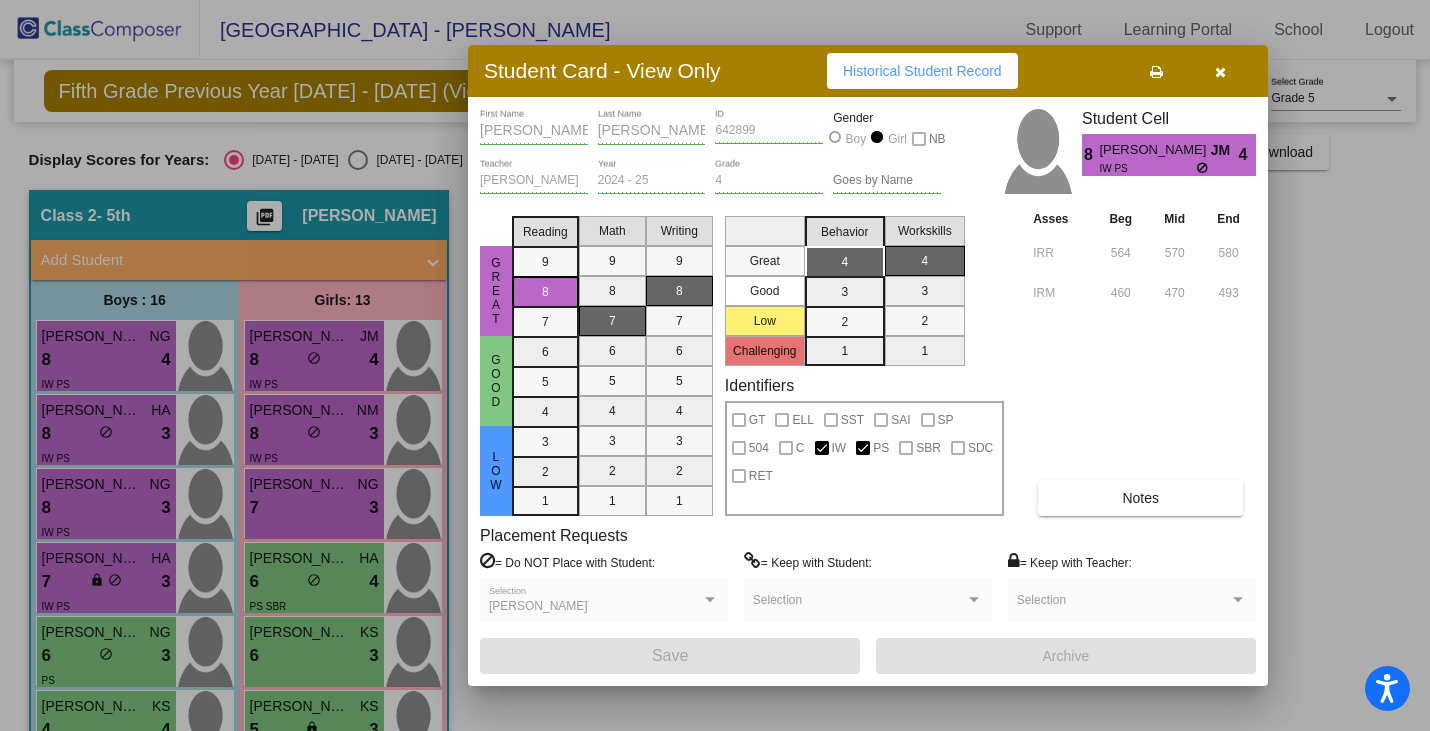 click on "Historical Student Record" at bounding box center [922, 71] 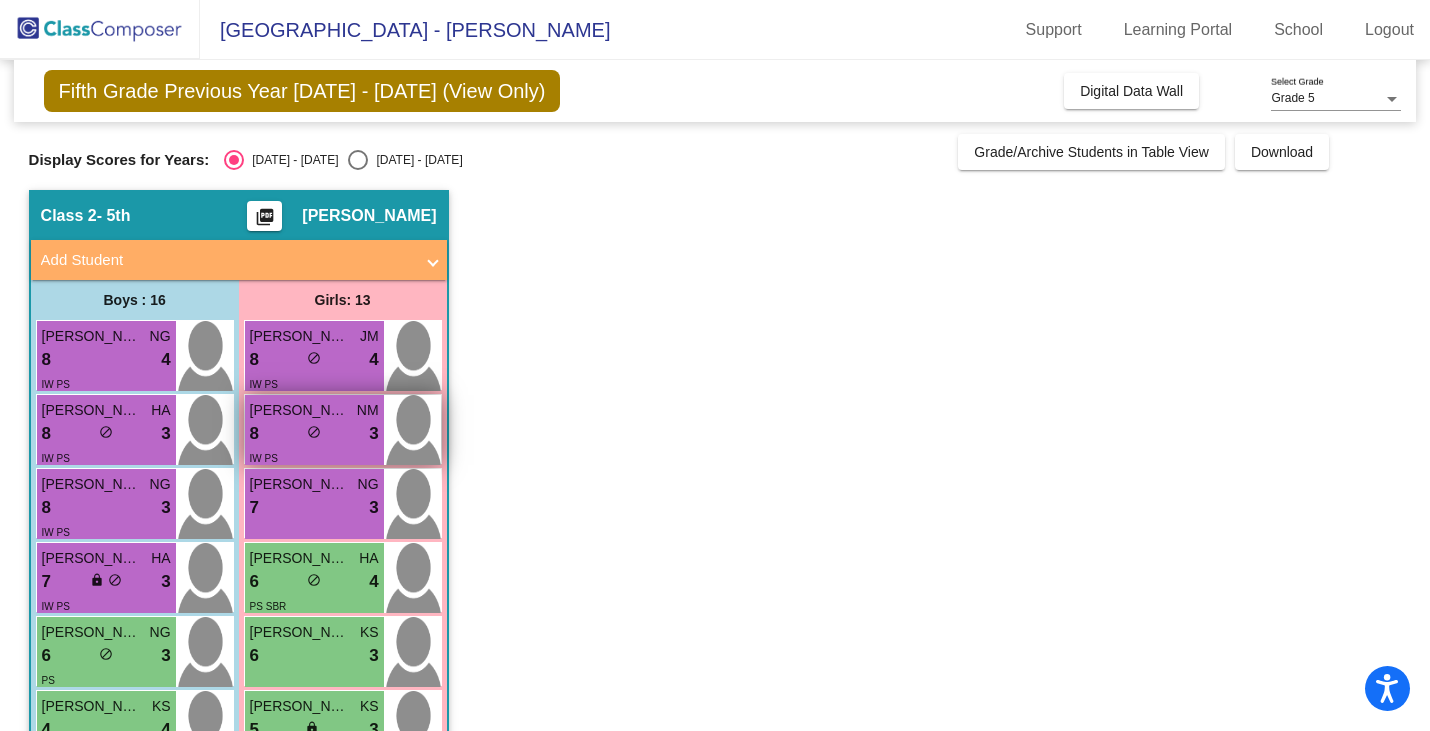 click on "8 lock do_not_disturb_alt 3" at bounding box center [314, 434] 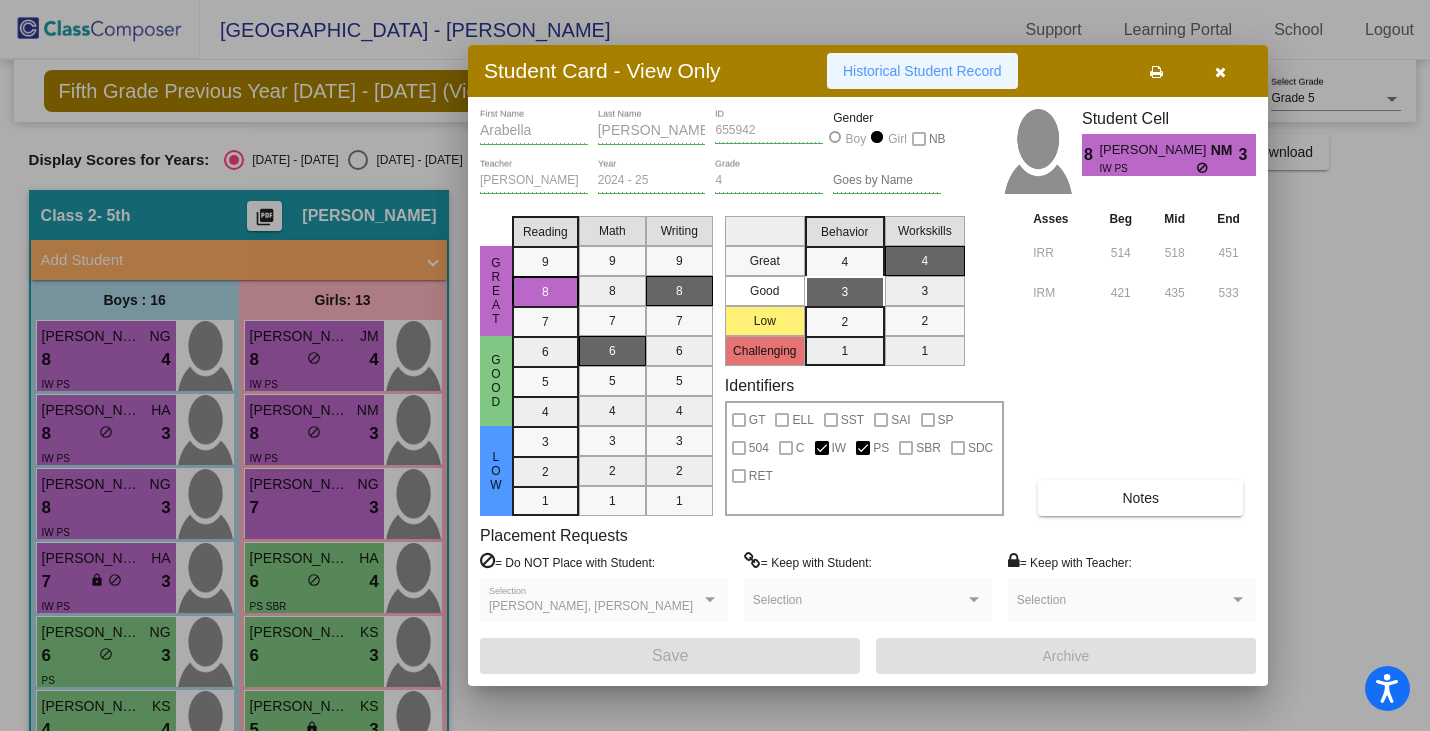 click on "Historical Student Record" at bounding box center (922, 71) 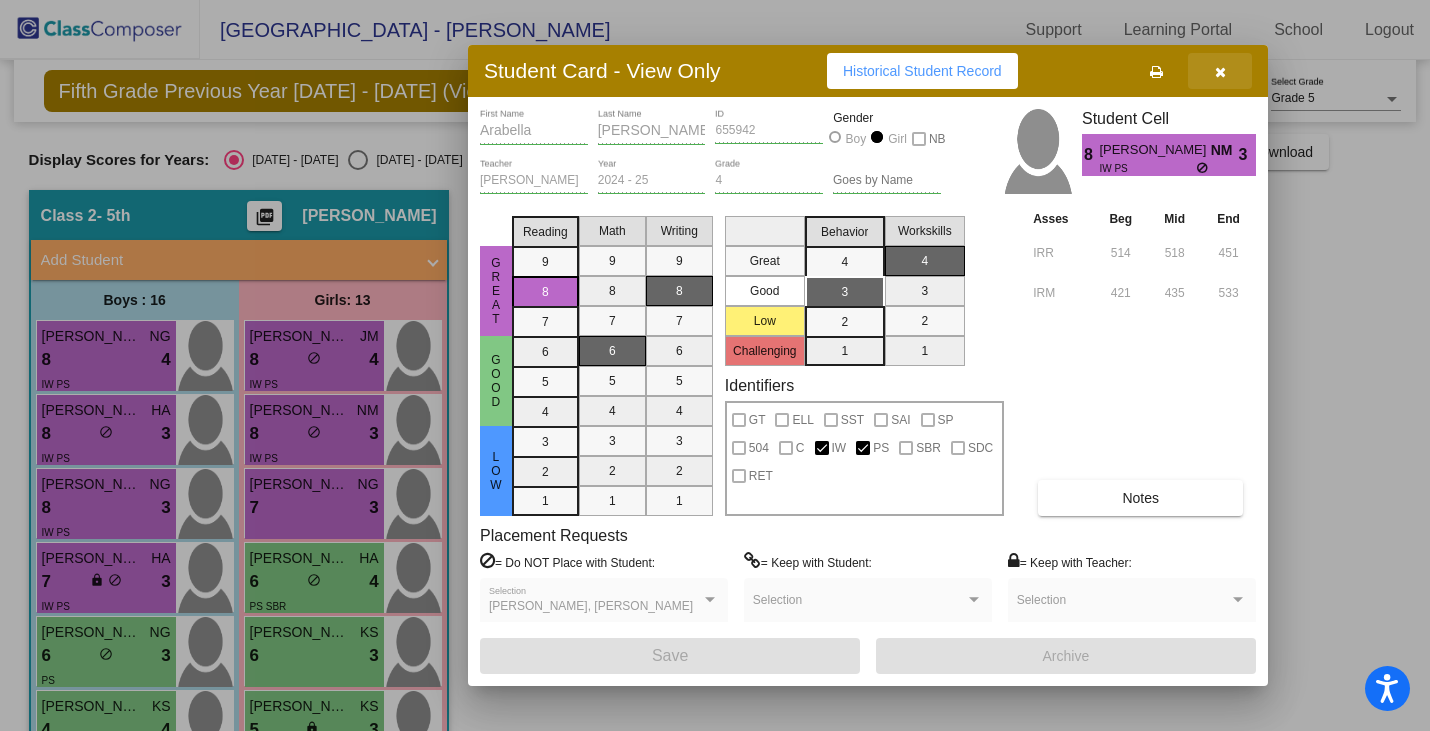 click at bounding box center (1220, 72) 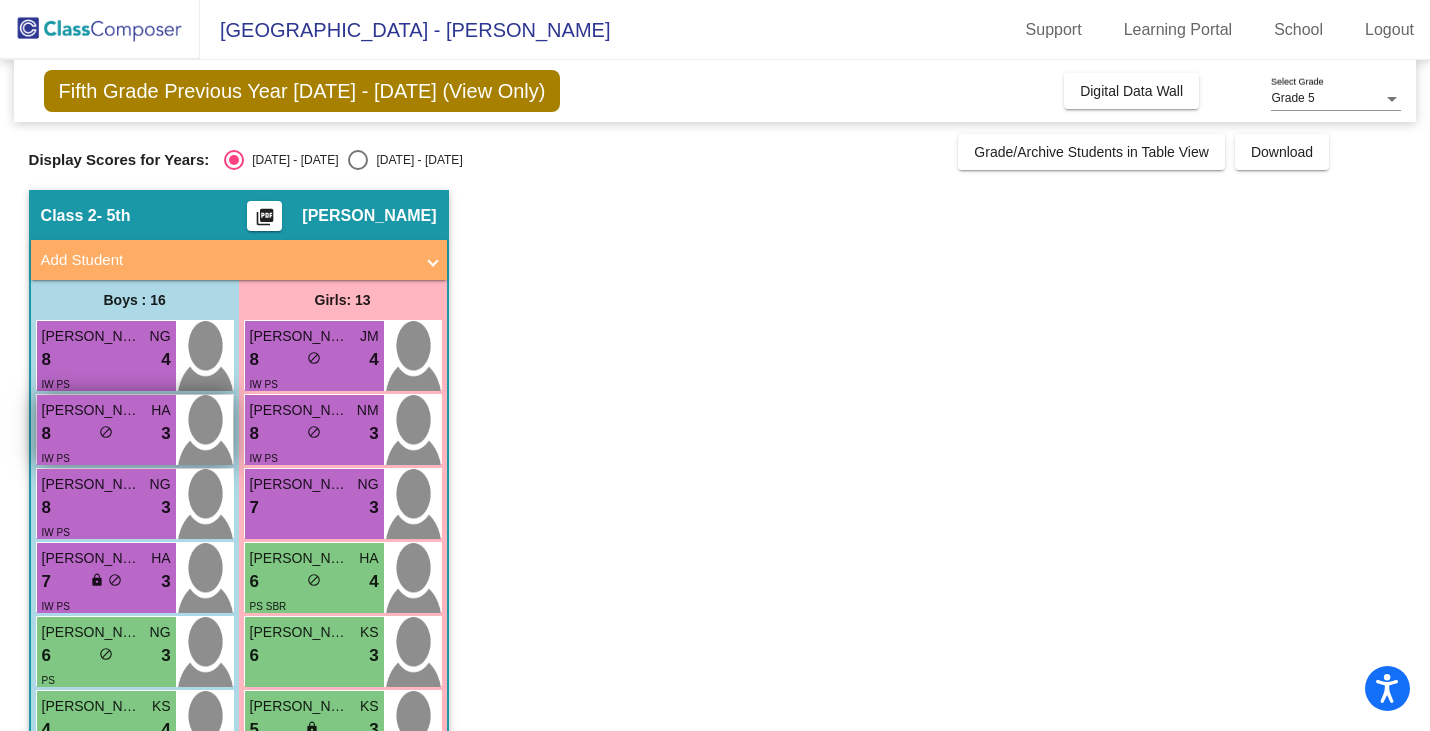 click on "[PERSON_NAME] Towa" at bounding box center (92, 410) 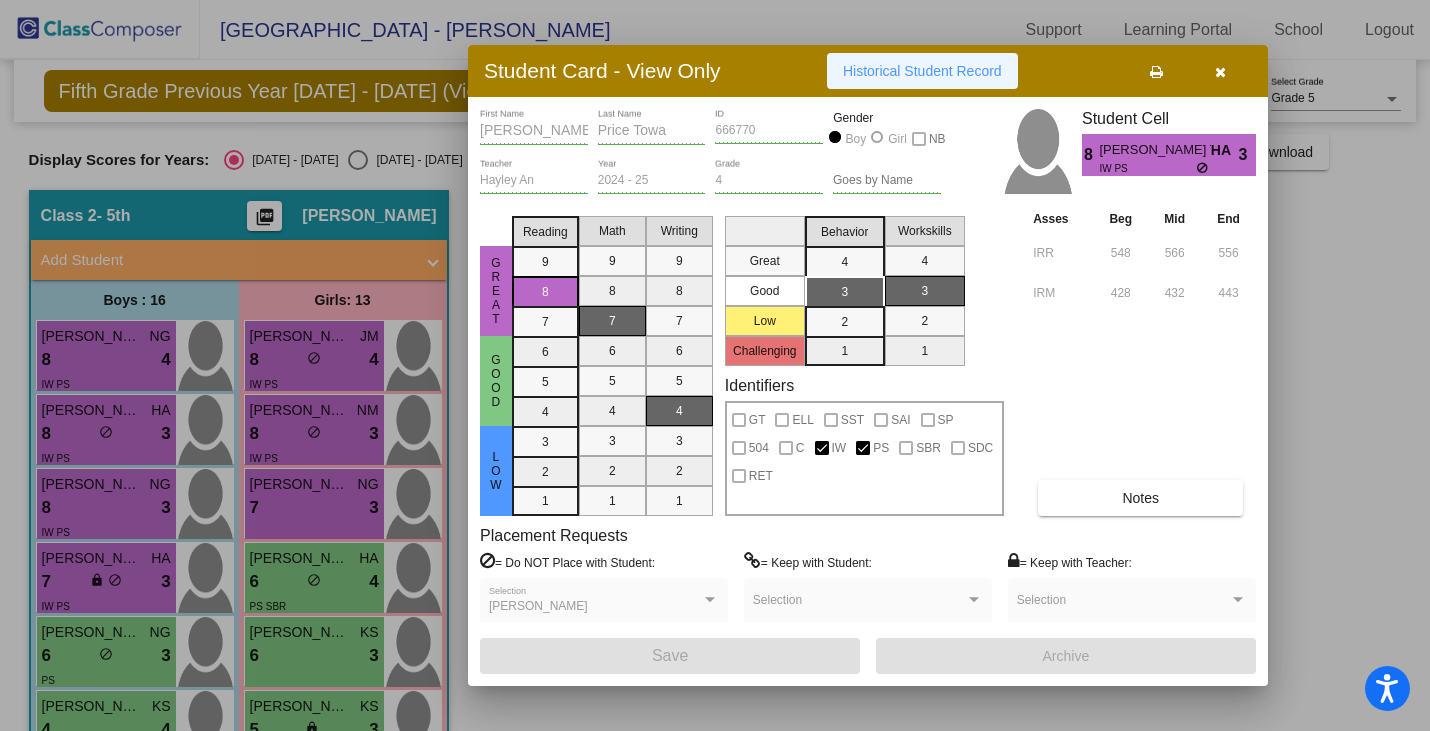 click on "Historical Student Record" at bounding box center [922, 71] 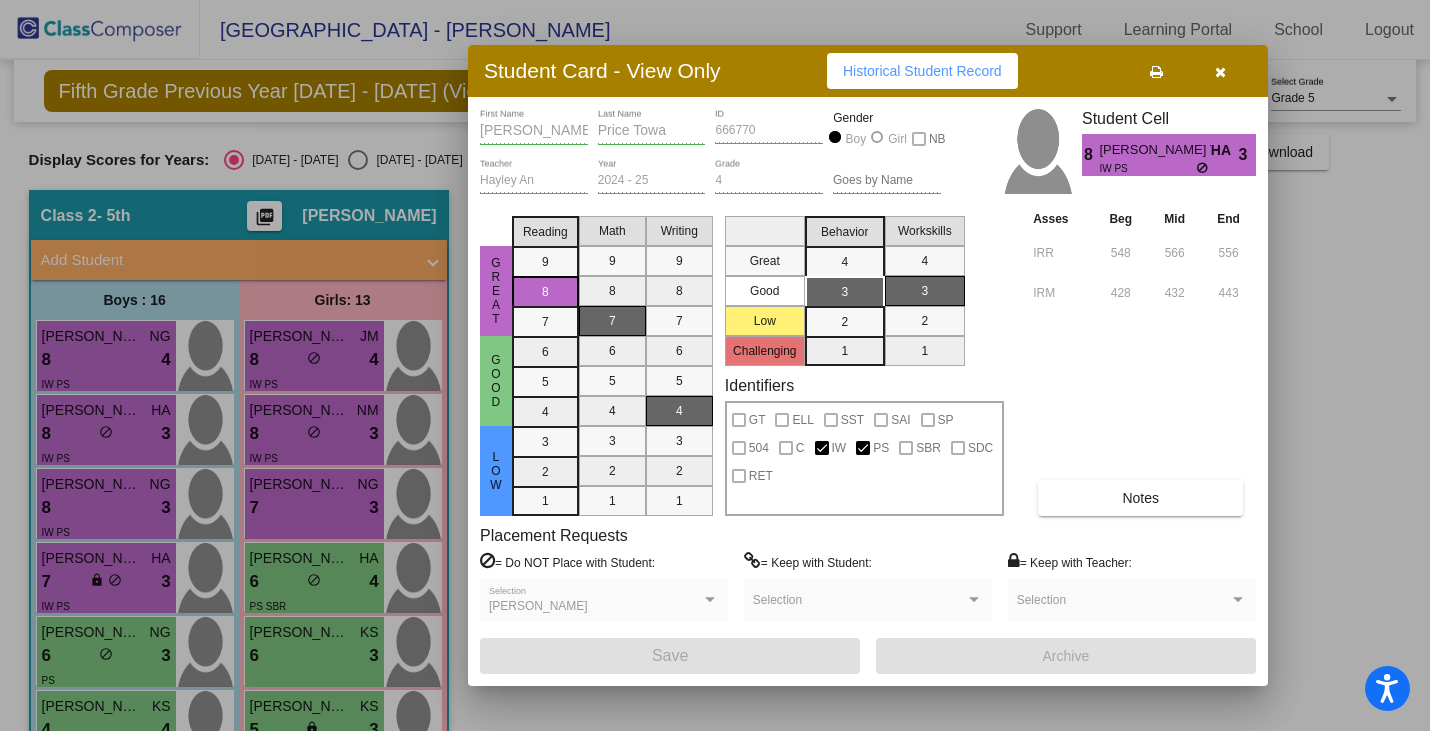 click at bounding box center [1220, 72] 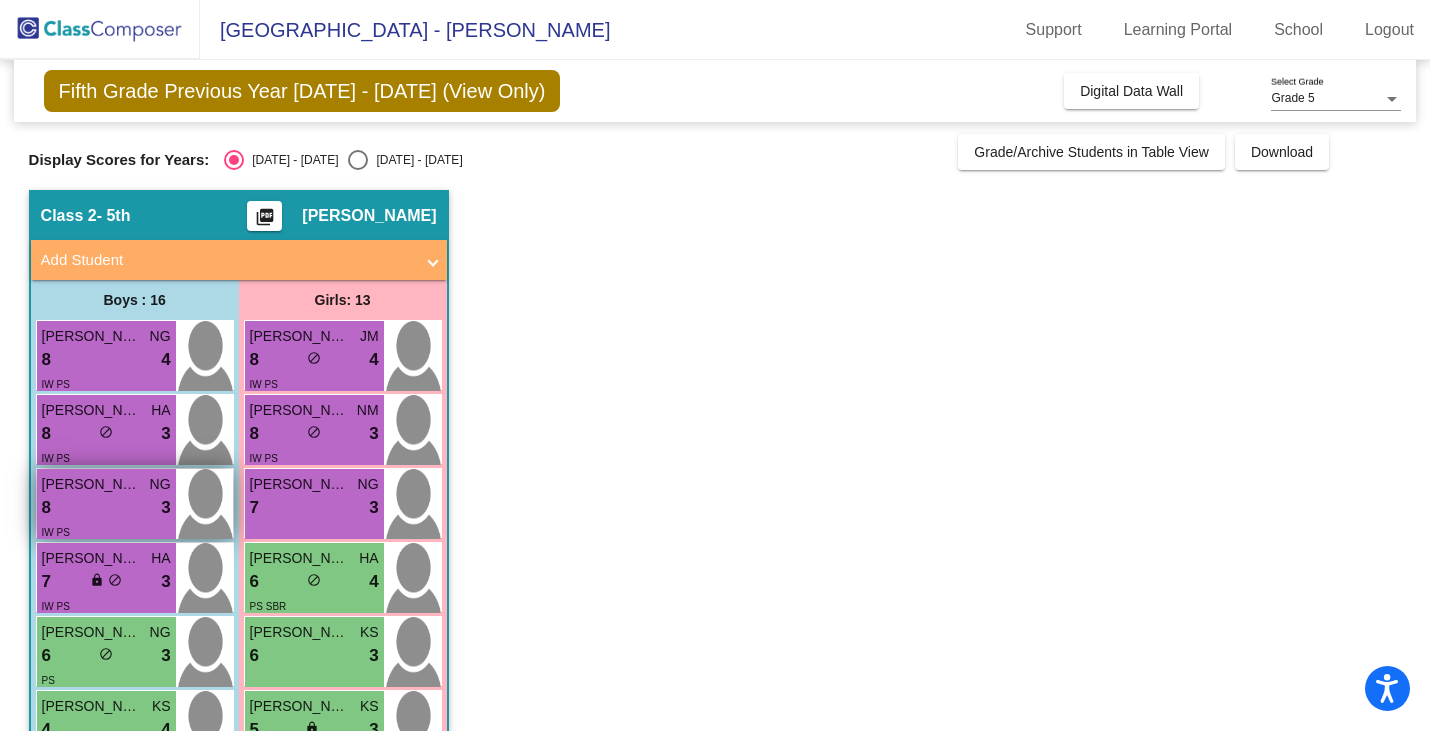 click on "8 lock do_not_disturb_alt 3" at bounding box center [106, 508] 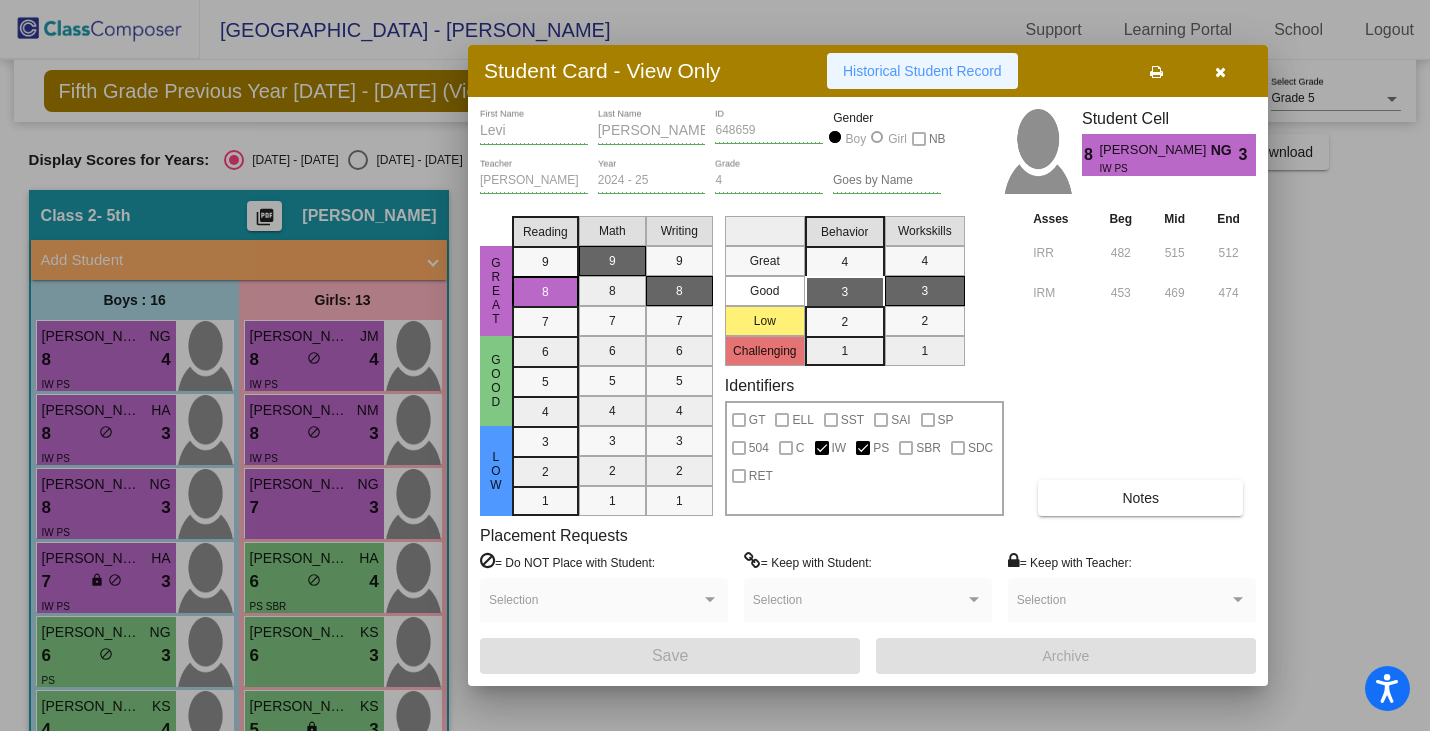 click on "Historical Student Record" at bounding box center (922, 71) 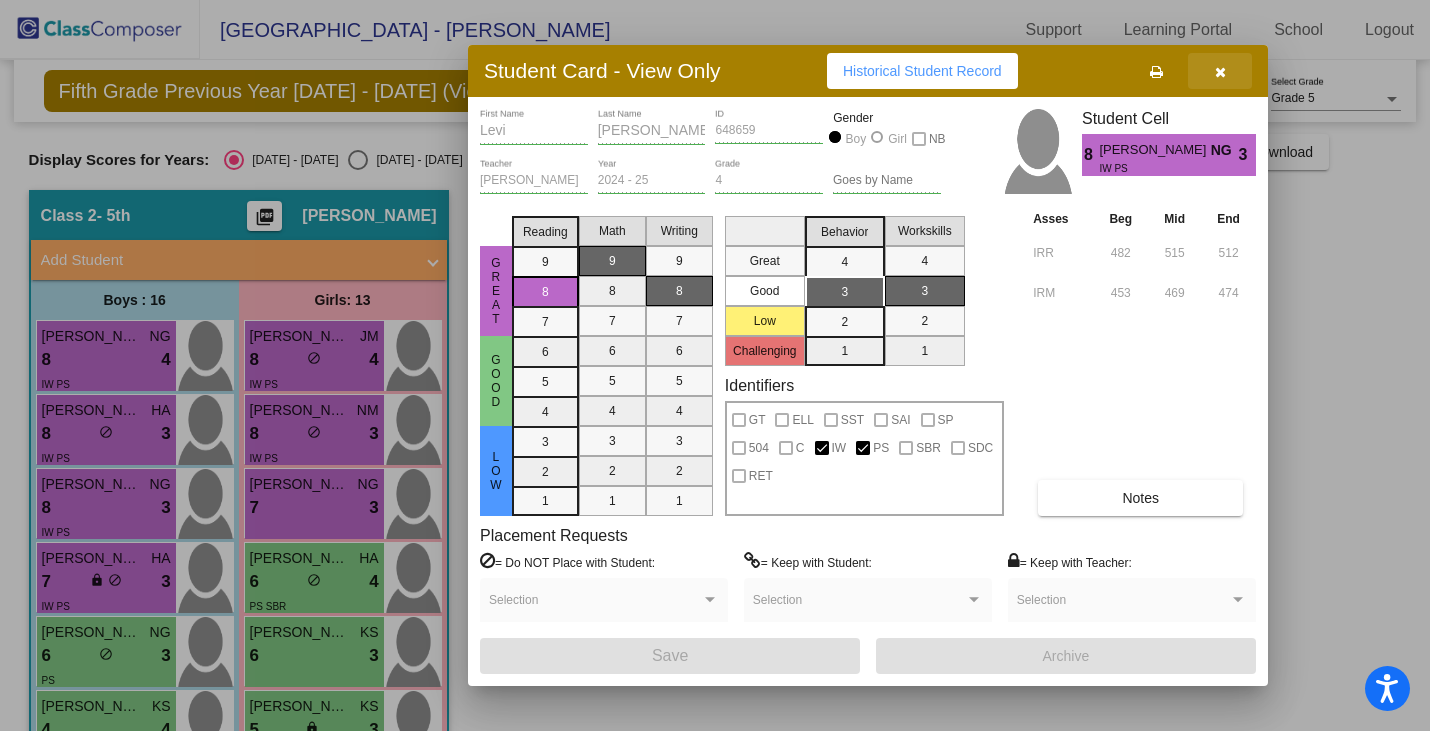 click at bounding box center (1220, 72) 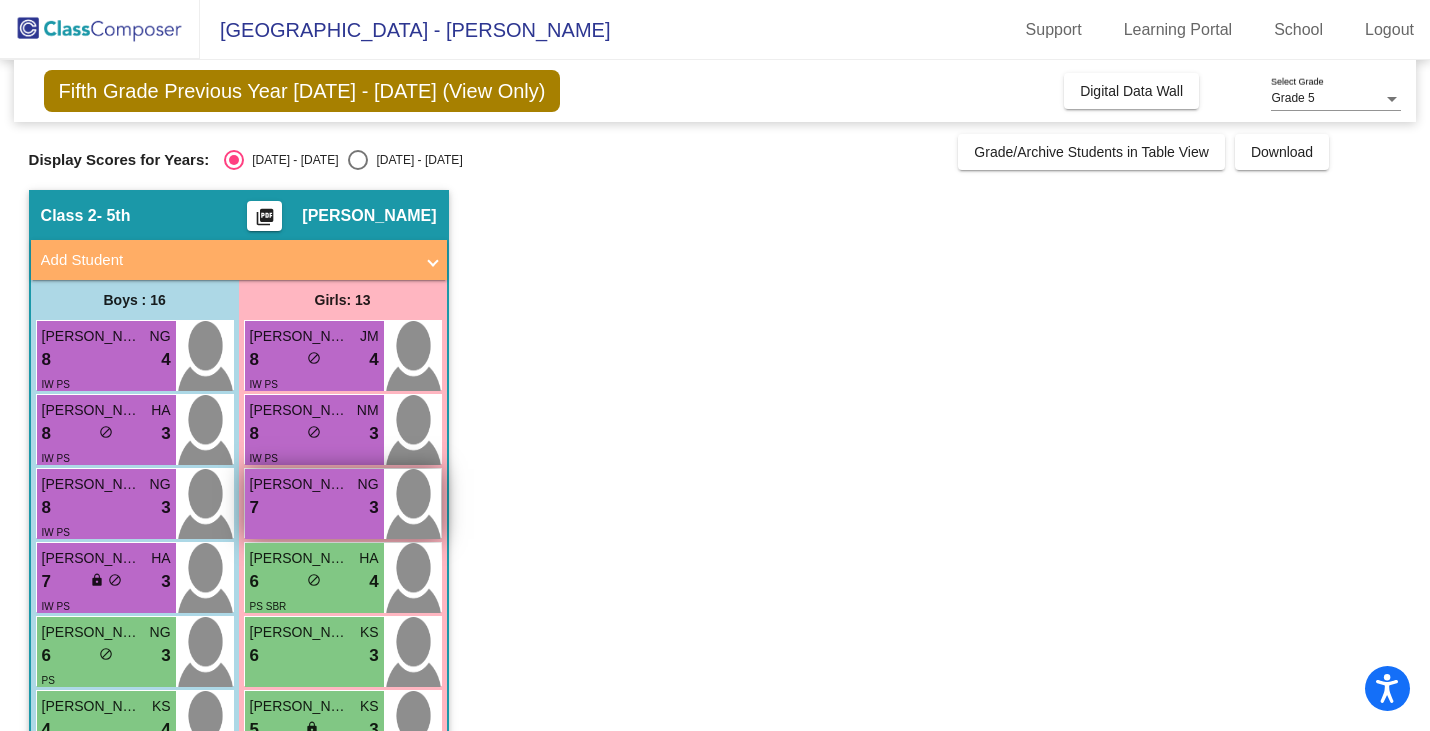 click on "7 lock do_not_disturb_alt 3" at bounding box center [314, 508] 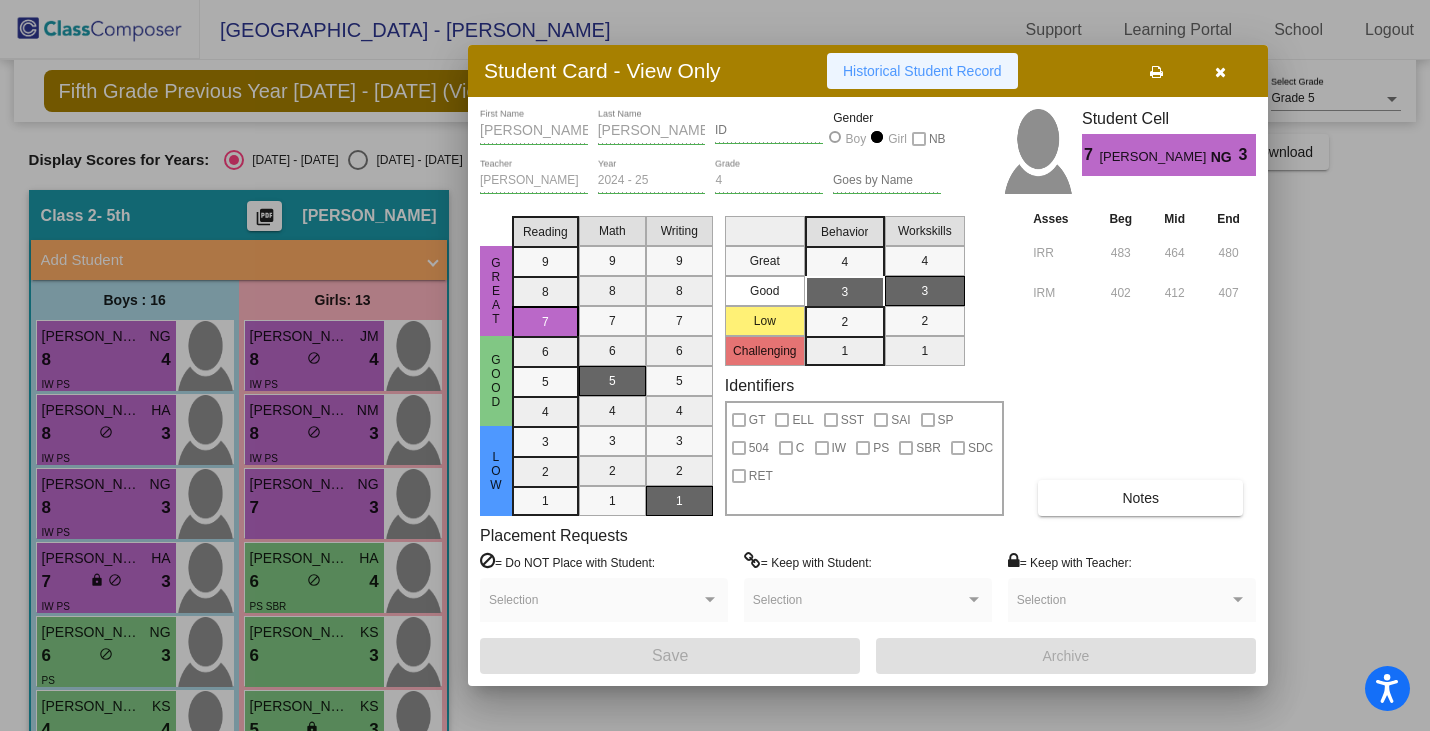 click on "Historical Student Record" at bounding box center [922, 71] 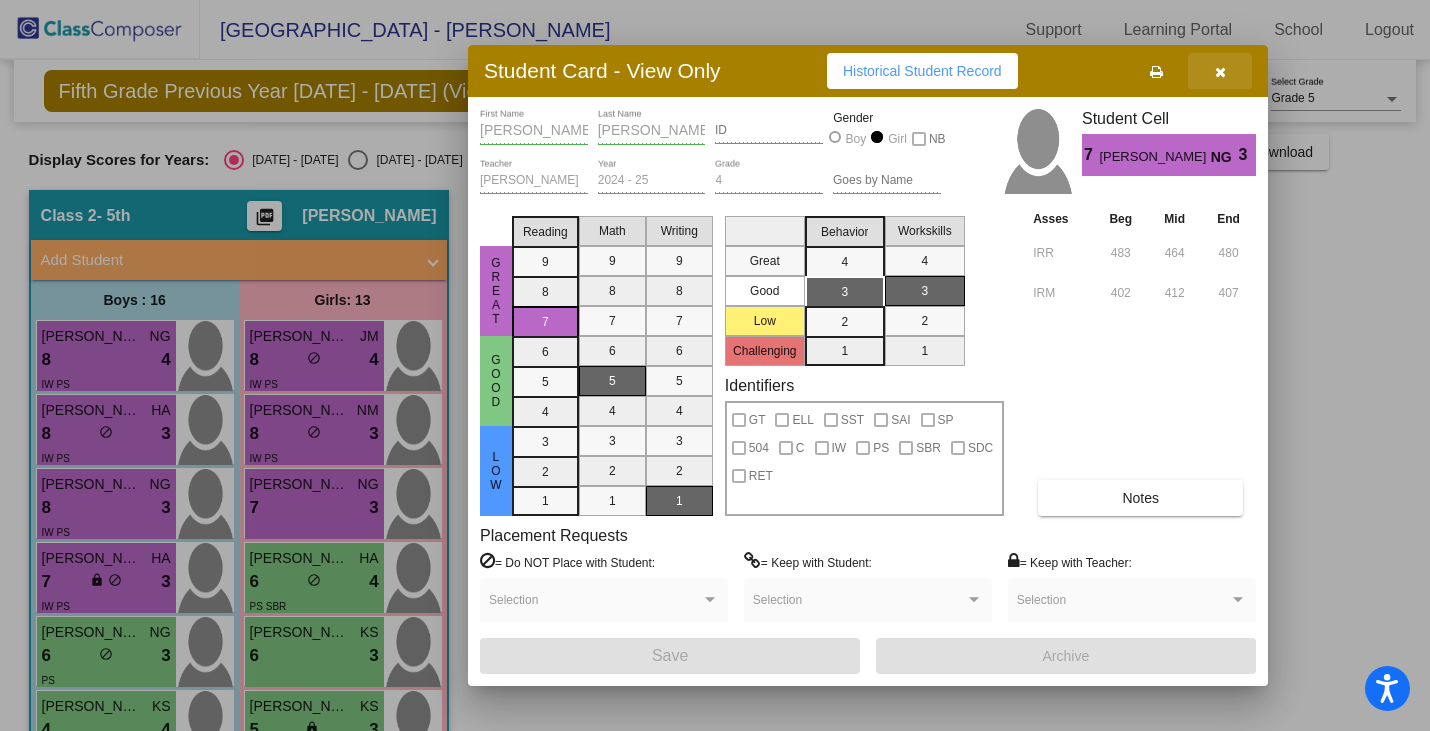 click at bounding box center (1220, 71) 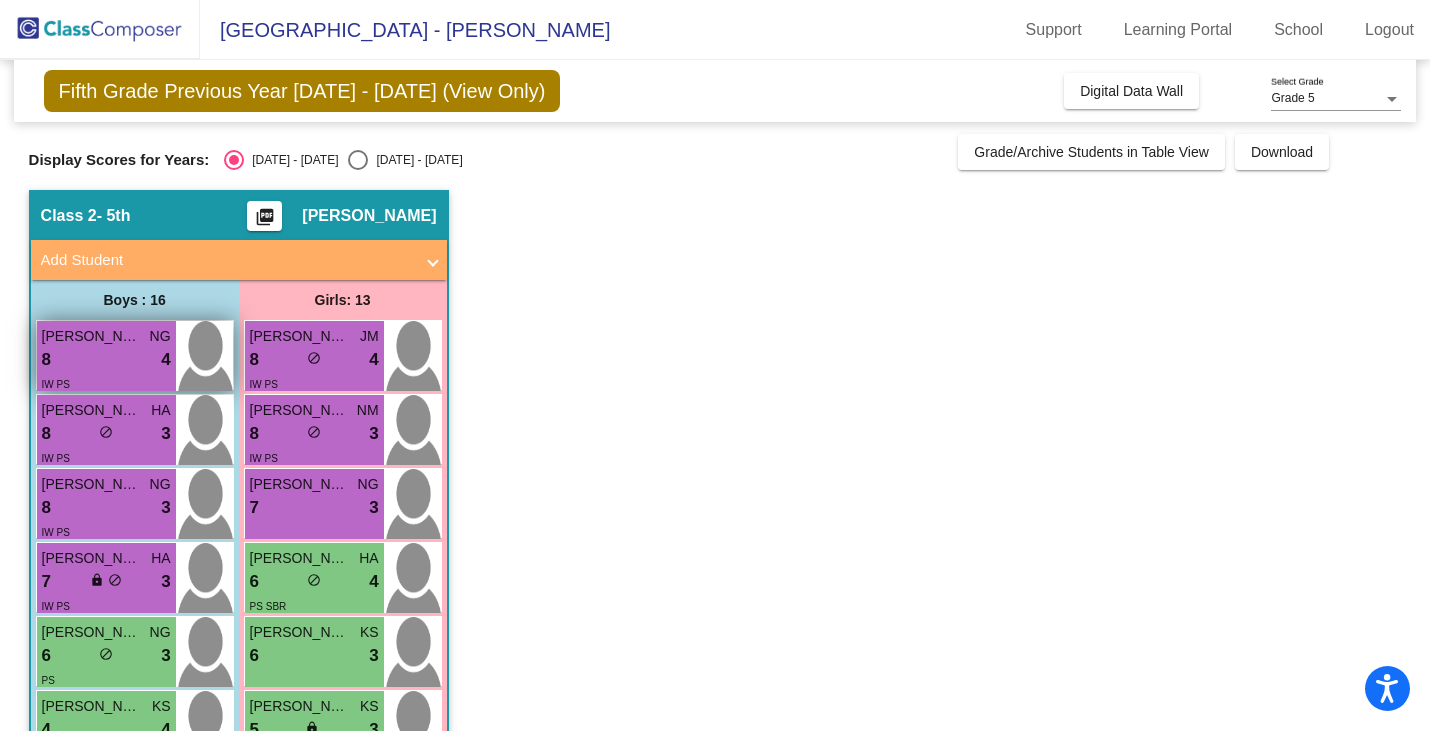 click on "8 lock do_not_disturb_alt 4" at bounding box center (106, 360) 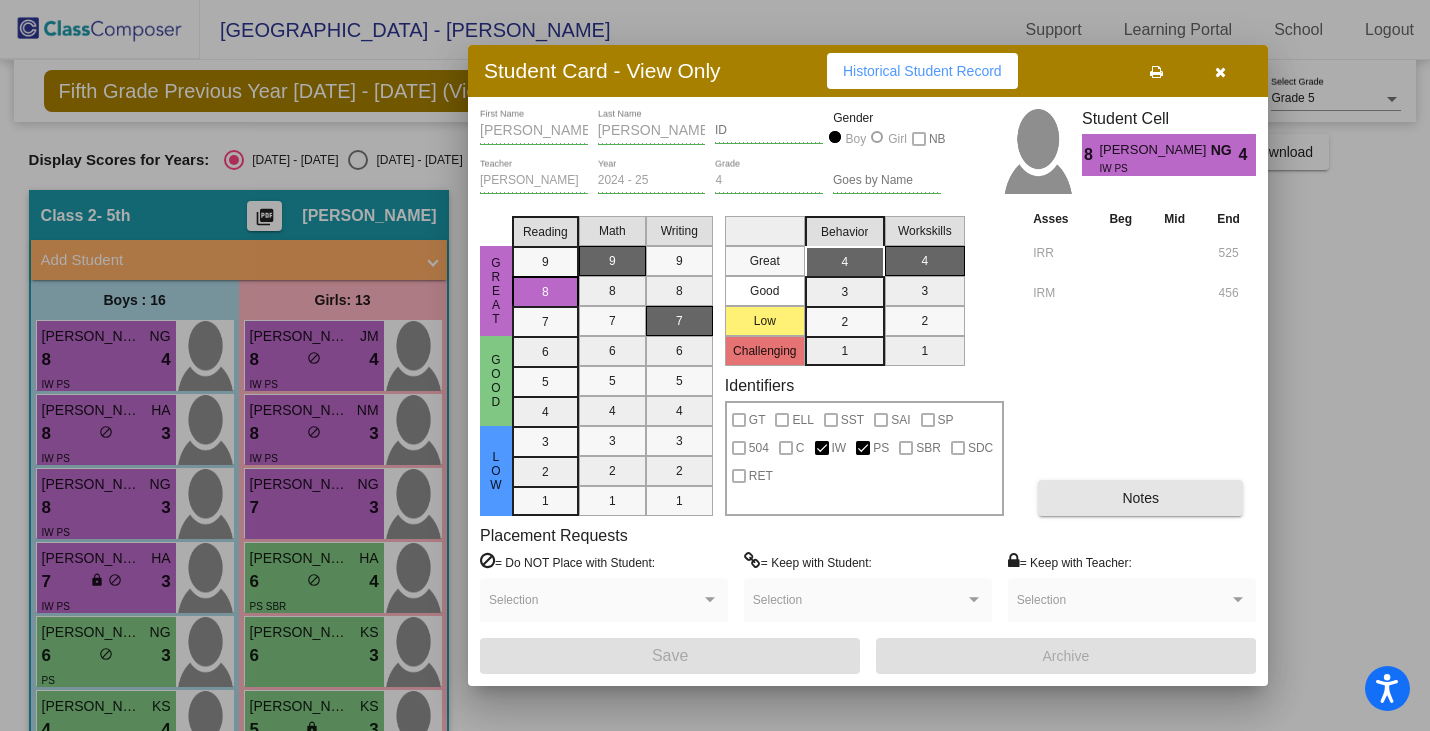 click on "Notes" at bounding box center [1140, 498] 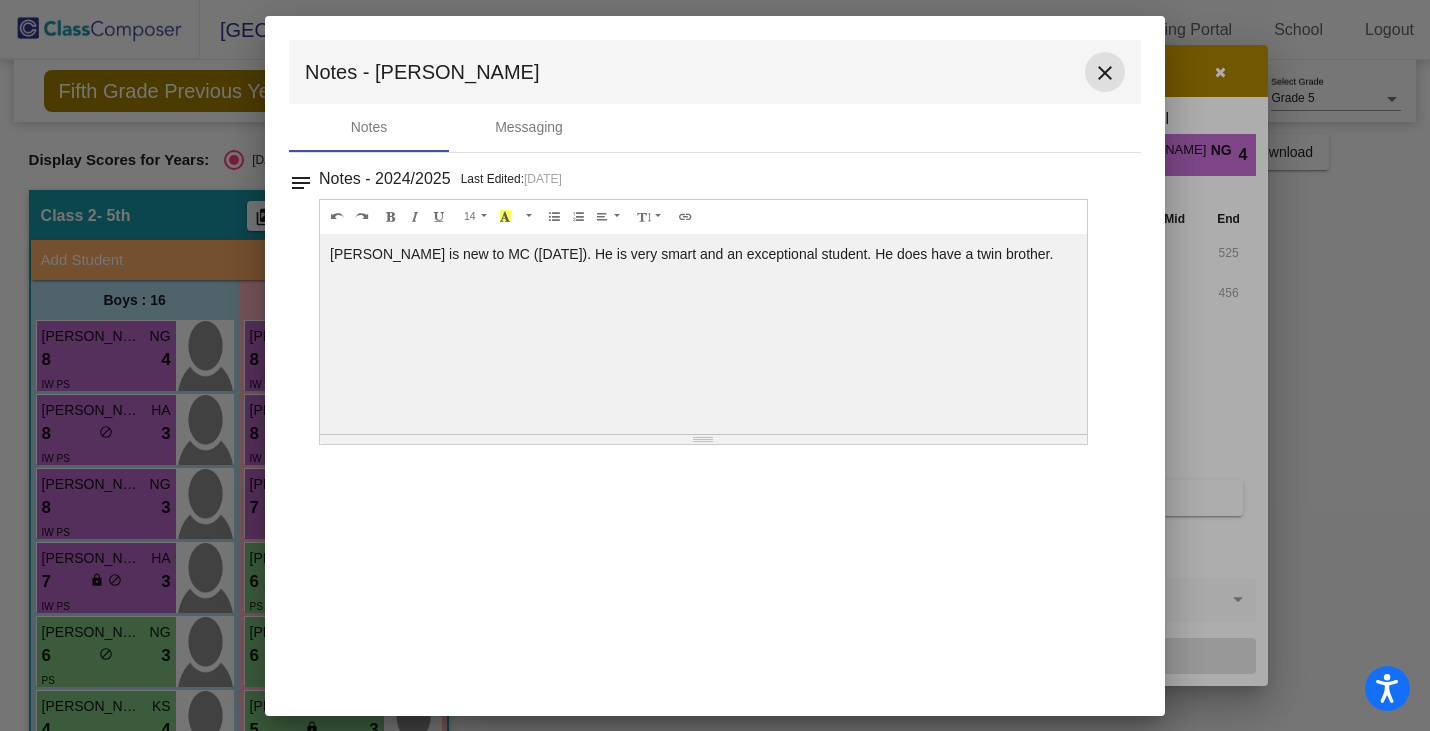 click on "close" at bounding box center (1105, 73) 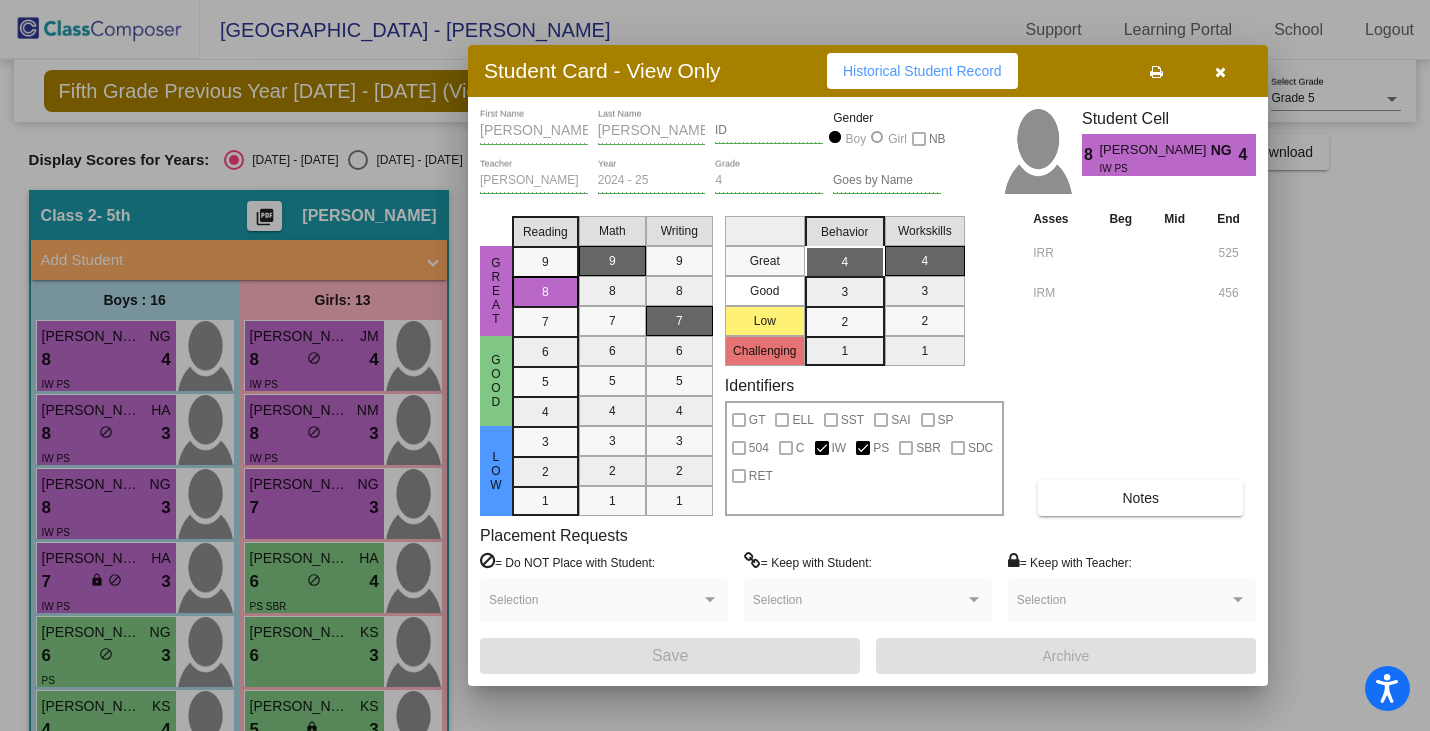 click at bounding box center (1220, 72) 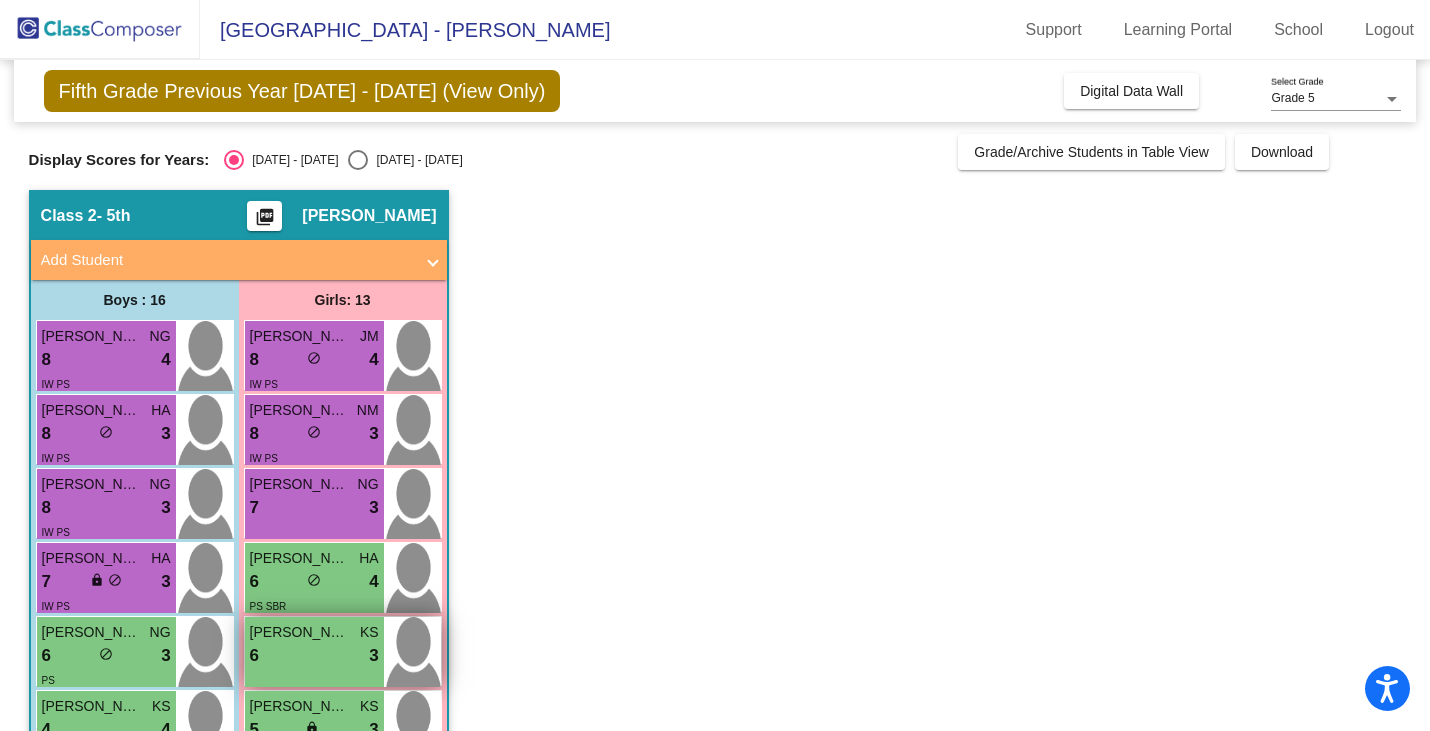 click on "[PERSON_NAME]" at bounding box center [300, 632] 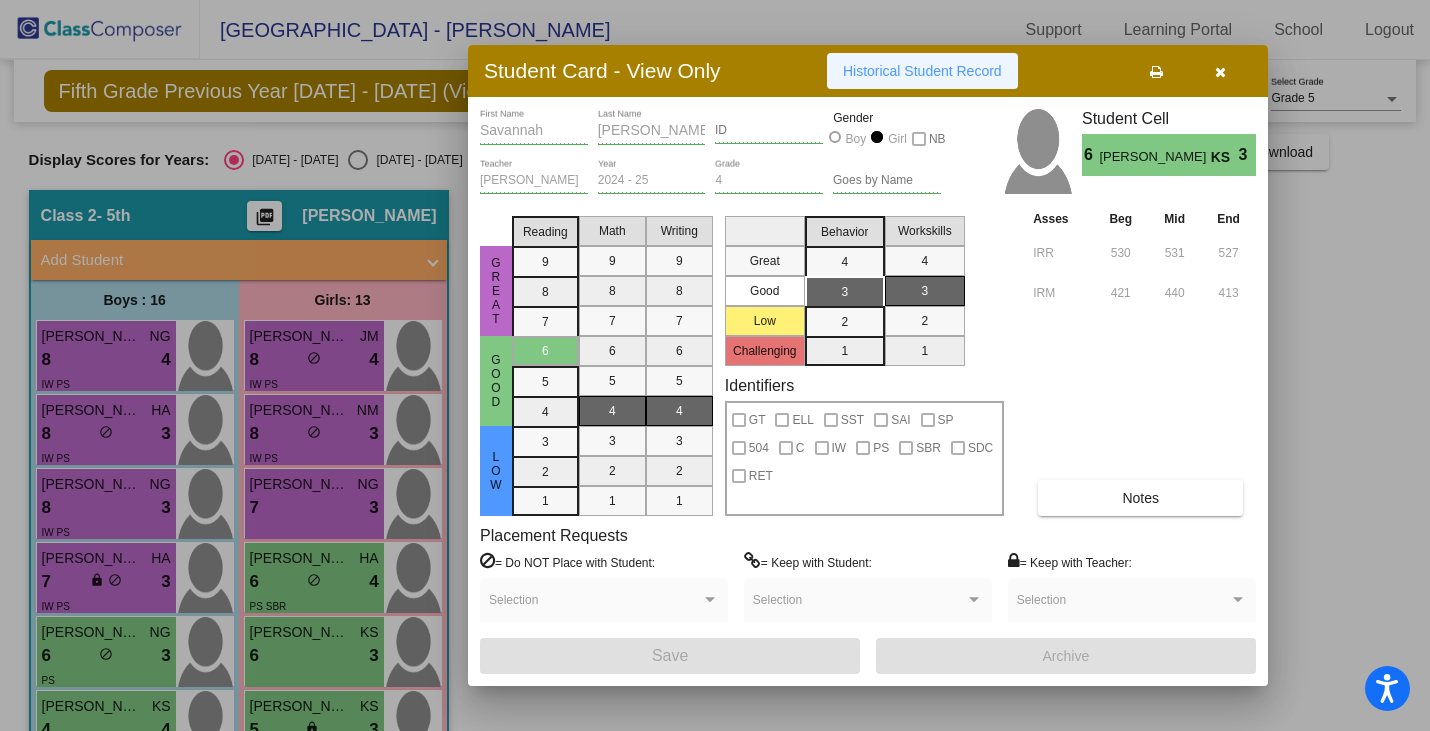 click on "Historical Student Record" at bounding box center [922, 71] 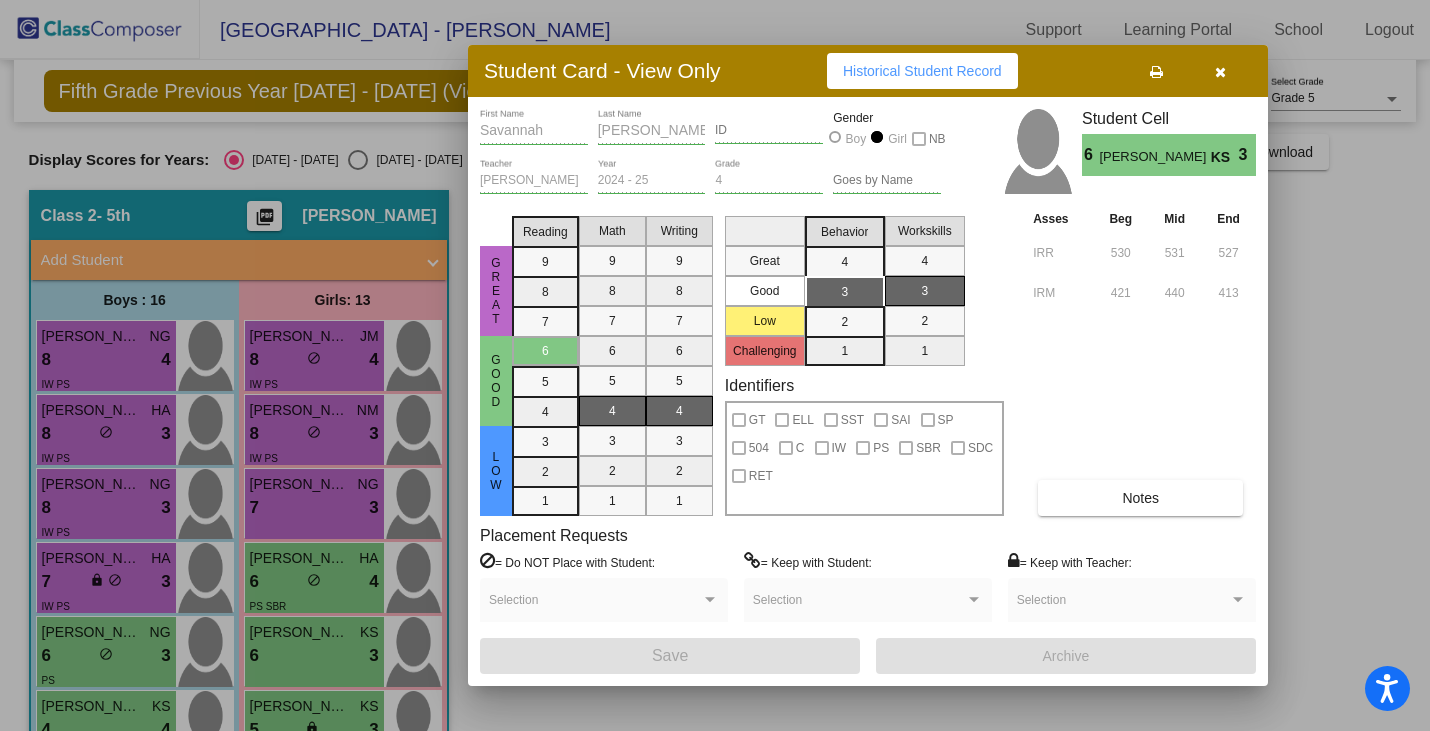 click at bounding box center (1220, 72) 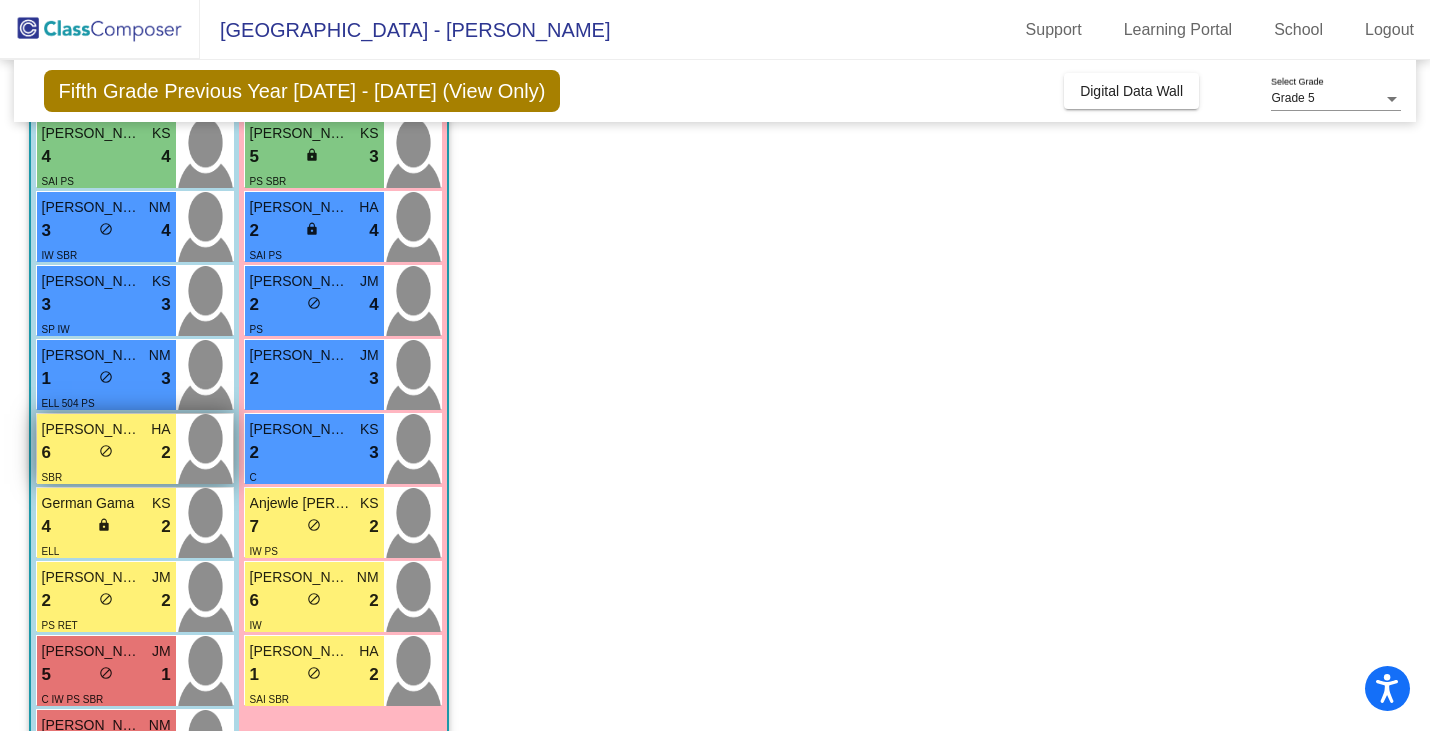 scroll, scrollTop: 574, scrollLeft: 0, axis: vertical 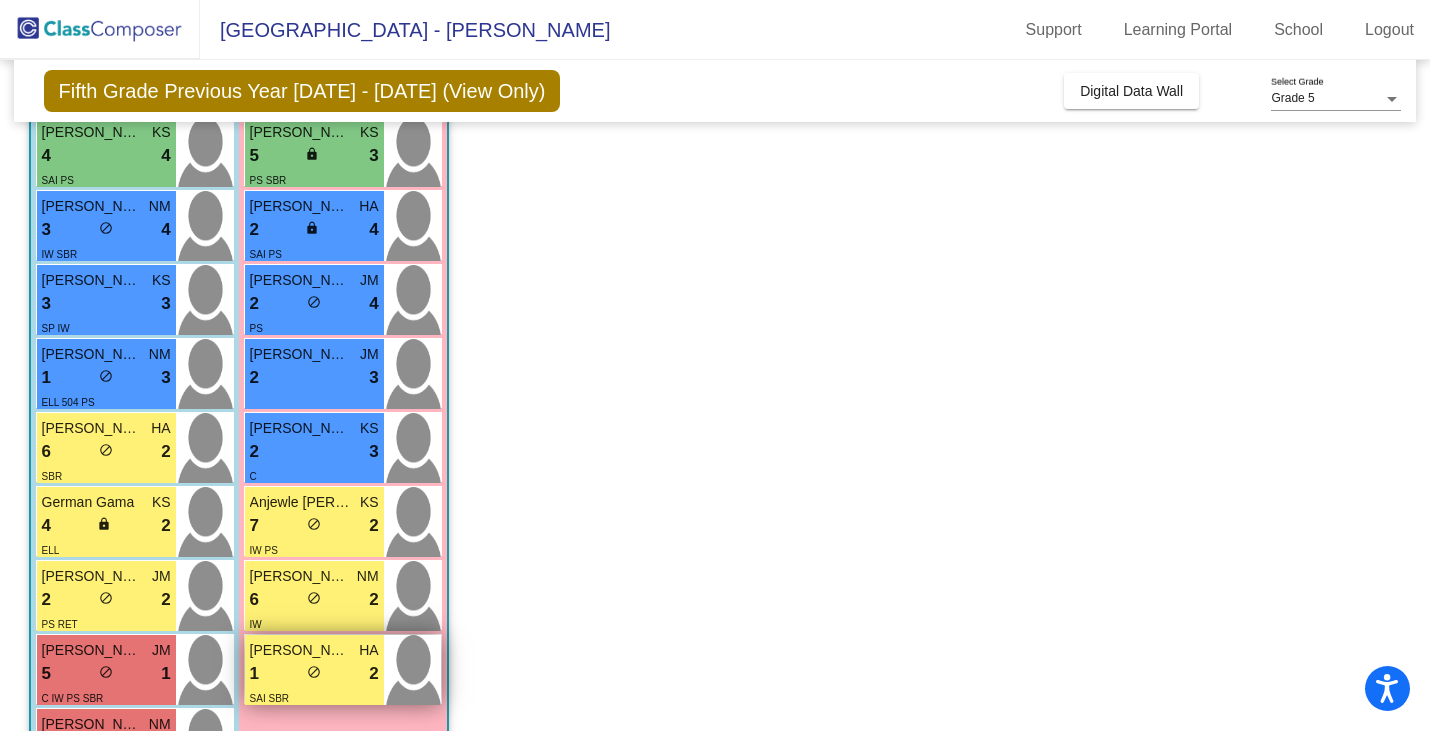 click on "1 lock do_not_disturb_alt 2" at bounding box center [314, 674] 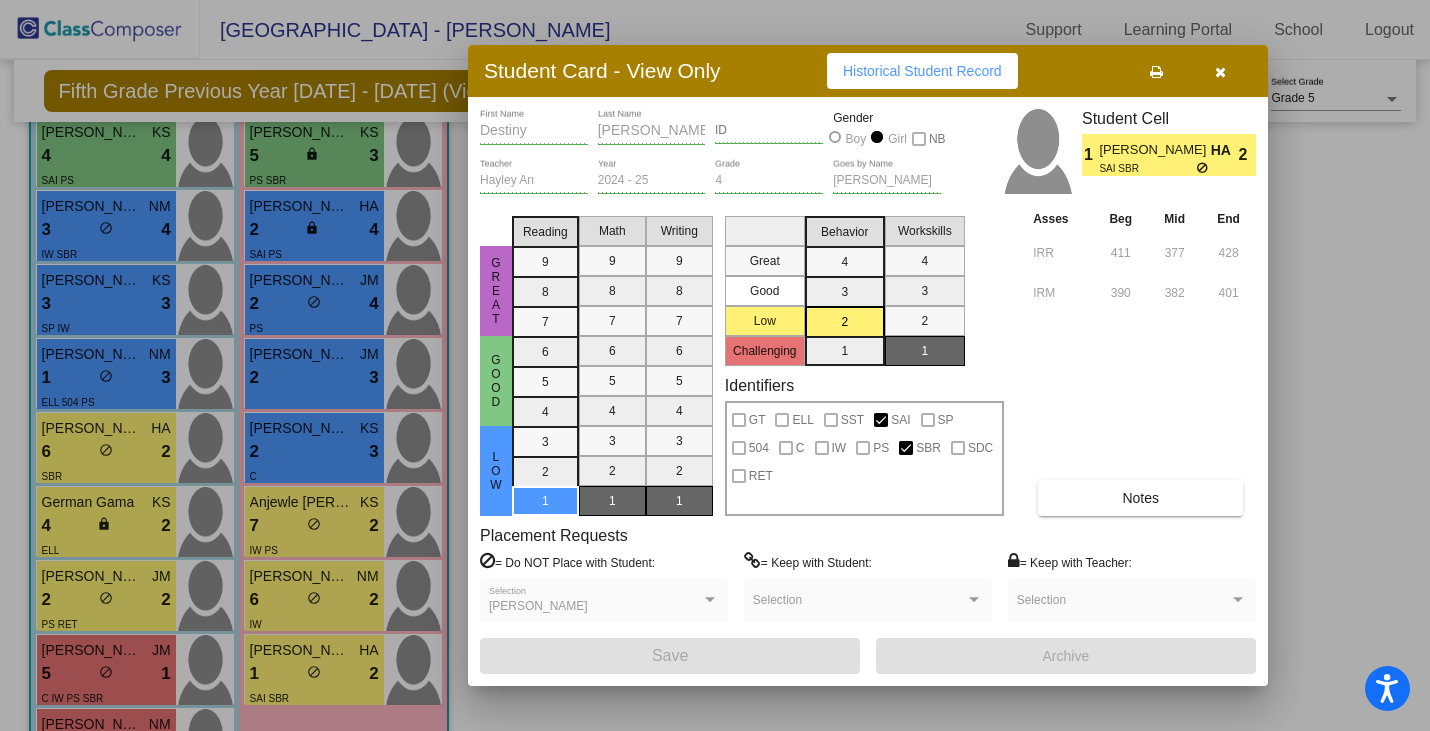 click at bounding box center (1220, 72) 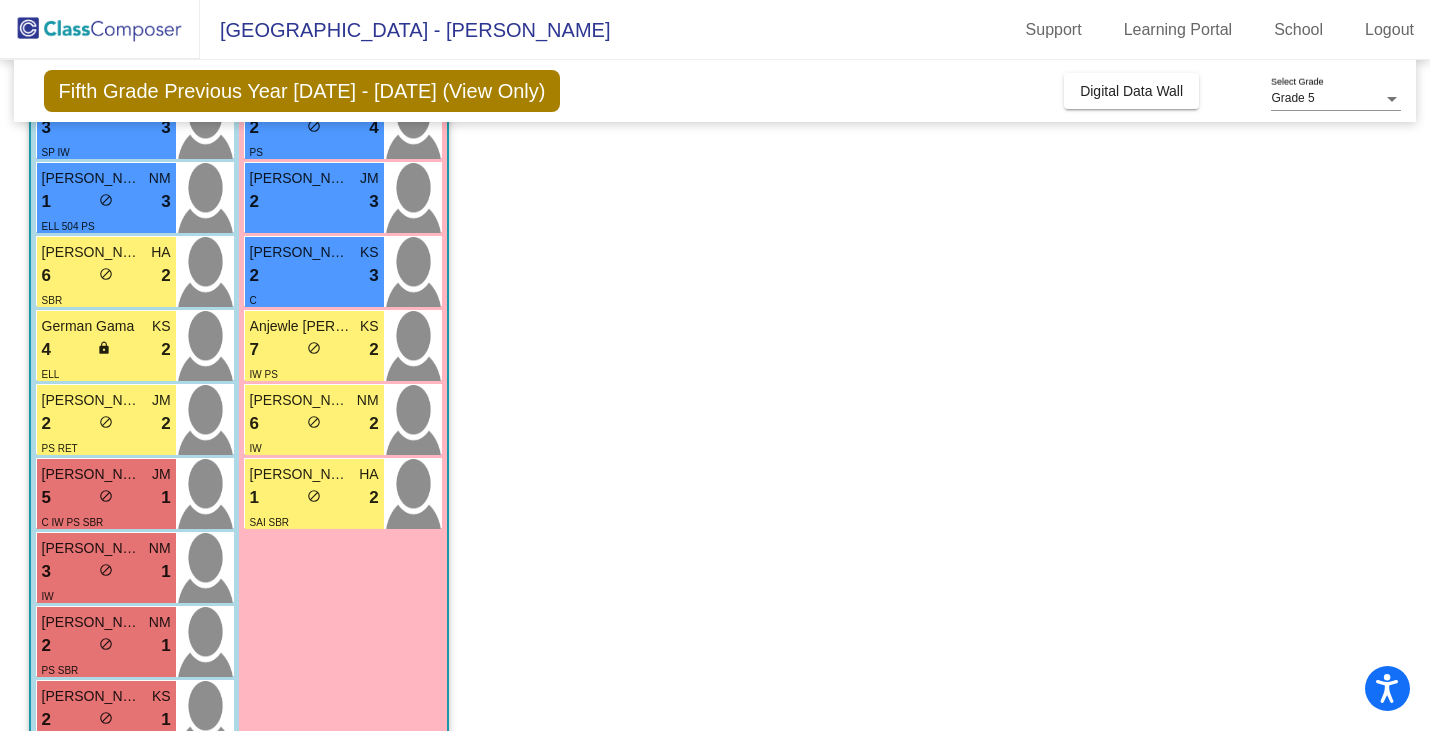 scroll, scrollTop: 805, scrollLeft: 0, axis: vertical 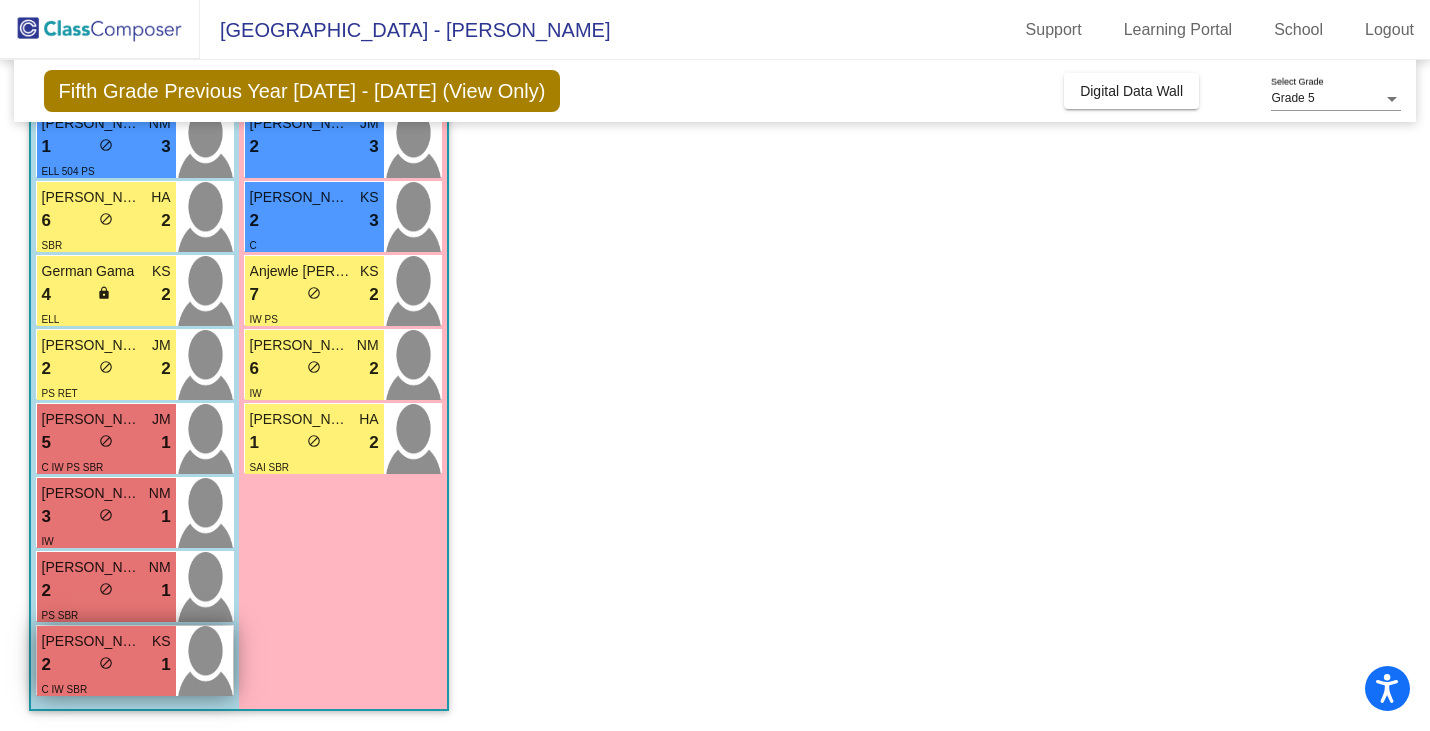 click on "2 lock do_not_disturb_alt 1" at bounding box center [106, 665] 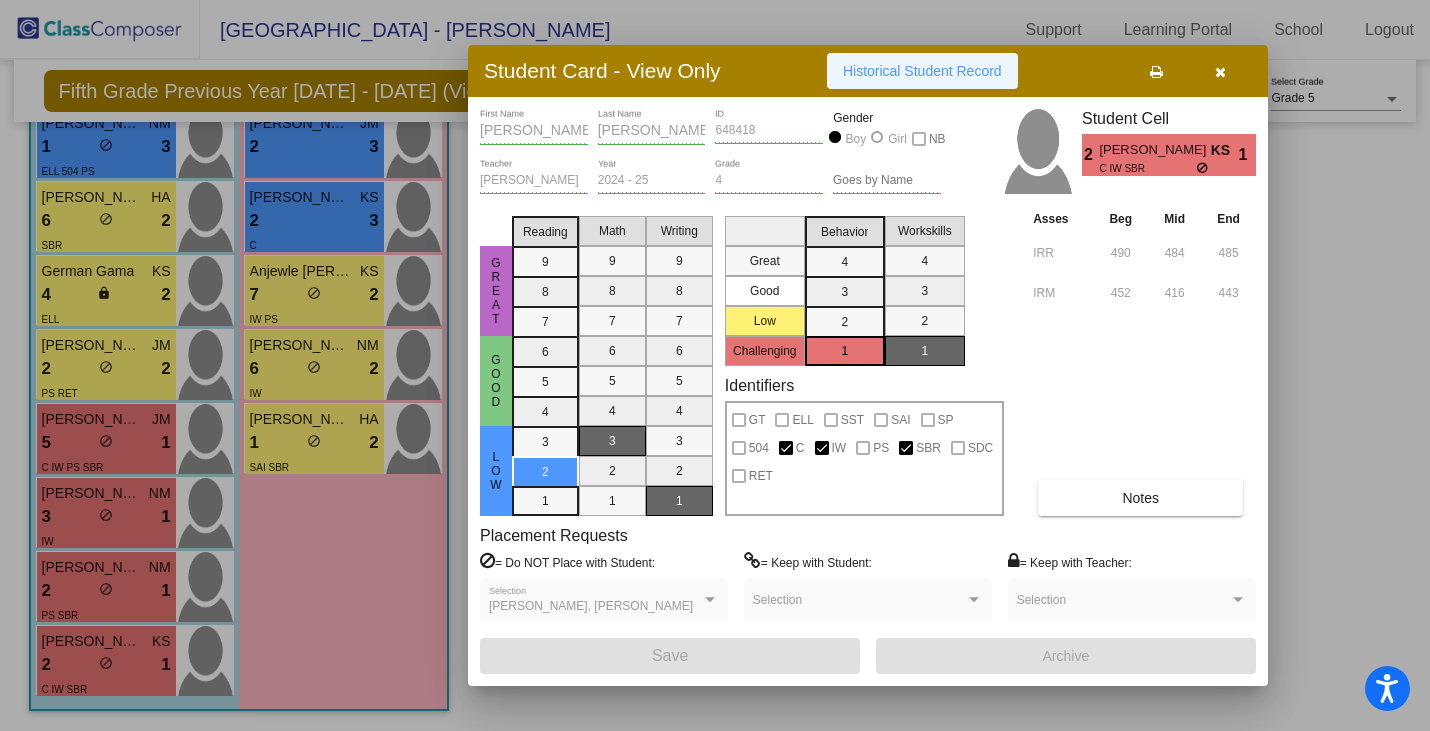 click on "Historical Student Record" at bounding box center [922, 71] 